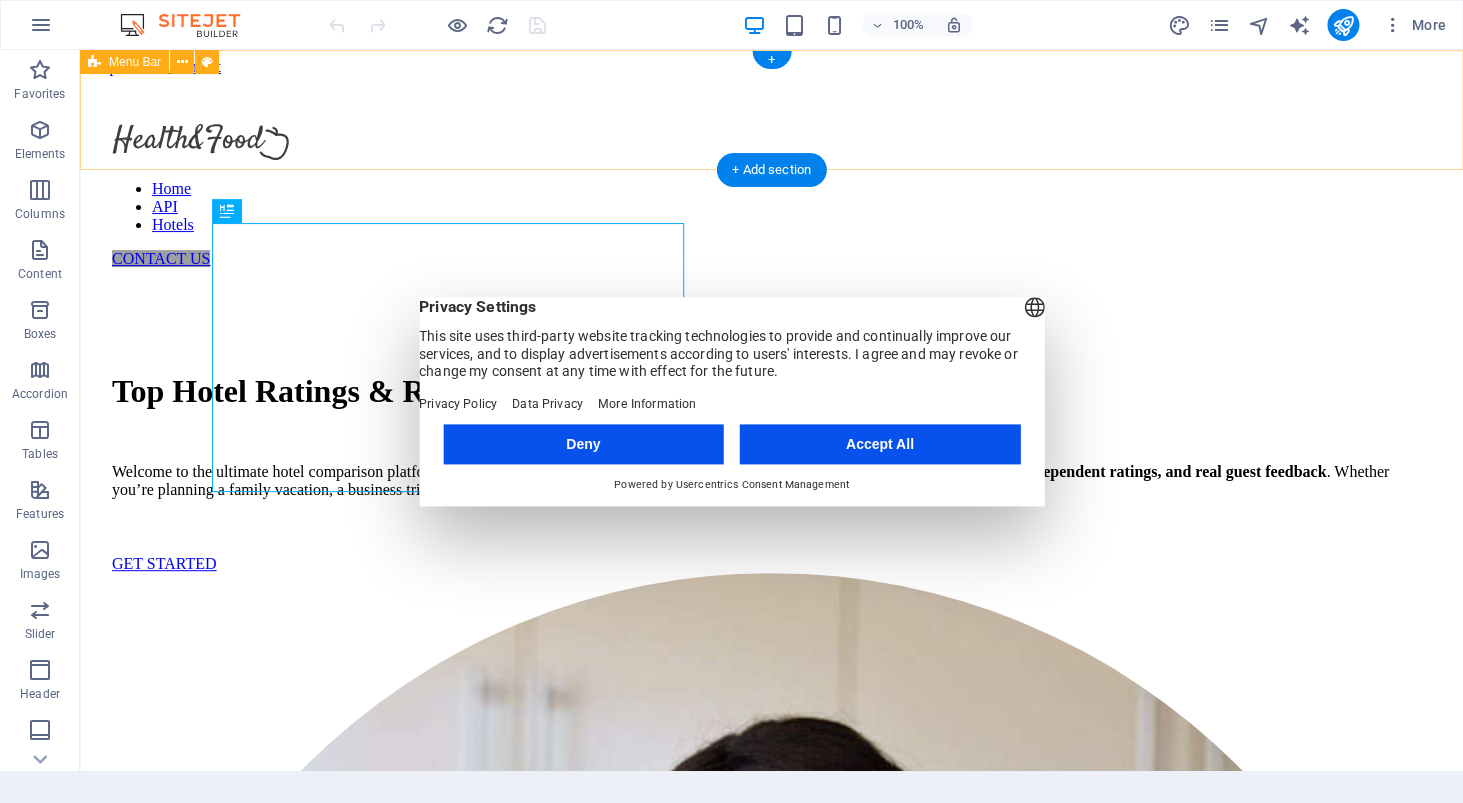 scroll, scrollTop: 0, scrollLeft: 0, axis: both 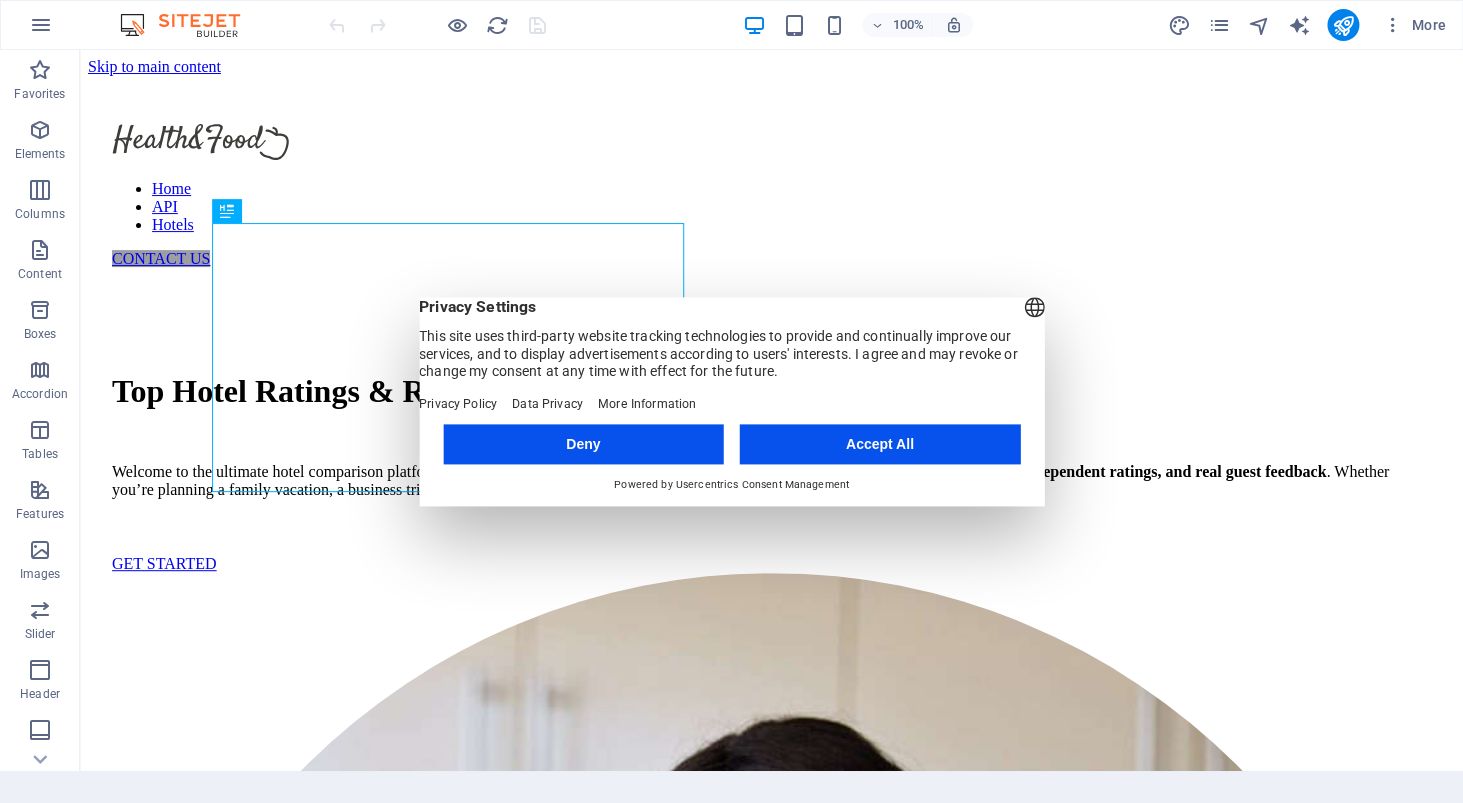 click on "Deny
Accept All
Powered by Usercentrics Consent Management" at bounding box center [731, 459] 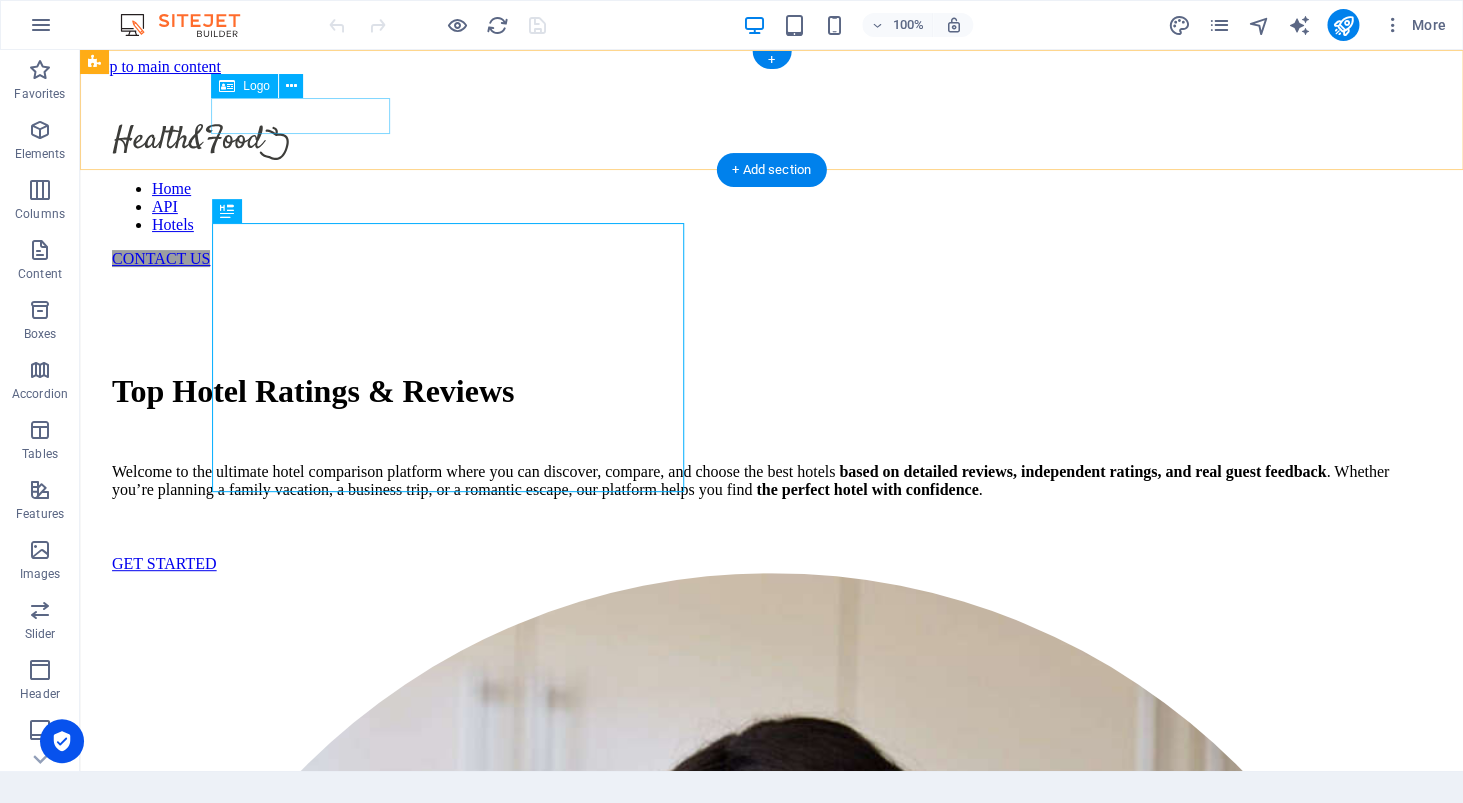 click at bounding box center [200, 142] 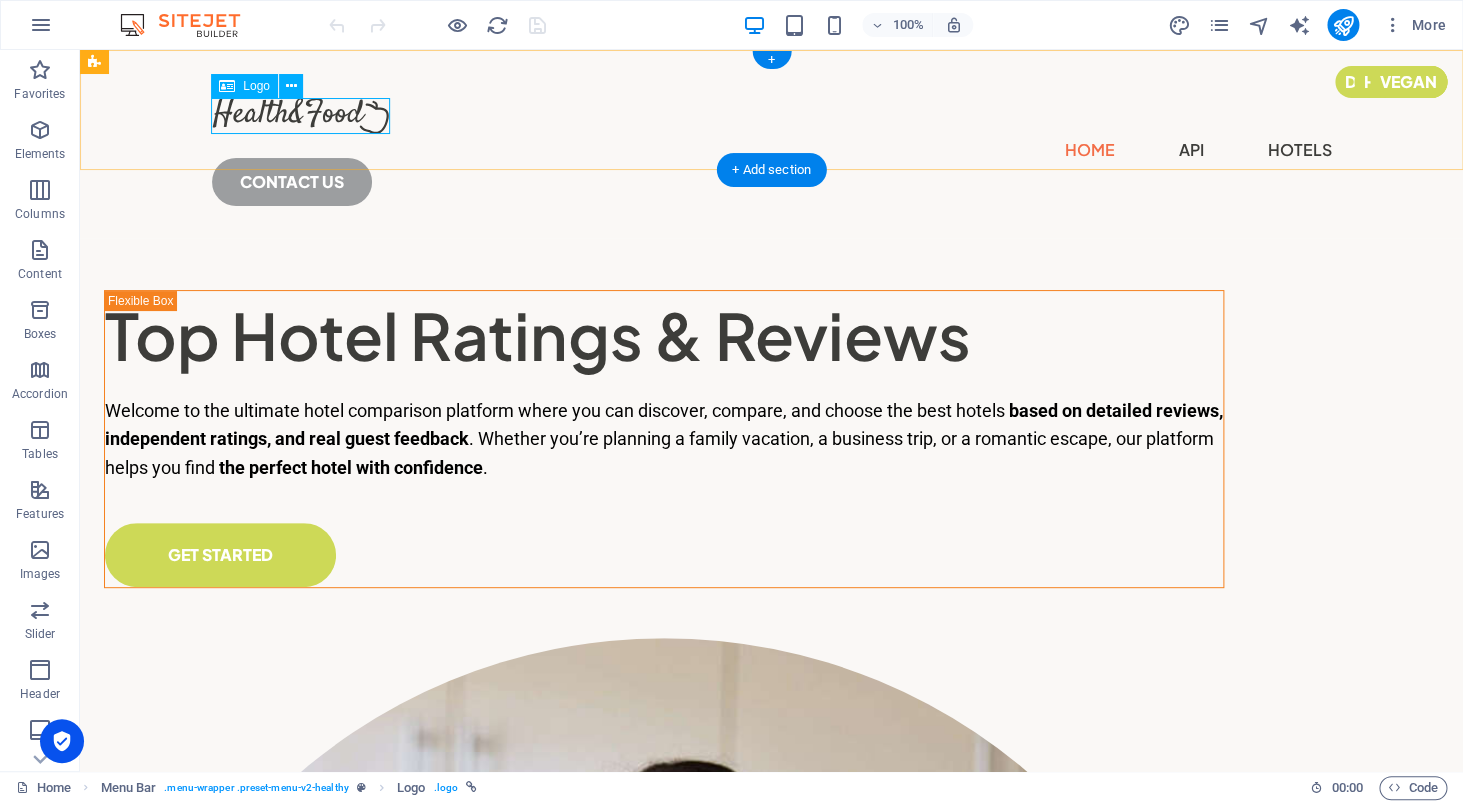 click at bounding box center [772, 116] 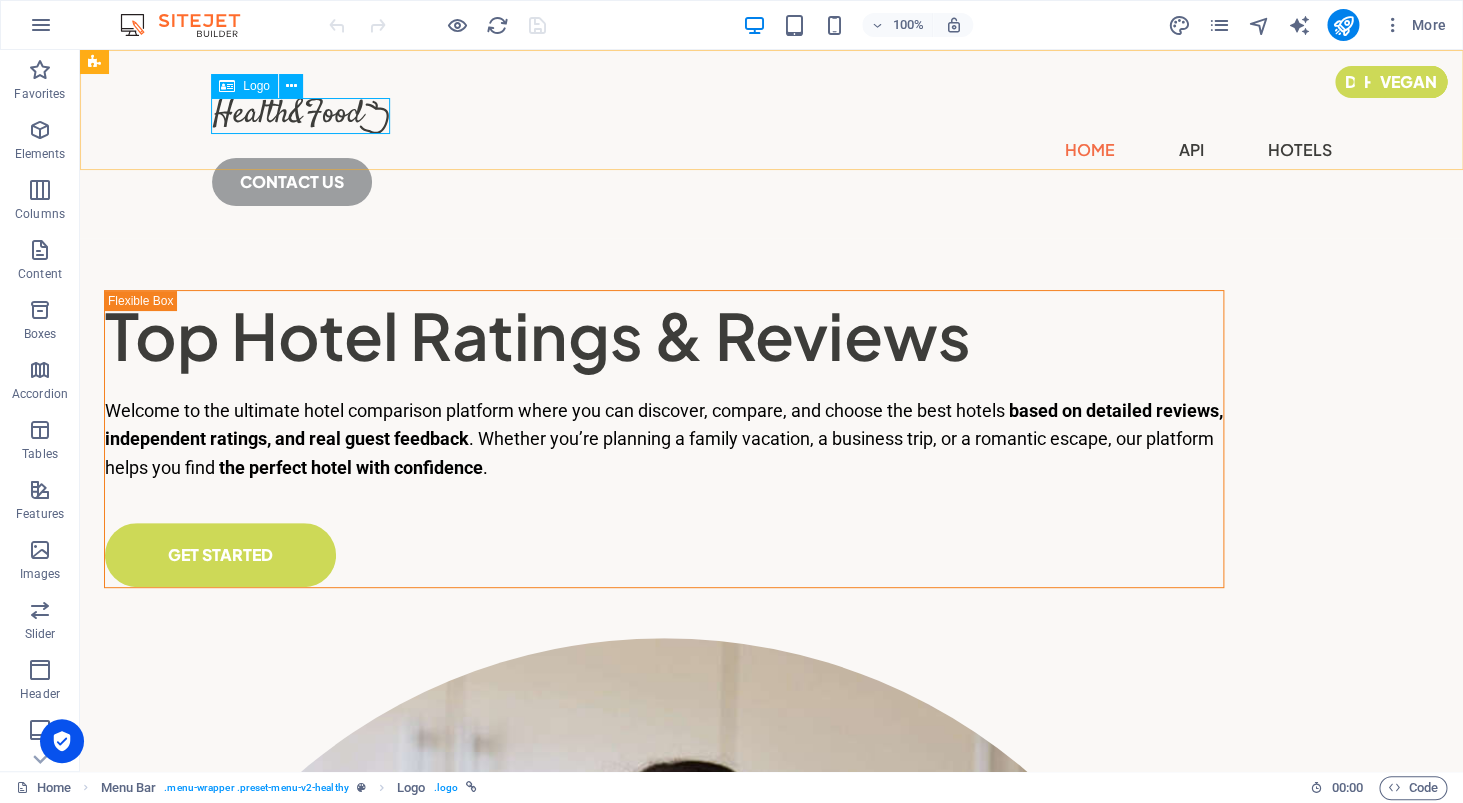click on "Logo" at bounding box center [244, 86] 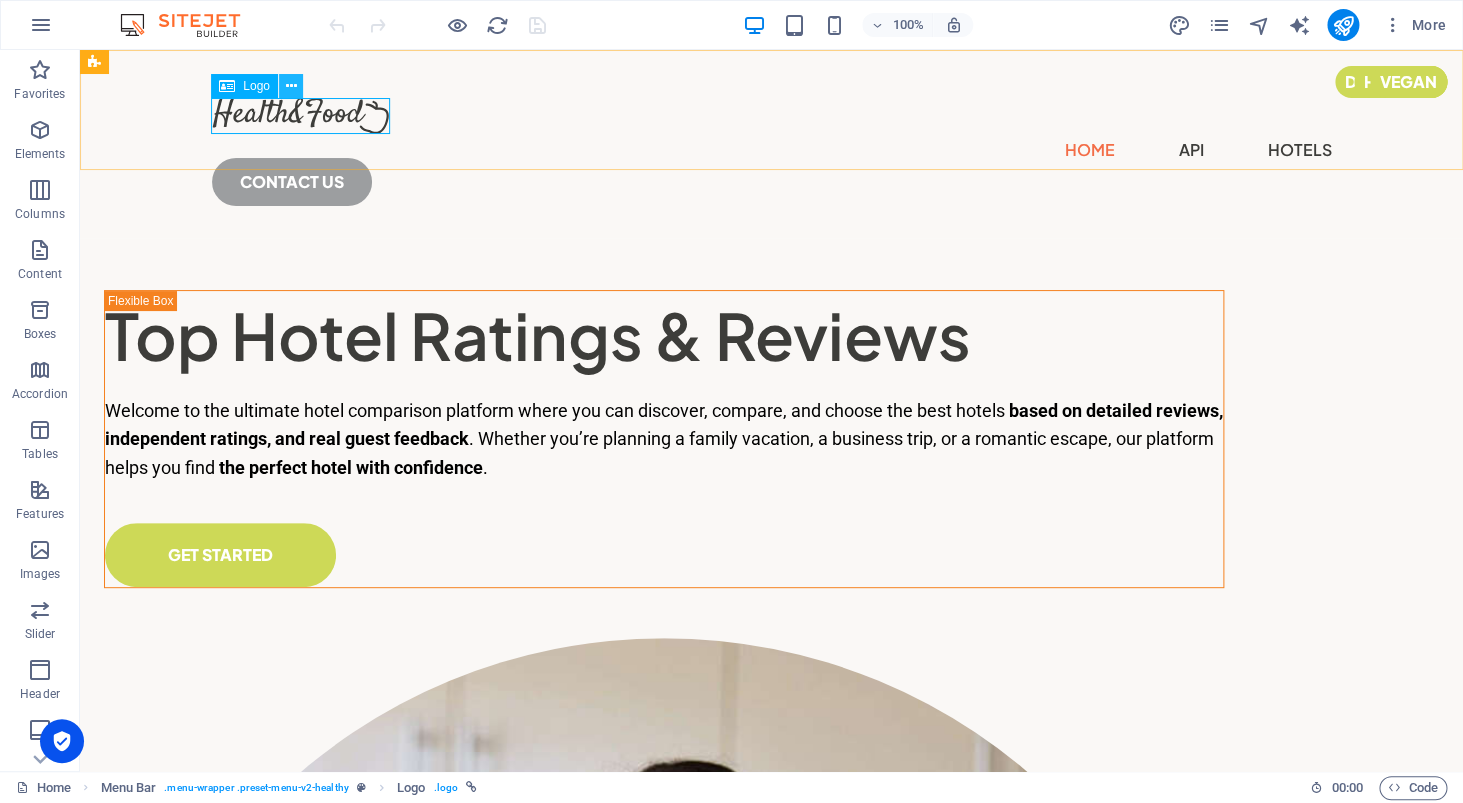 click at bounding box center [290, 86] 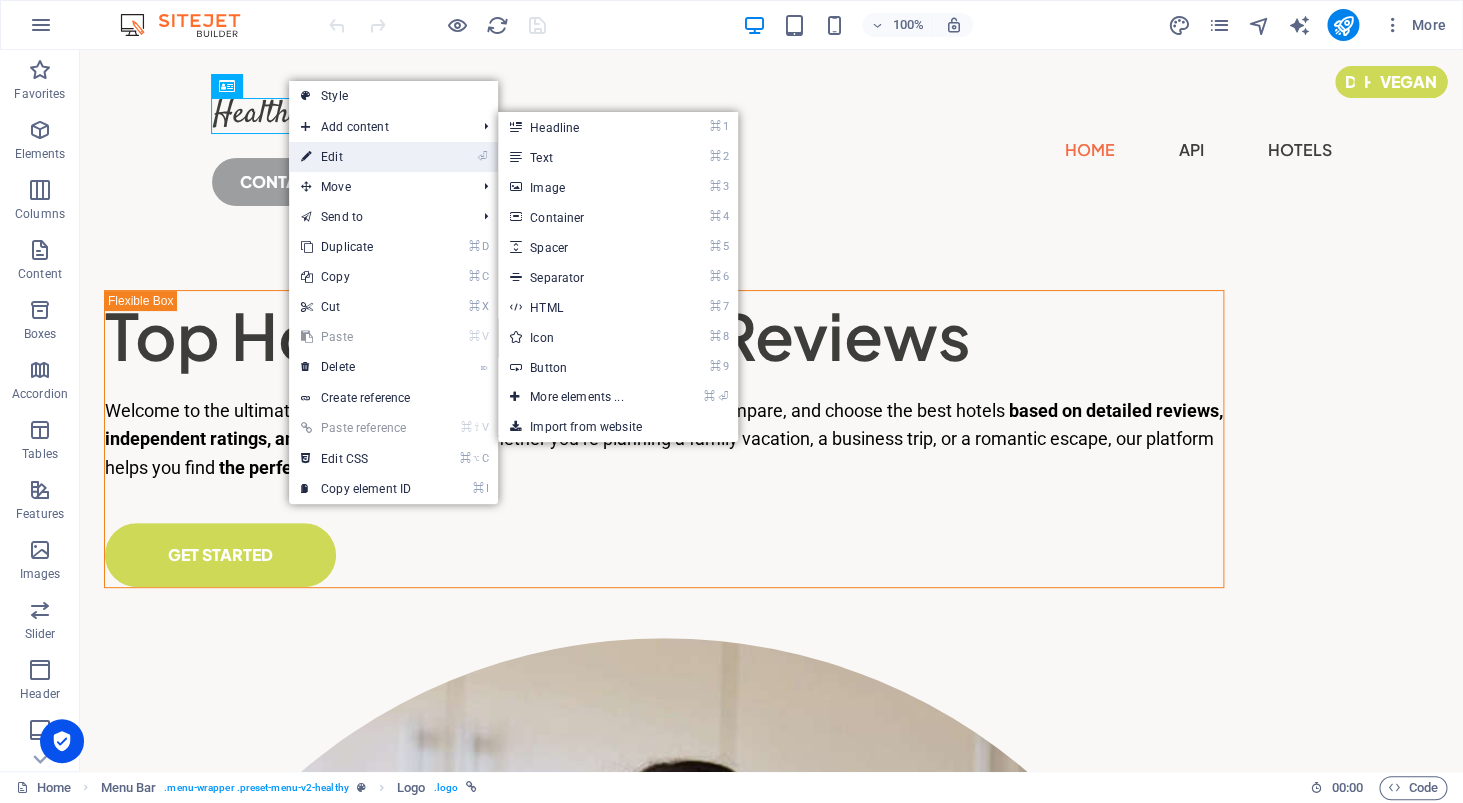click on "⏎  Edit" at bounding box center (356, 157) 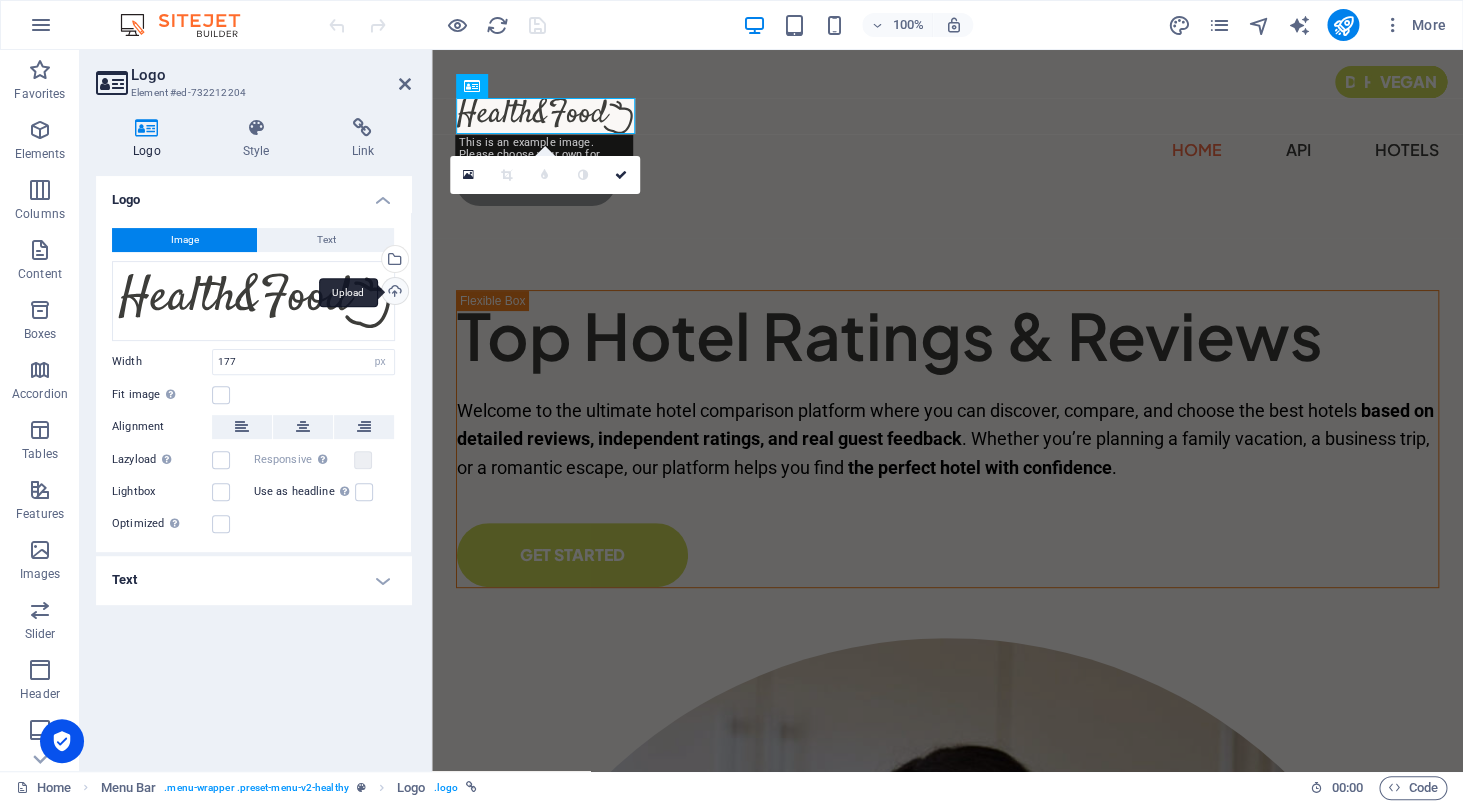 click on "Upload" at bounding box center [393, 293] 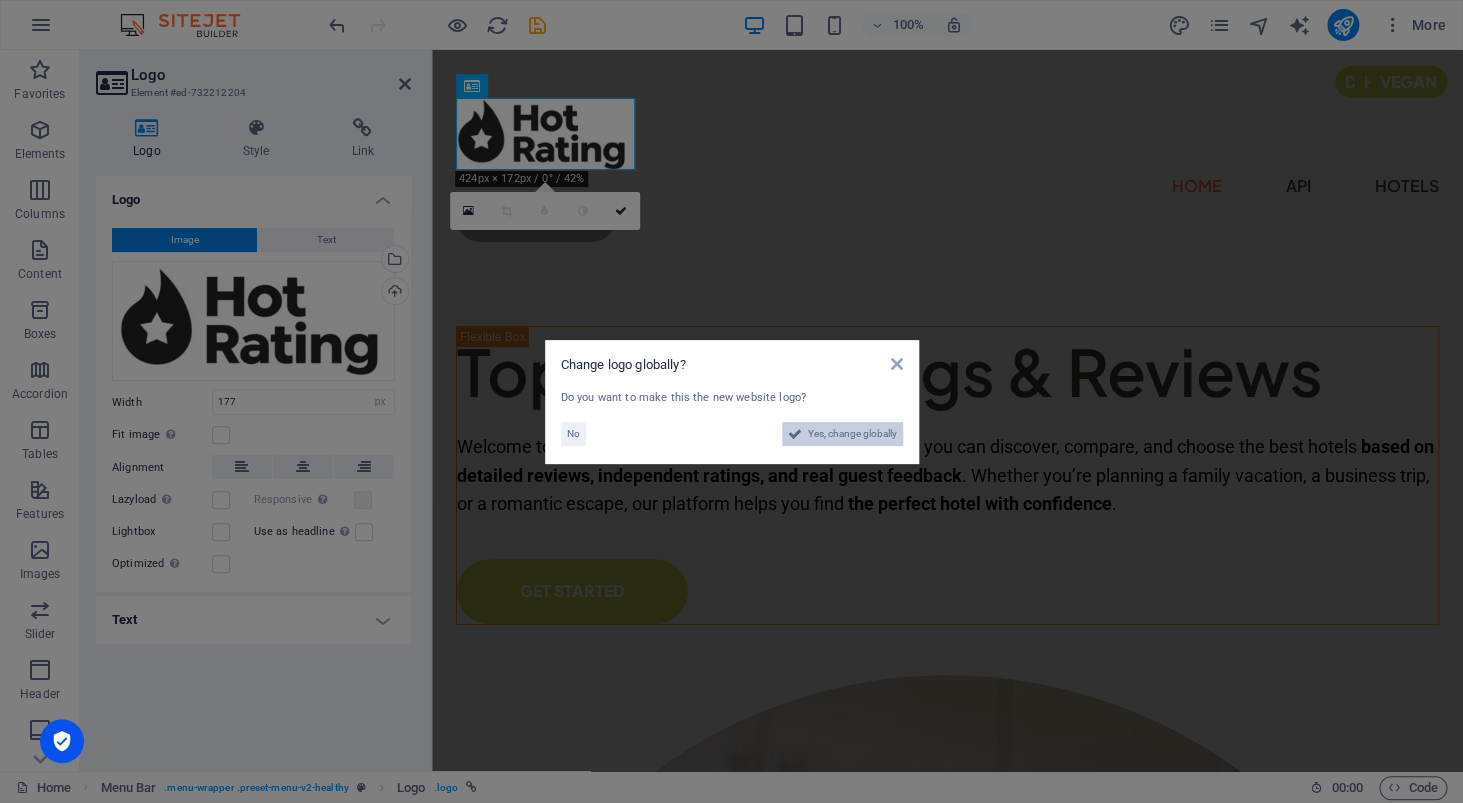 click on "Yes, change globally" at bounding box center [852, 434] 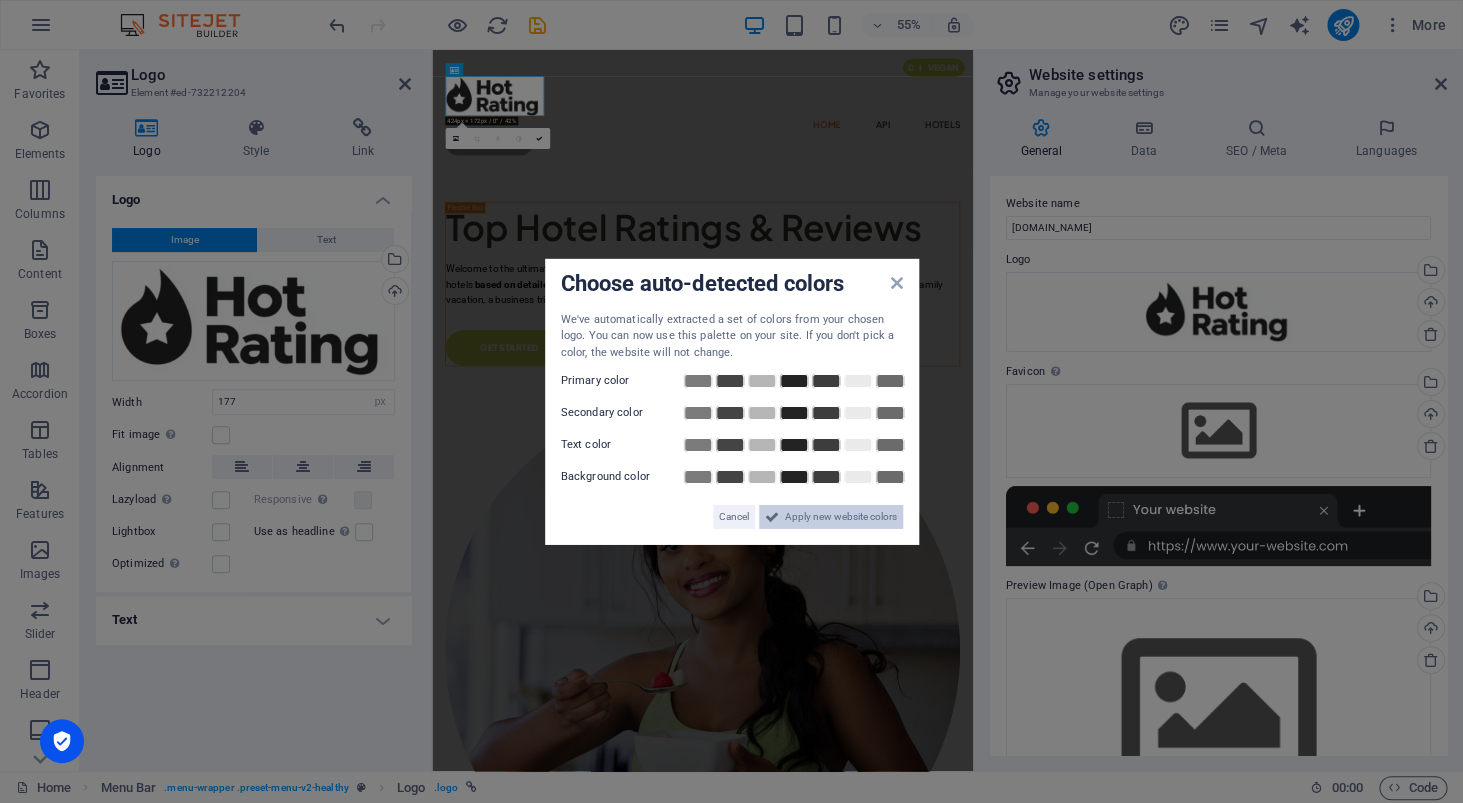 click on "Apply new website colors" at bounding box center (841, 517) 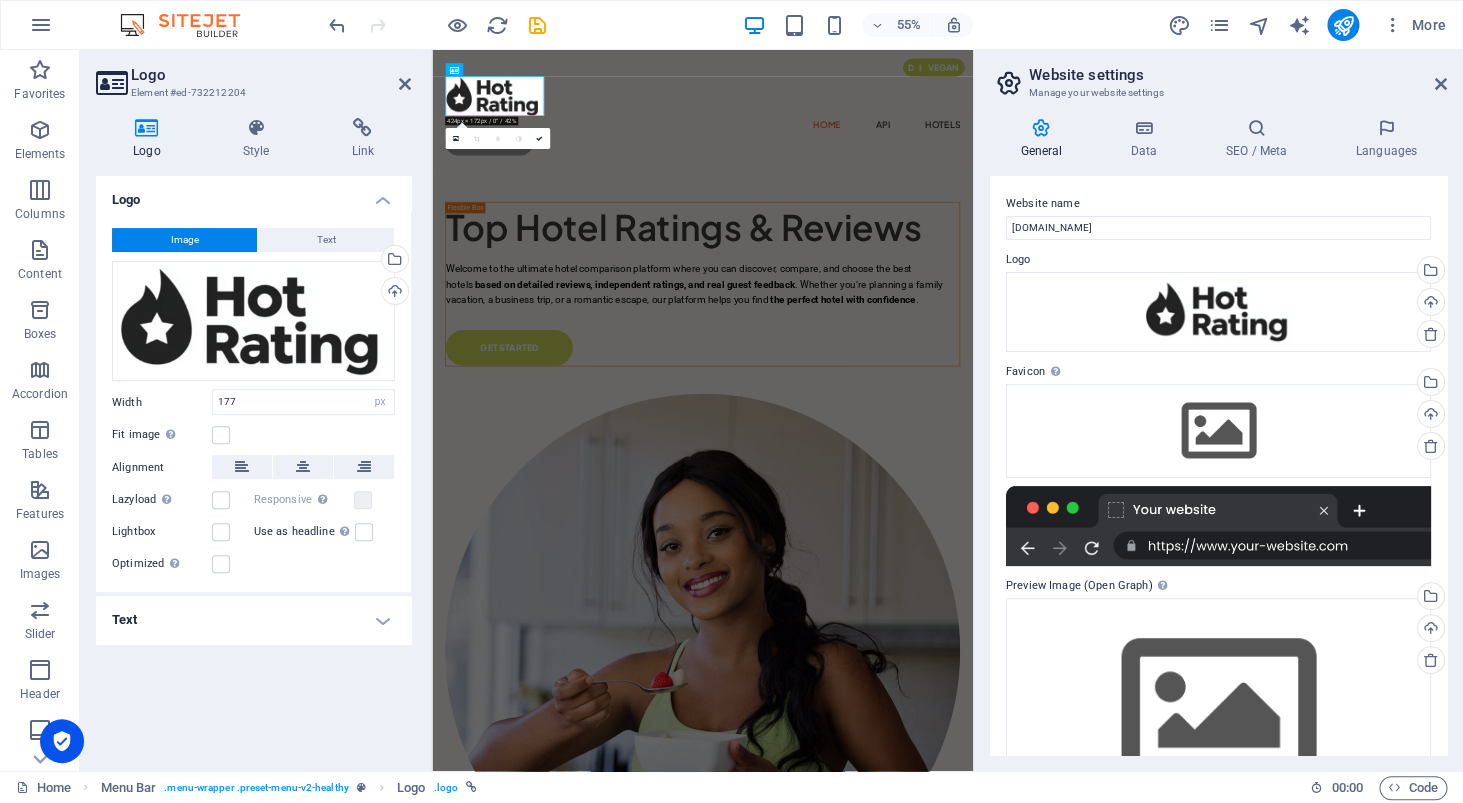 click on "Logo Element #ed-732212204" at bounding box center [253, 76] 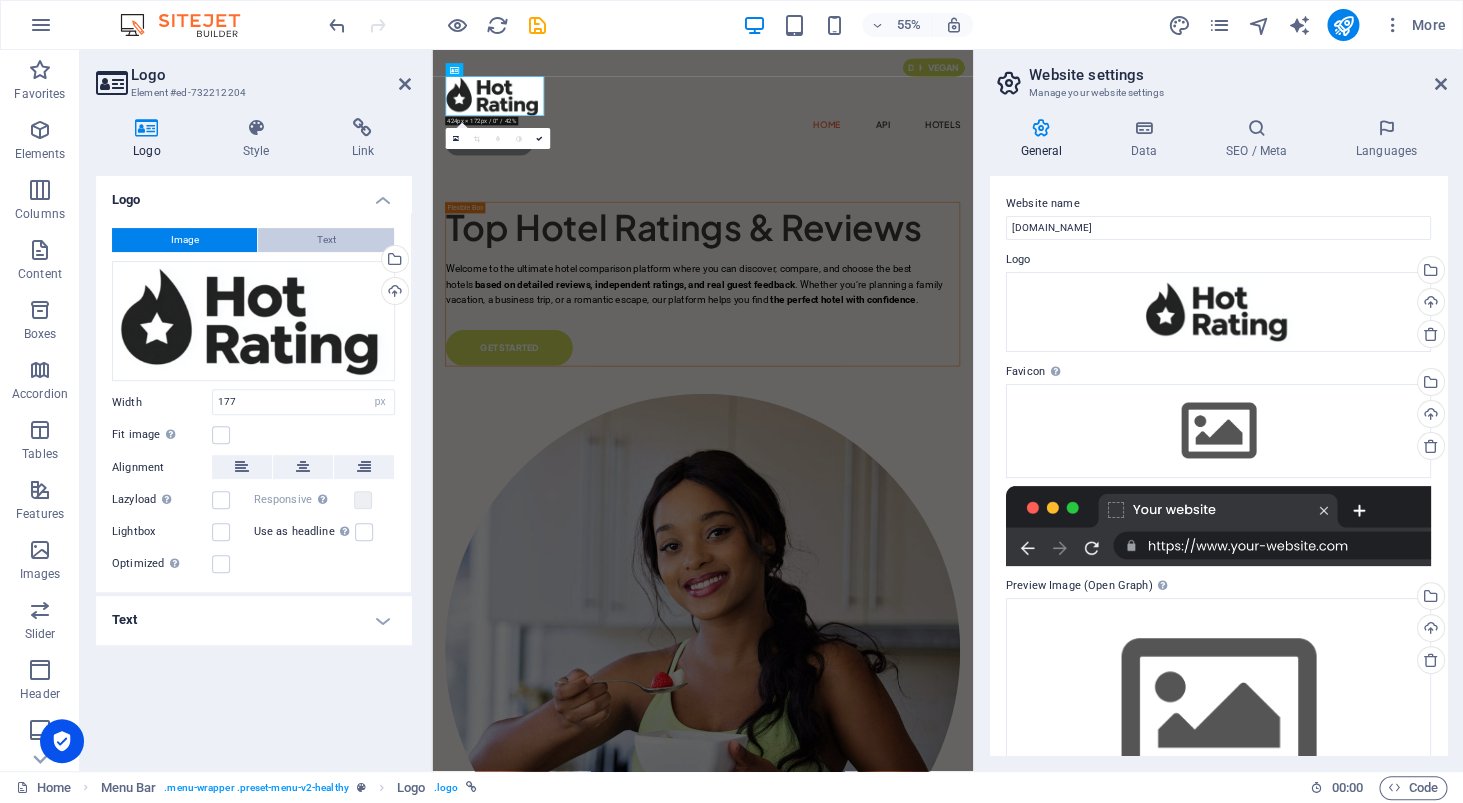 click on "Text" at bounding box center [326, 240] 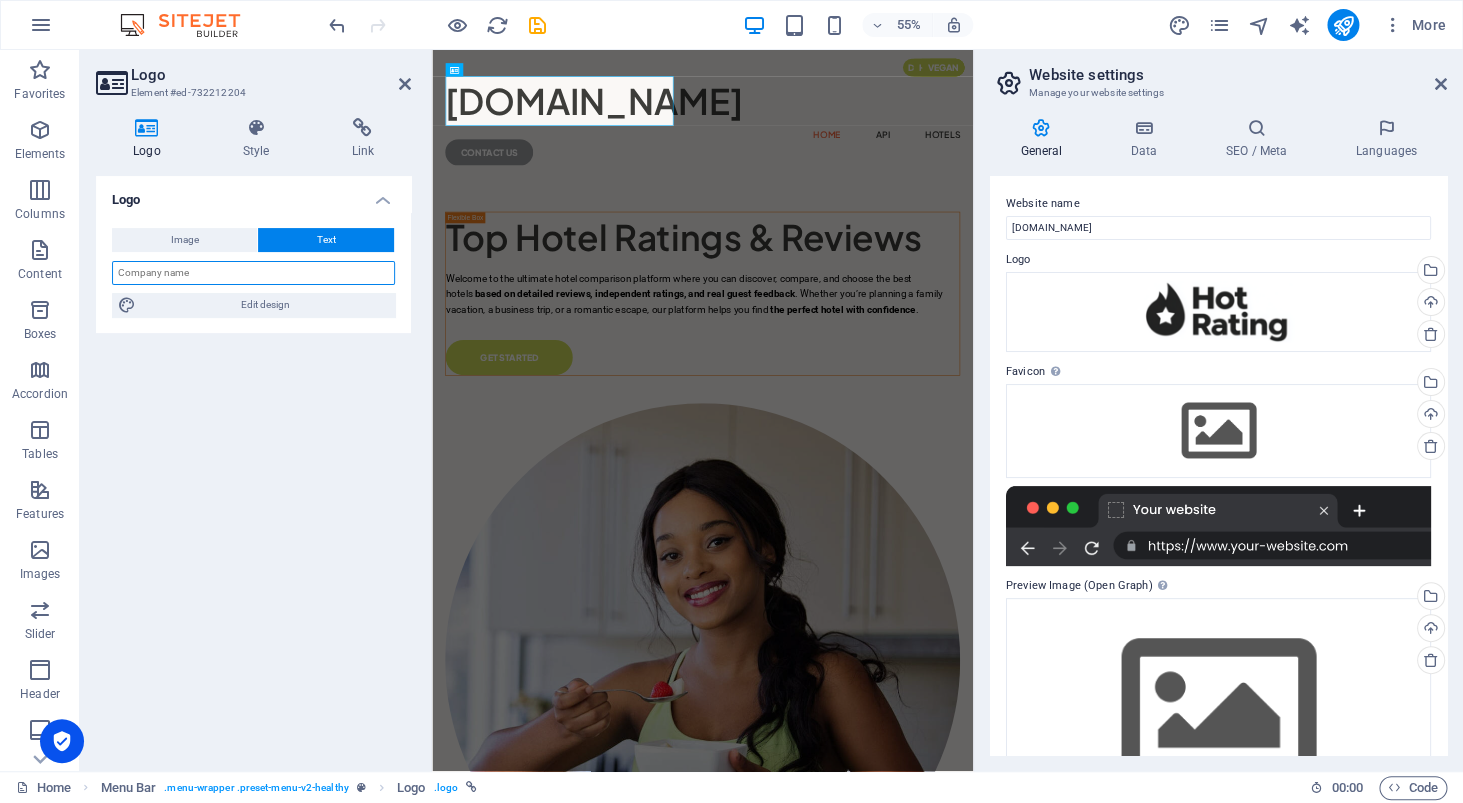 click at bounding box center [253, 273] 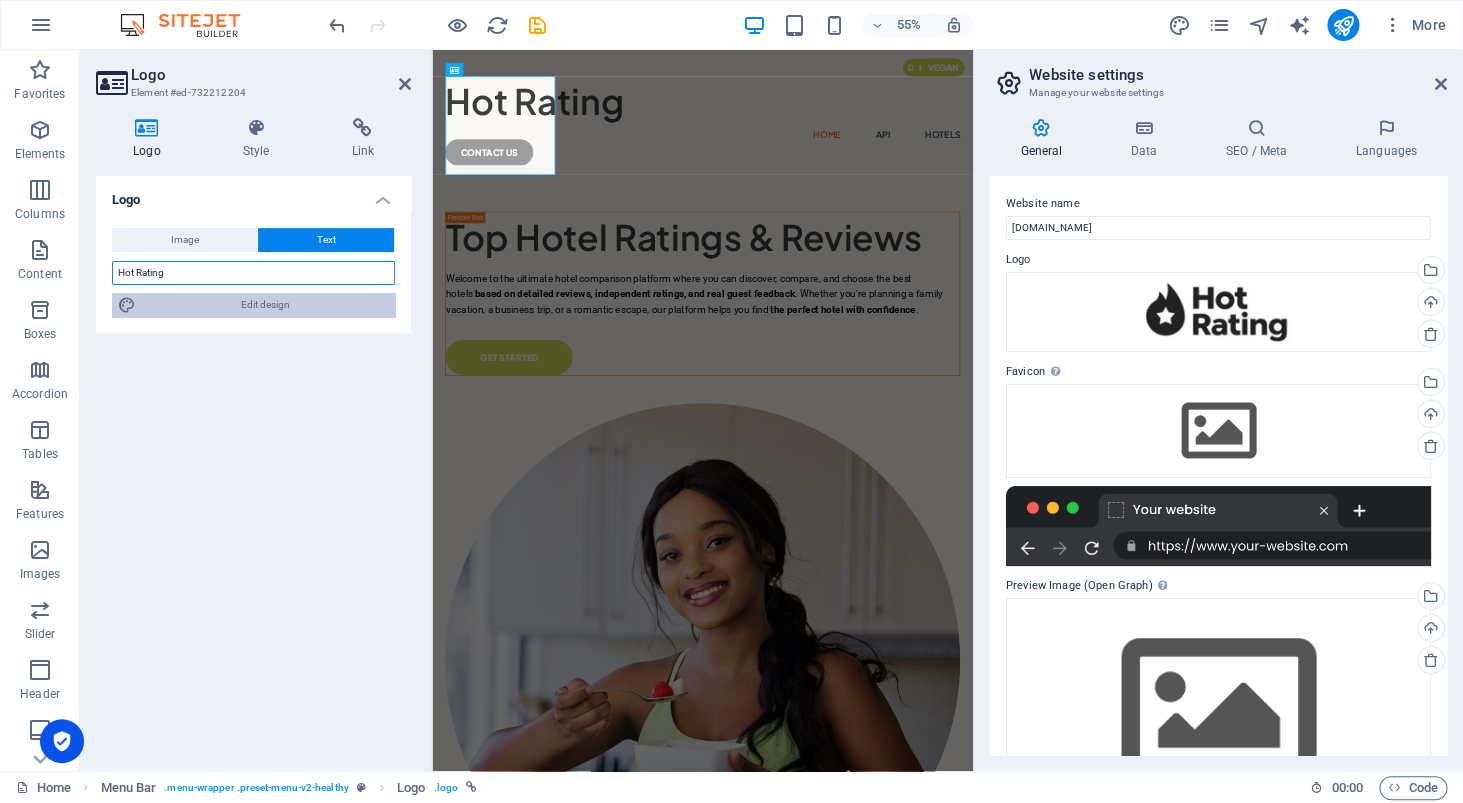 type on "Hot Rating" 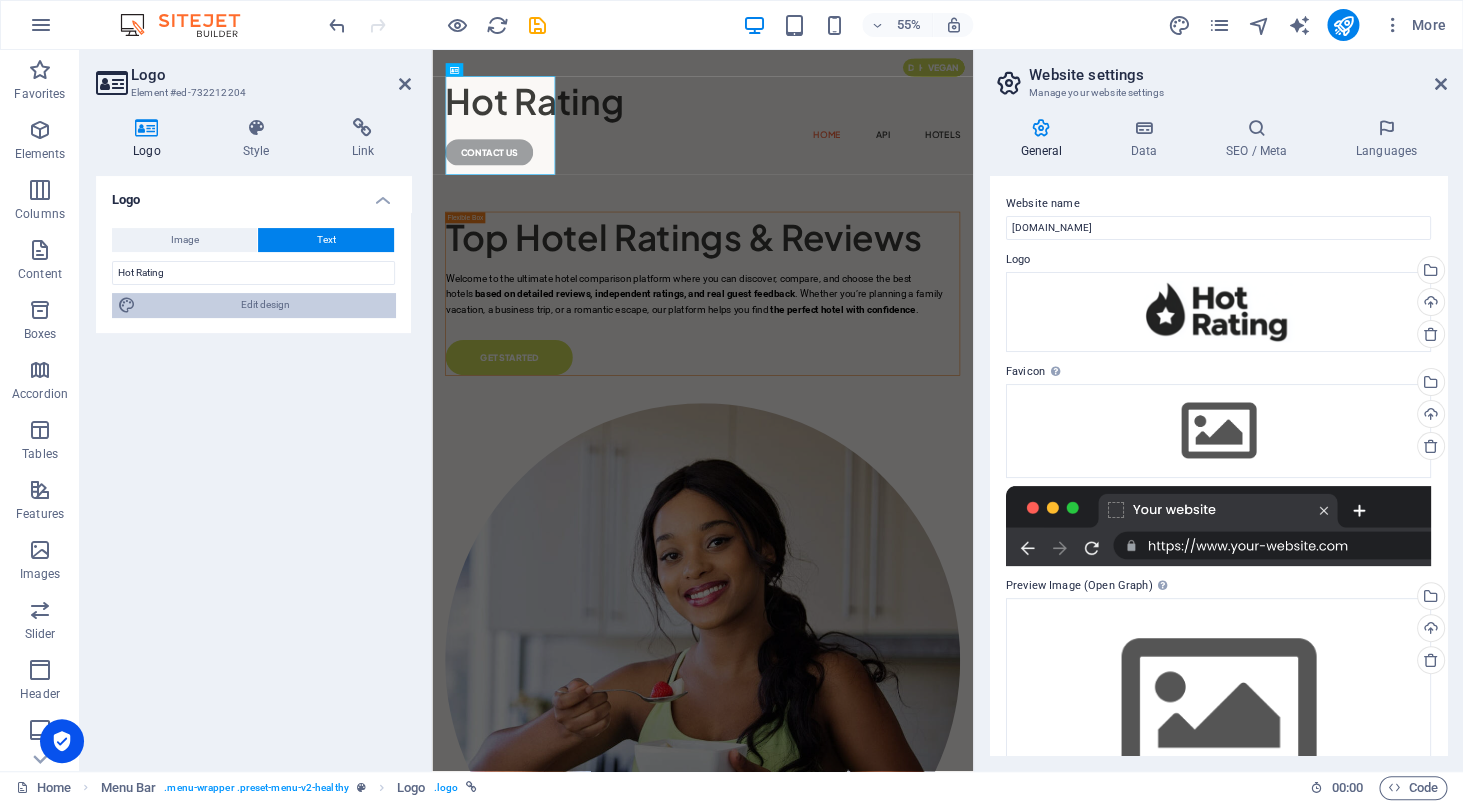 click on "Edit design" at bounding box center (265, 305) 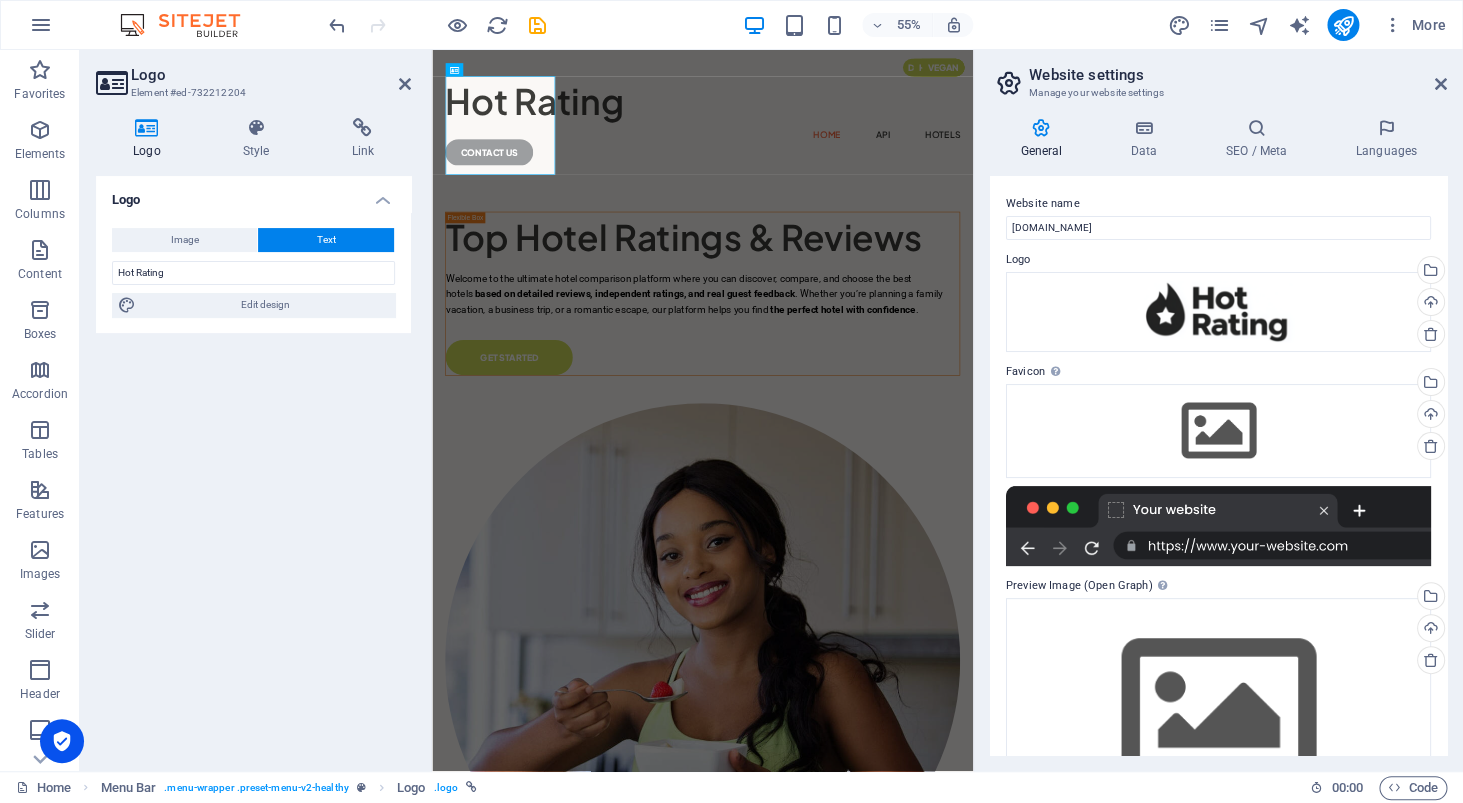 select on "px" 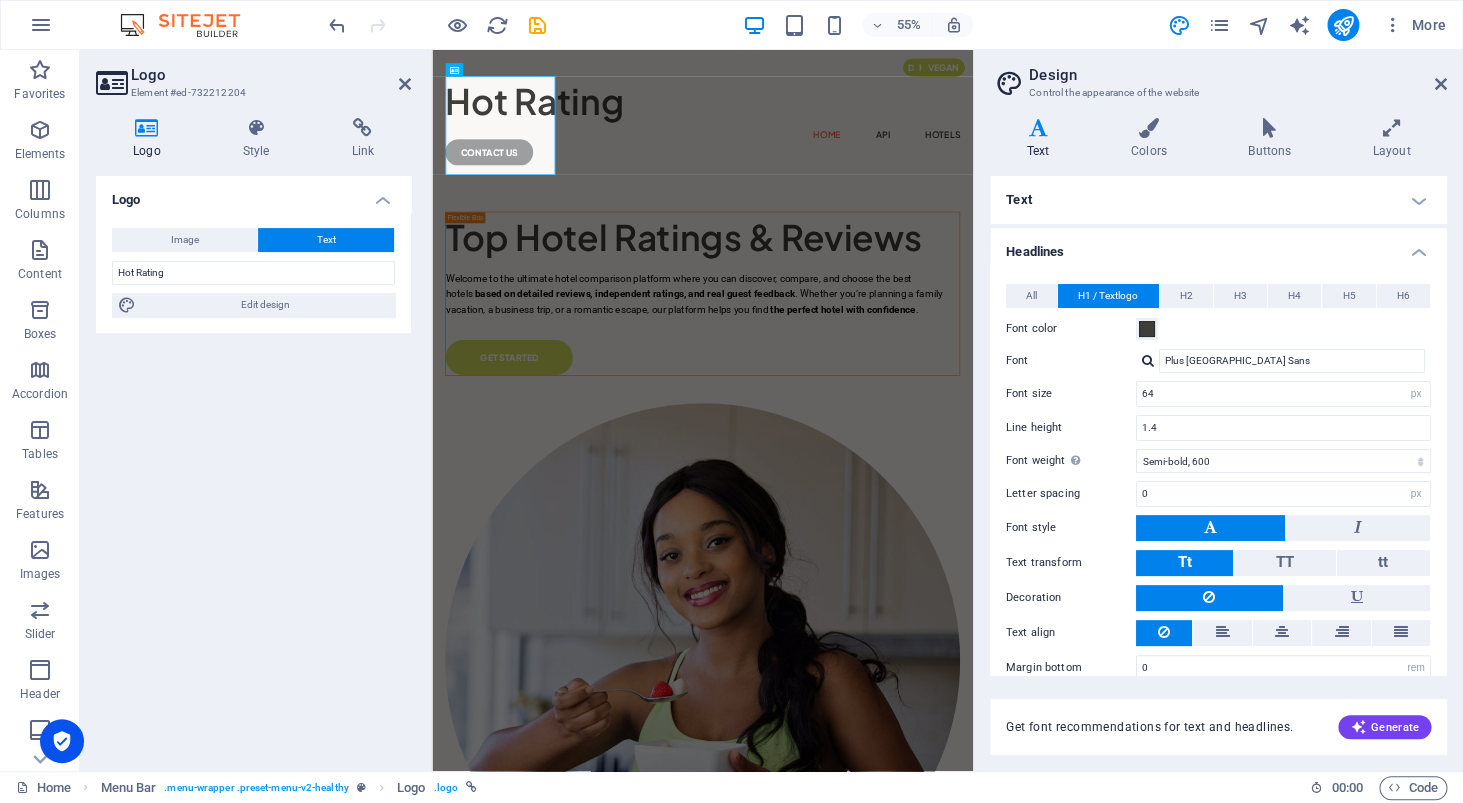 click on "Image Text Drag files here, click to choose files or select files from Files or our free stock photos & videos Select files from the file manager, stock photos, or upload file(s) Upload Width 177 Default auto px rem % em vh vw Fit image Automatically fit image to a fixed width and height Height Default auto px Alignment Lazyload Loading images after the page loads improves page speed. Responsive Automatically load retina image and smartphone optimized sizes. Lightbox Use as headline The image will be wrapped in an H1 headline tag. Useful for giving alternative text the weight of an H1 headline, e.g. for the logo. Leave unchecked if uncertain. Optimized Images are compressed to improve page speed. Position Direction Custom X offset 50 px rem % vh vw Y offset 50 px rem % vh vw Hot Rating Edit design" at bounding box center [253, 272] 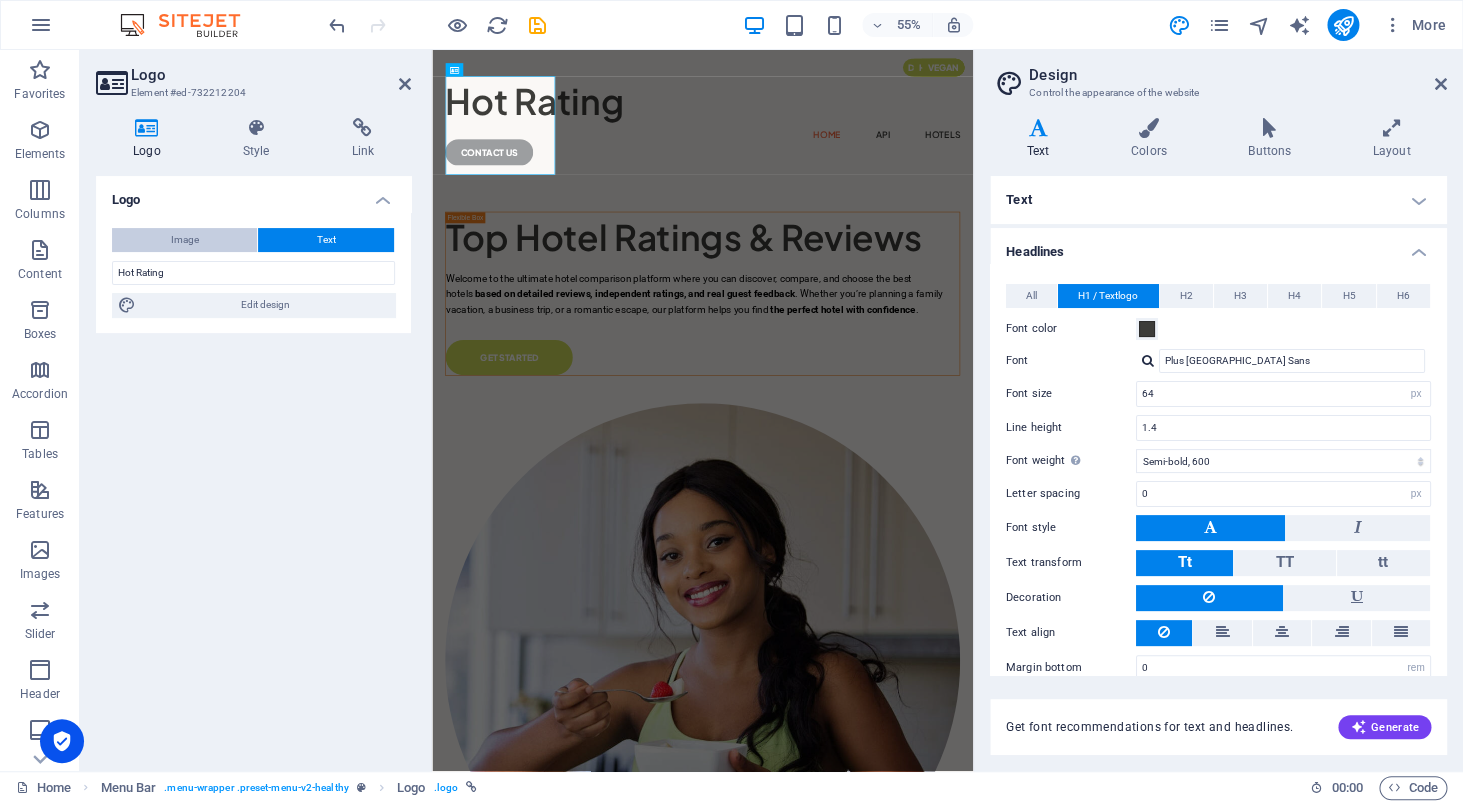click on "Image" at bounding box center [184, 240] 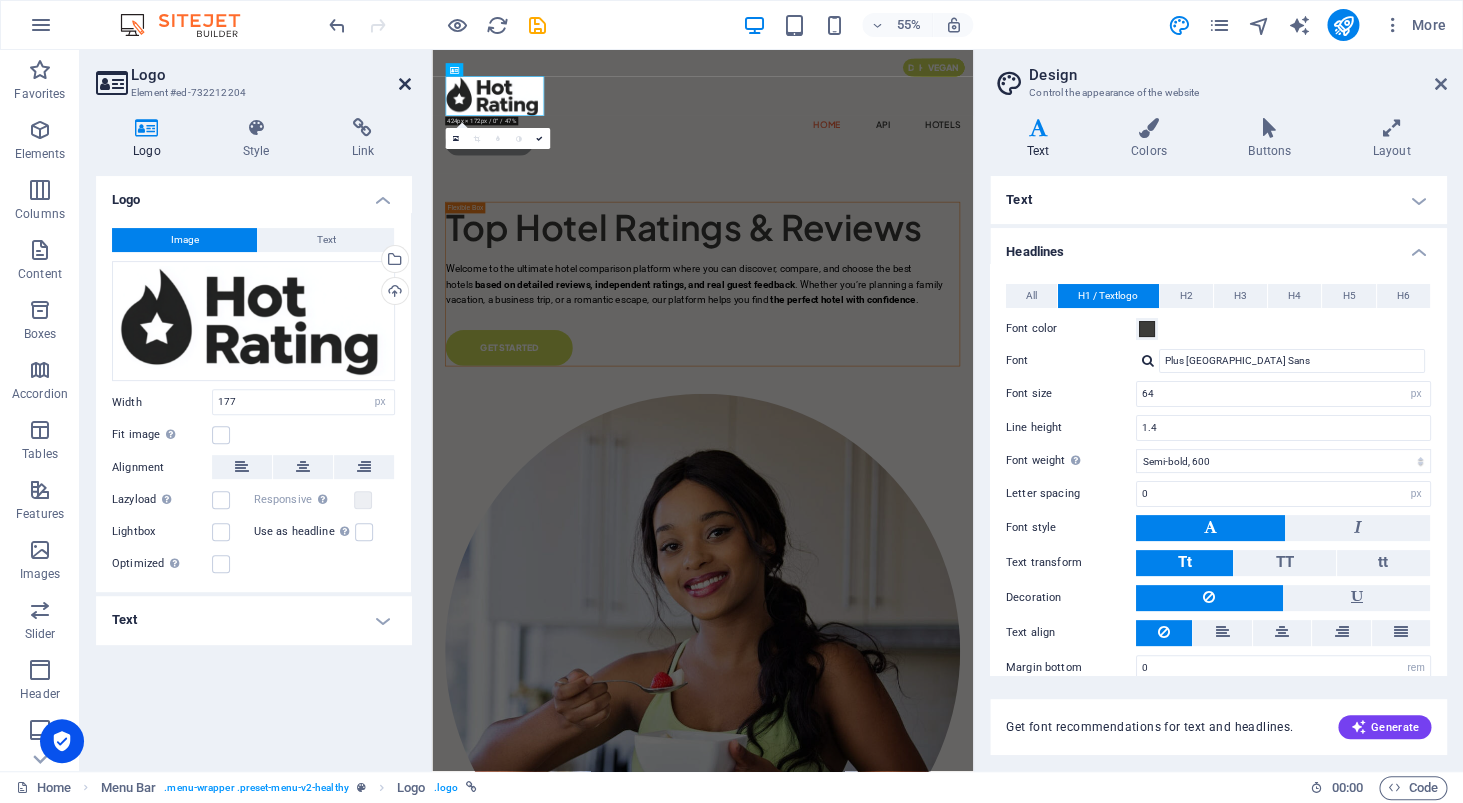 click at bounding box center (405, 84) 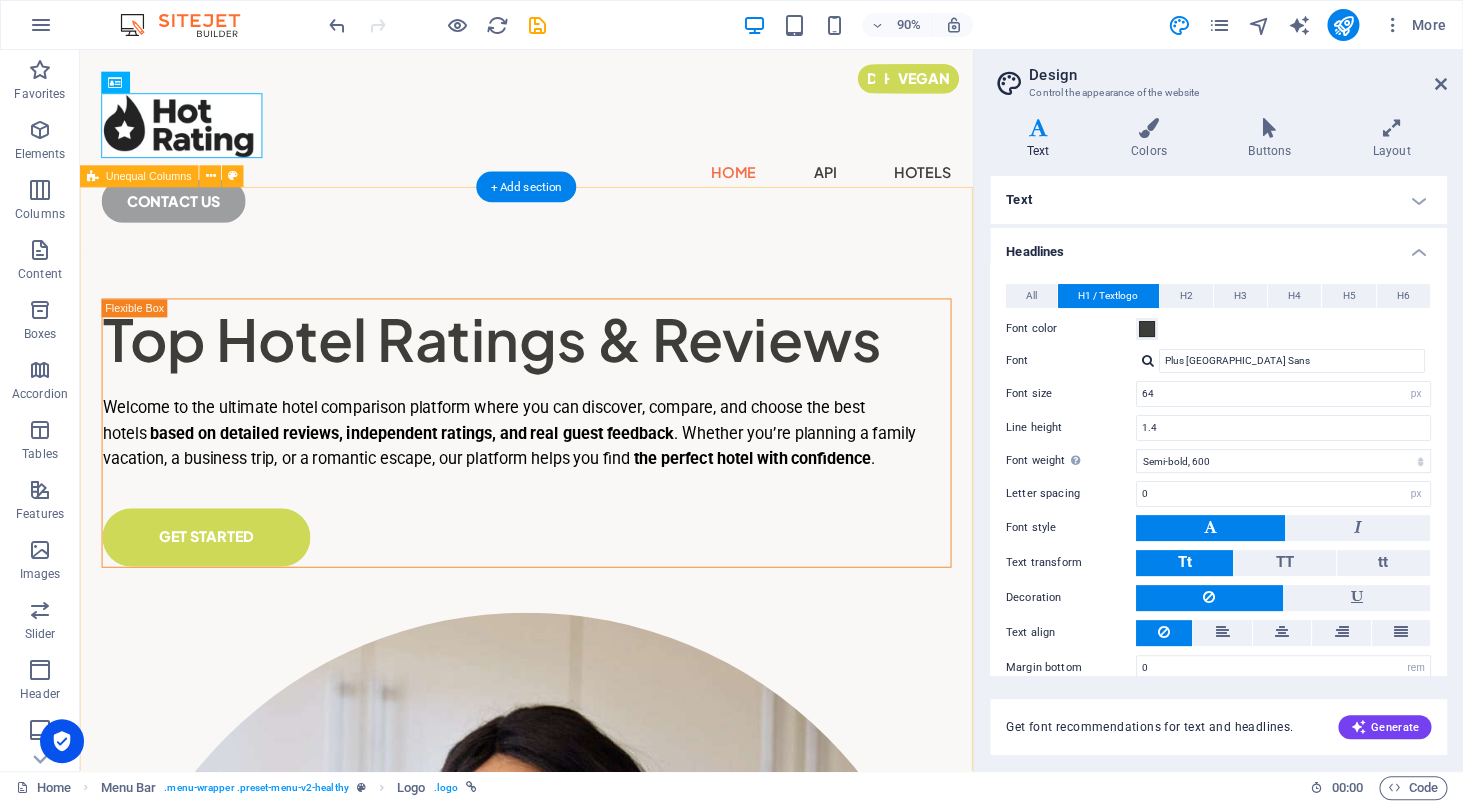 click on "Top Hotel Ratings & Reviews Welcome to the ultimate hotel comparison platform where you can discover, compare, and choose the best hotels   based on detailed reviews, independent ratings, and real guest feedback . Whether you’re planning a family vacation, a business trip, or a romantic escape, our platform helps you find   the perfect hotel with confidence . GET STARTED" at bounding box center (576, 986) 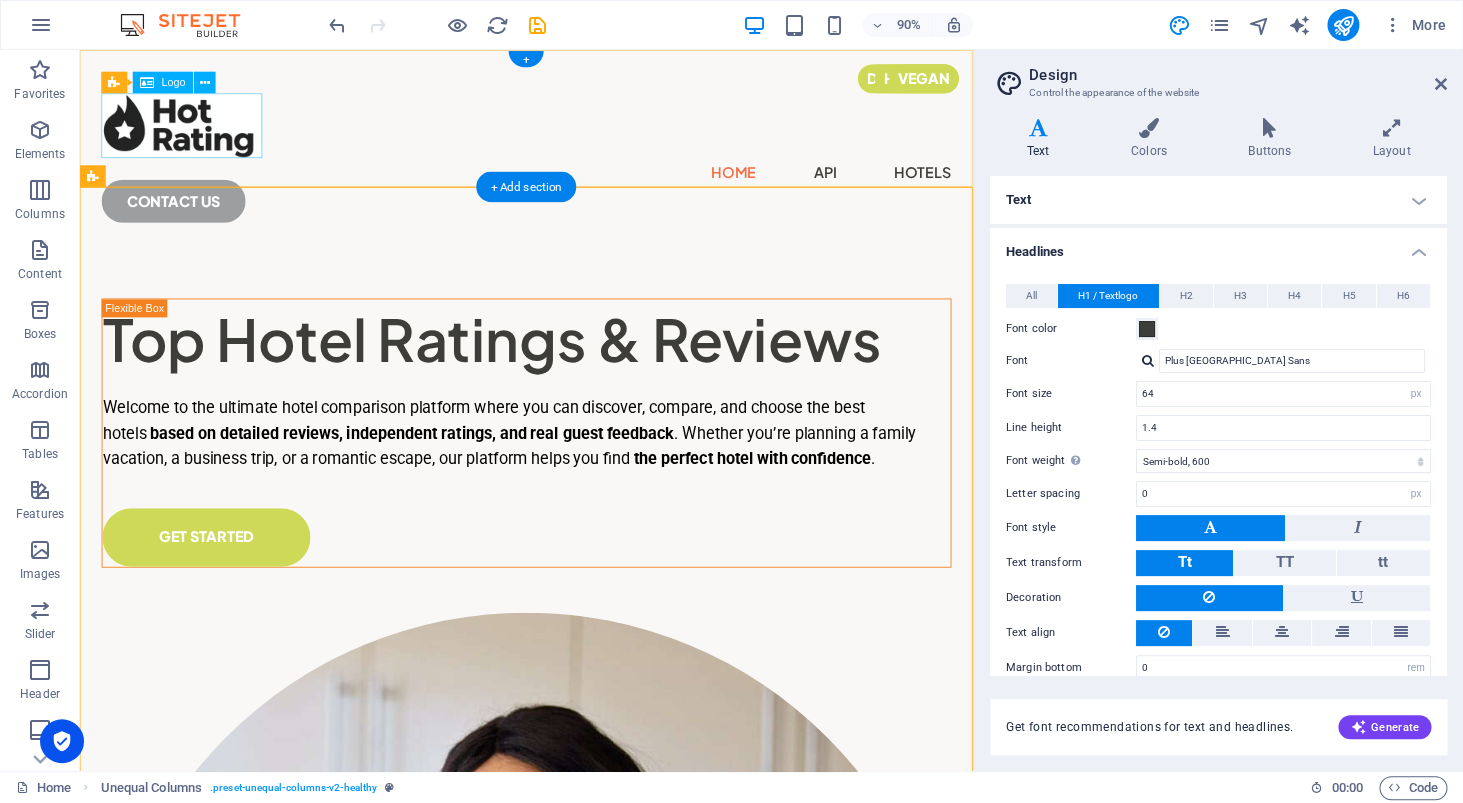 click at bounding box center [576, 134] 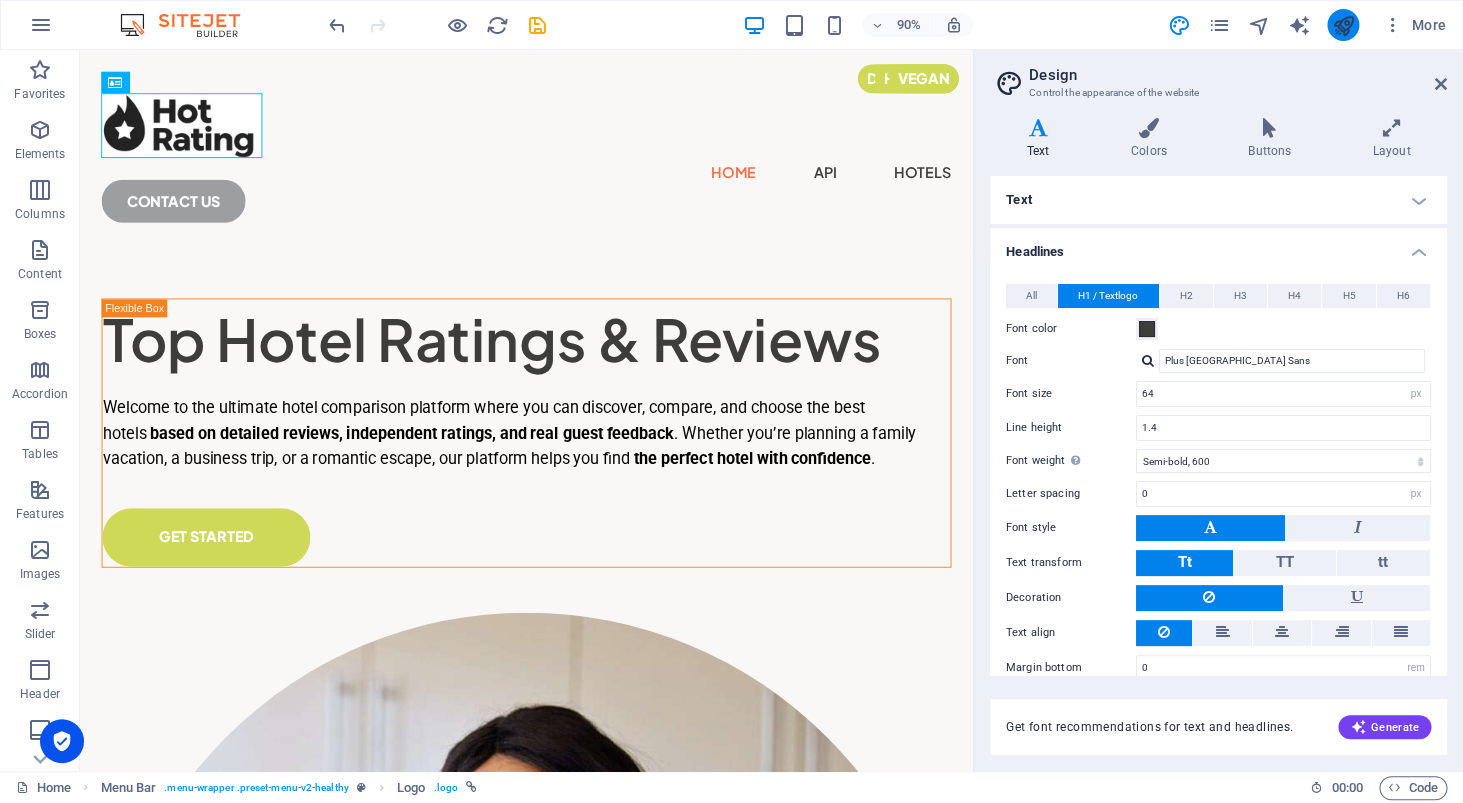 click at bounding box center [1342, 25] 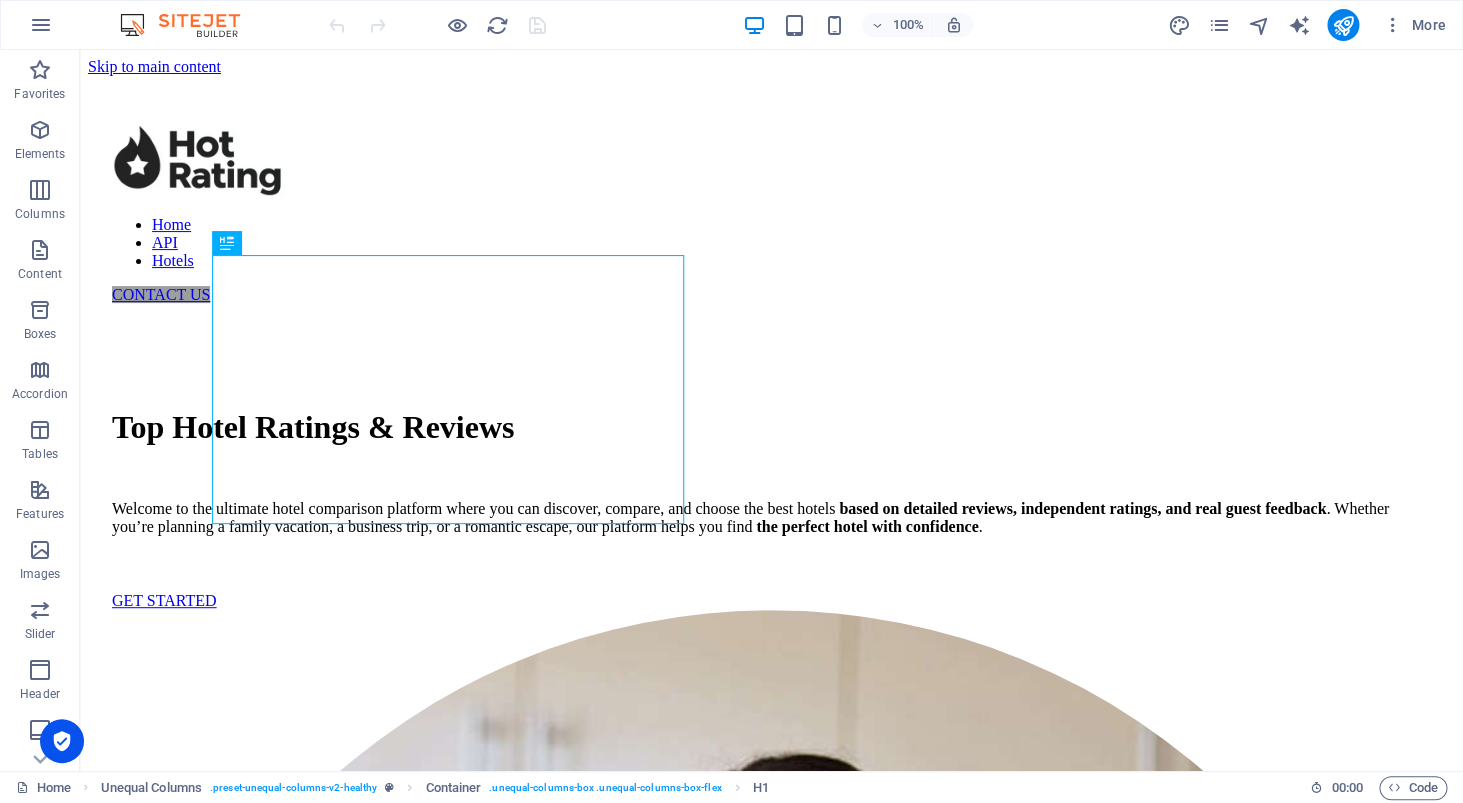 scroll, scrollTop: 0, scrollLeft: 0, axis: both 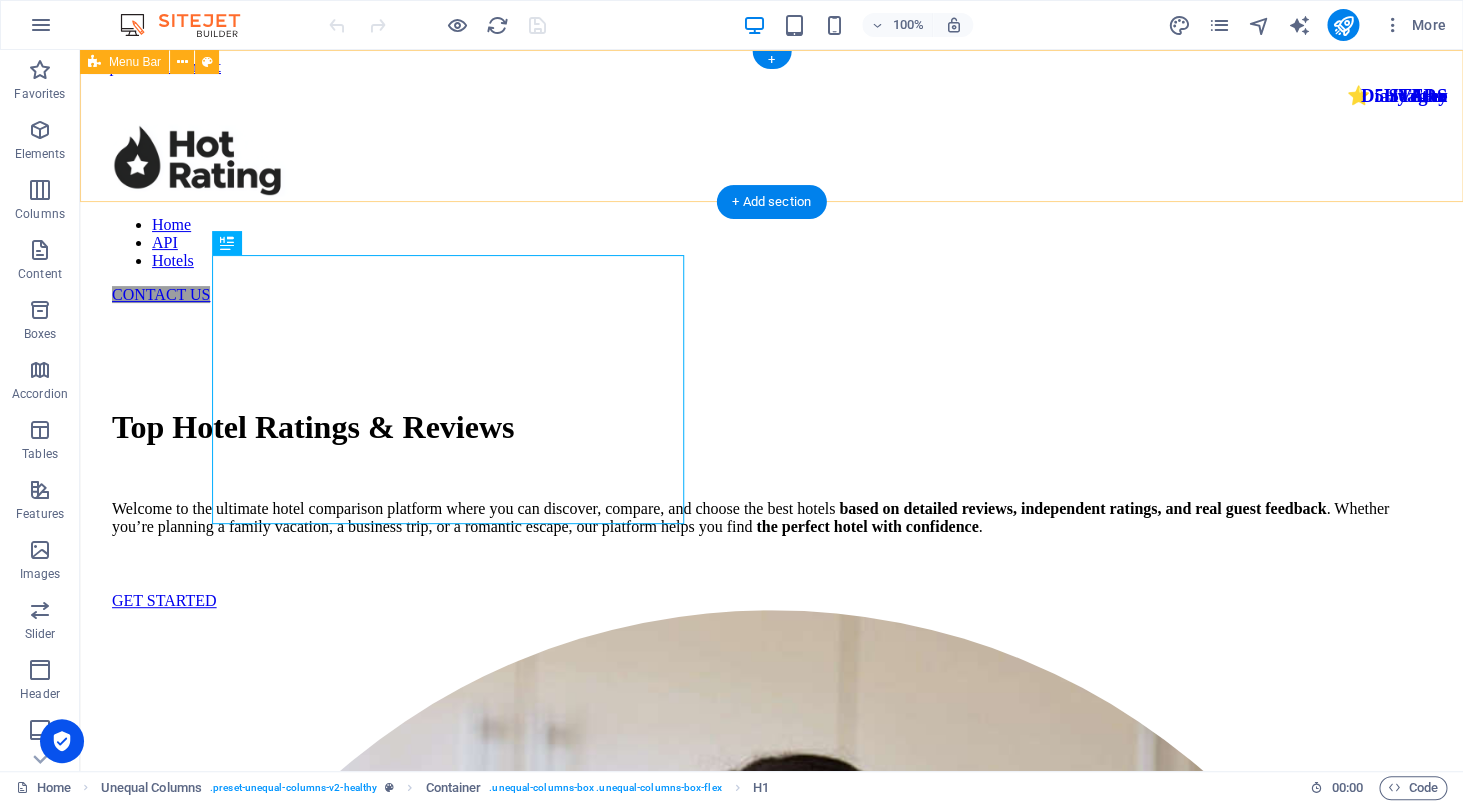 click at bounding box center (771, 162) 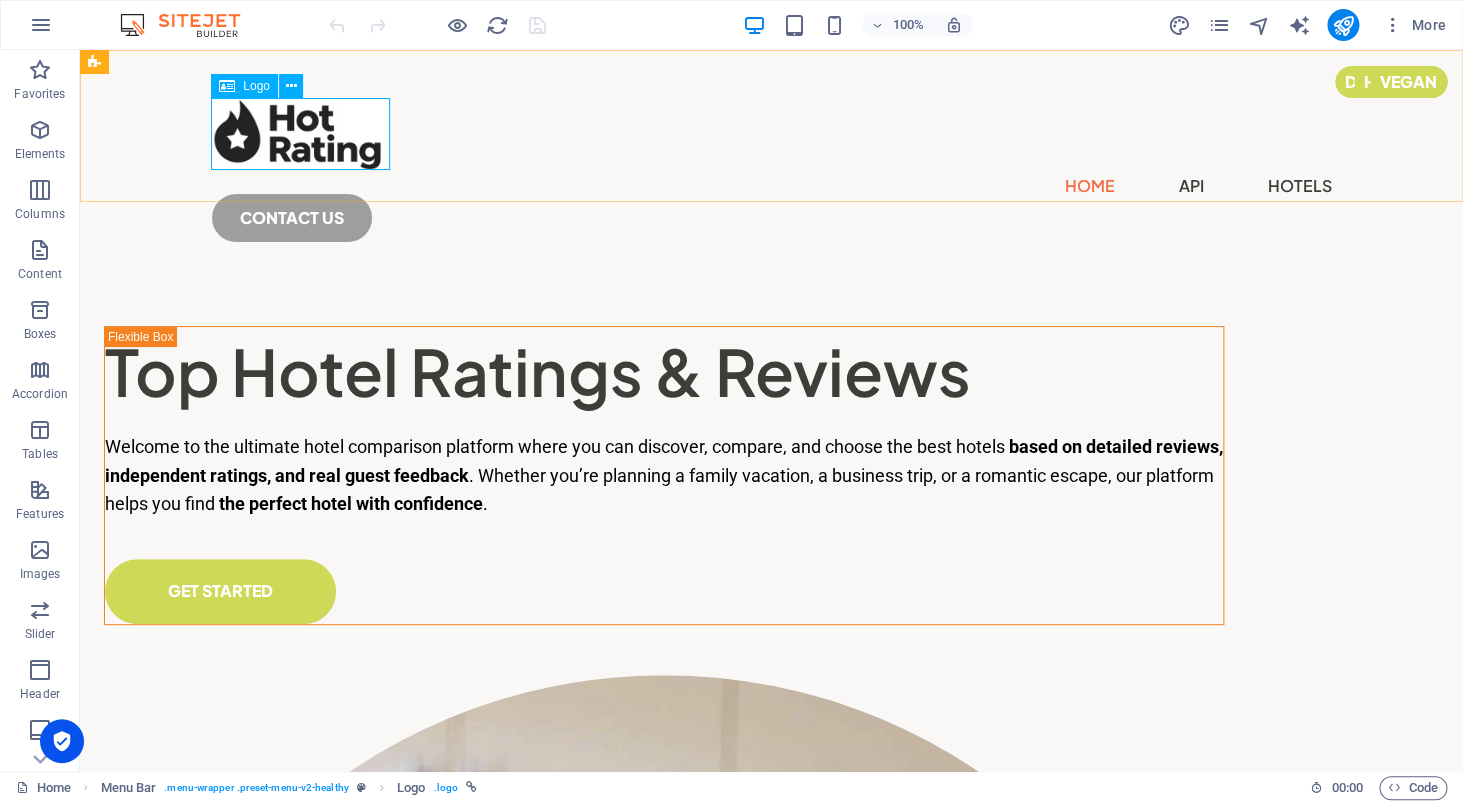 click on "Logo" at bounding box center [244, 86] 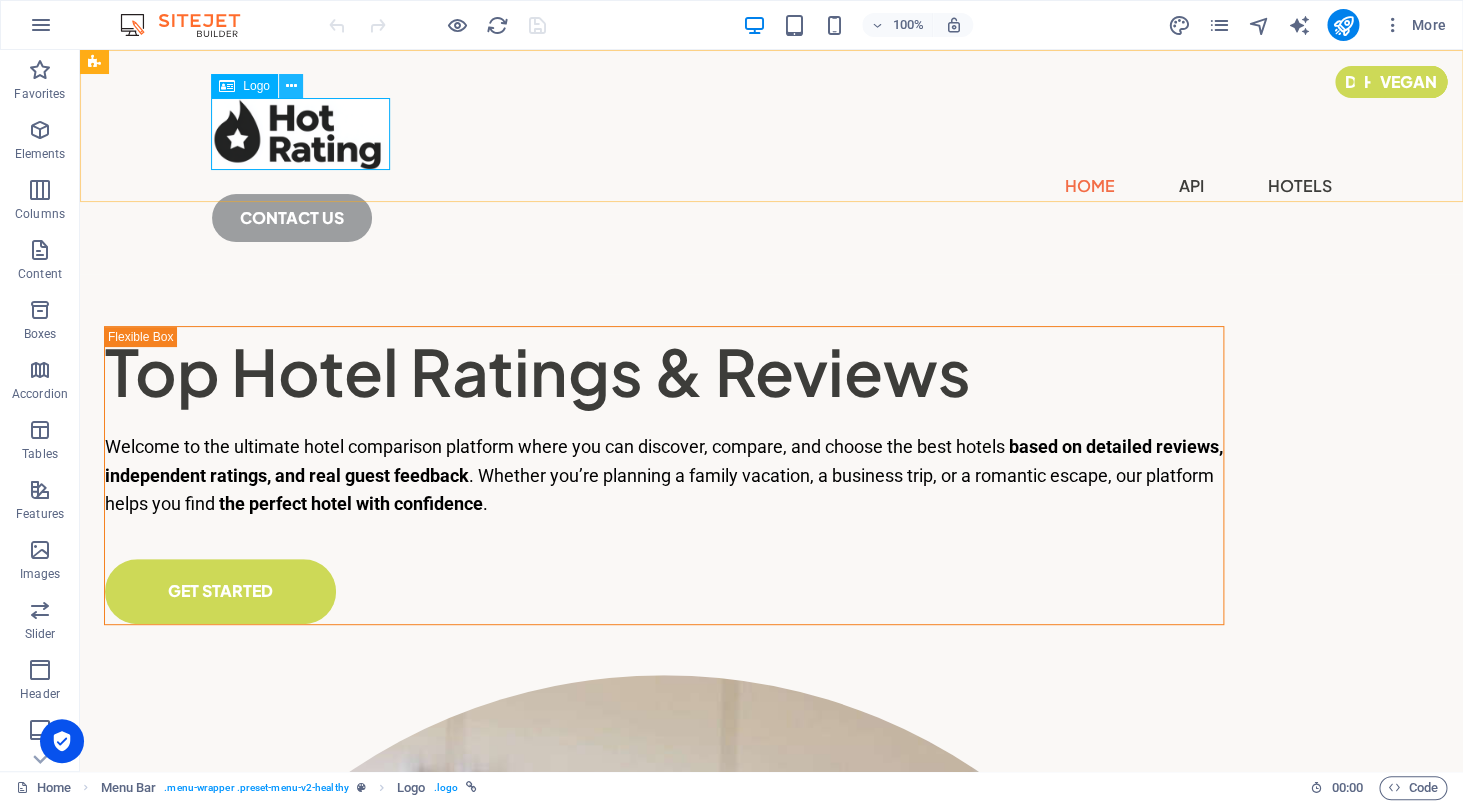 click at bounding box center (290, 86) 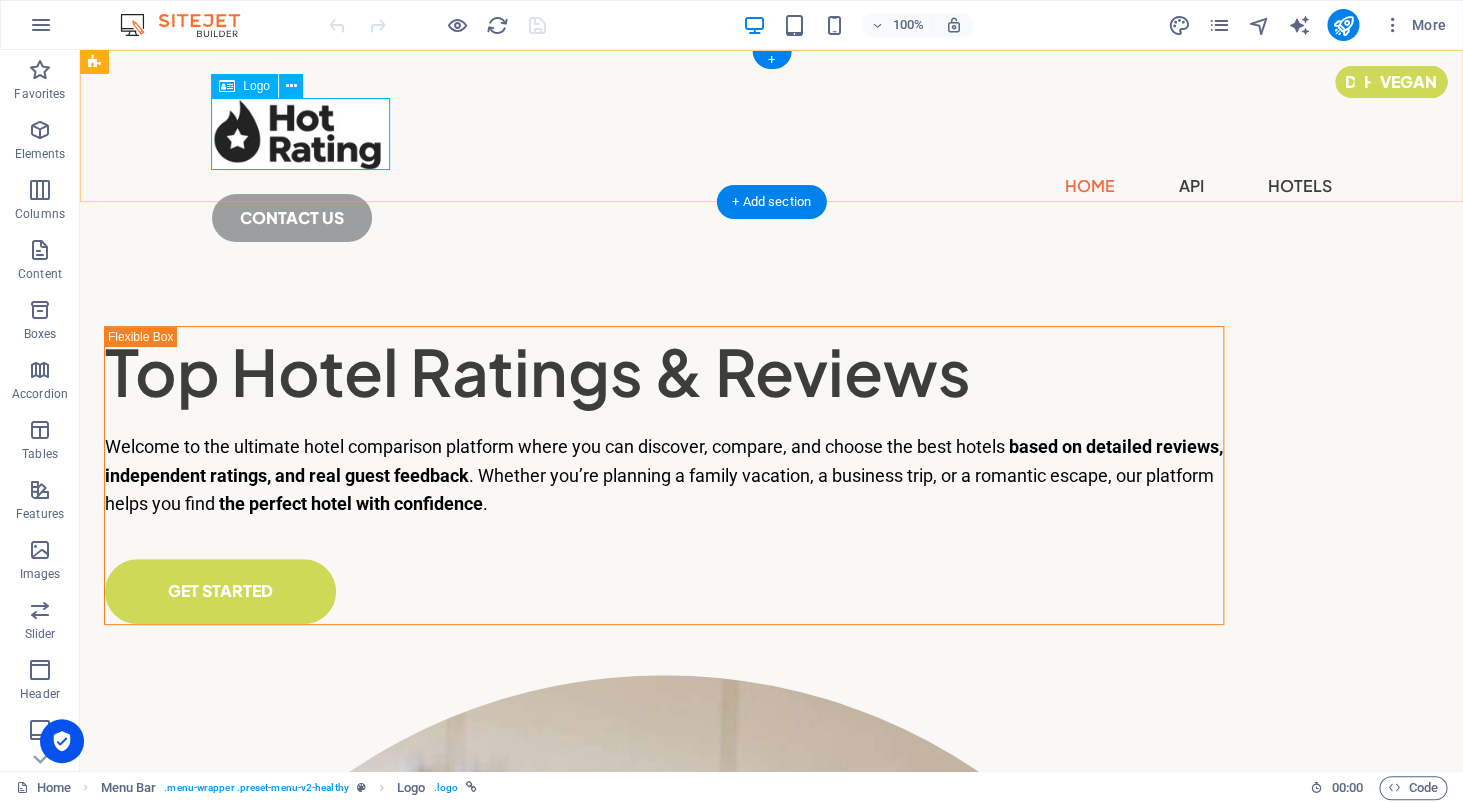 click at bounding box center [772, 134] 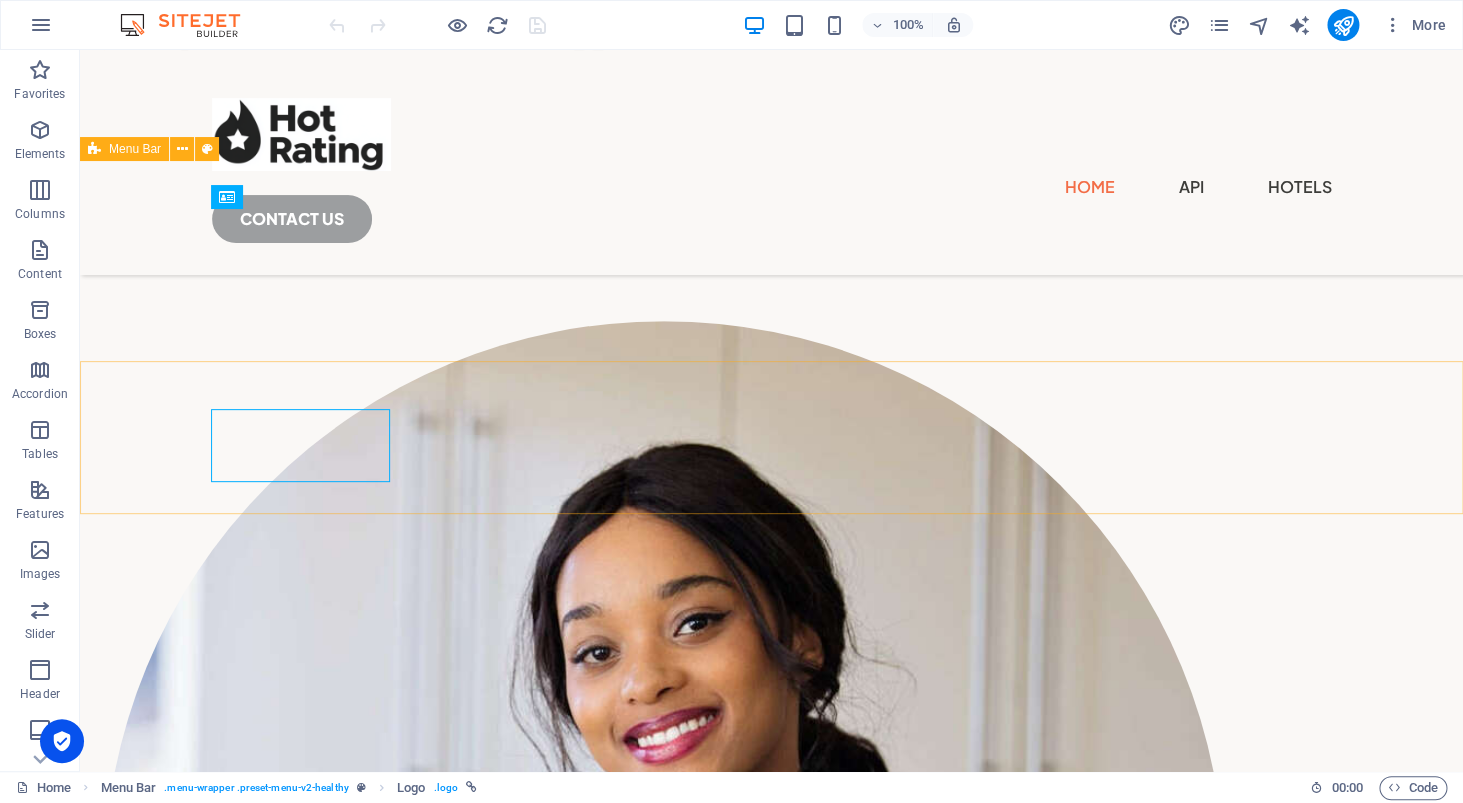 scroll, scrollTop: 0, scrollLeft: 0, axis: both 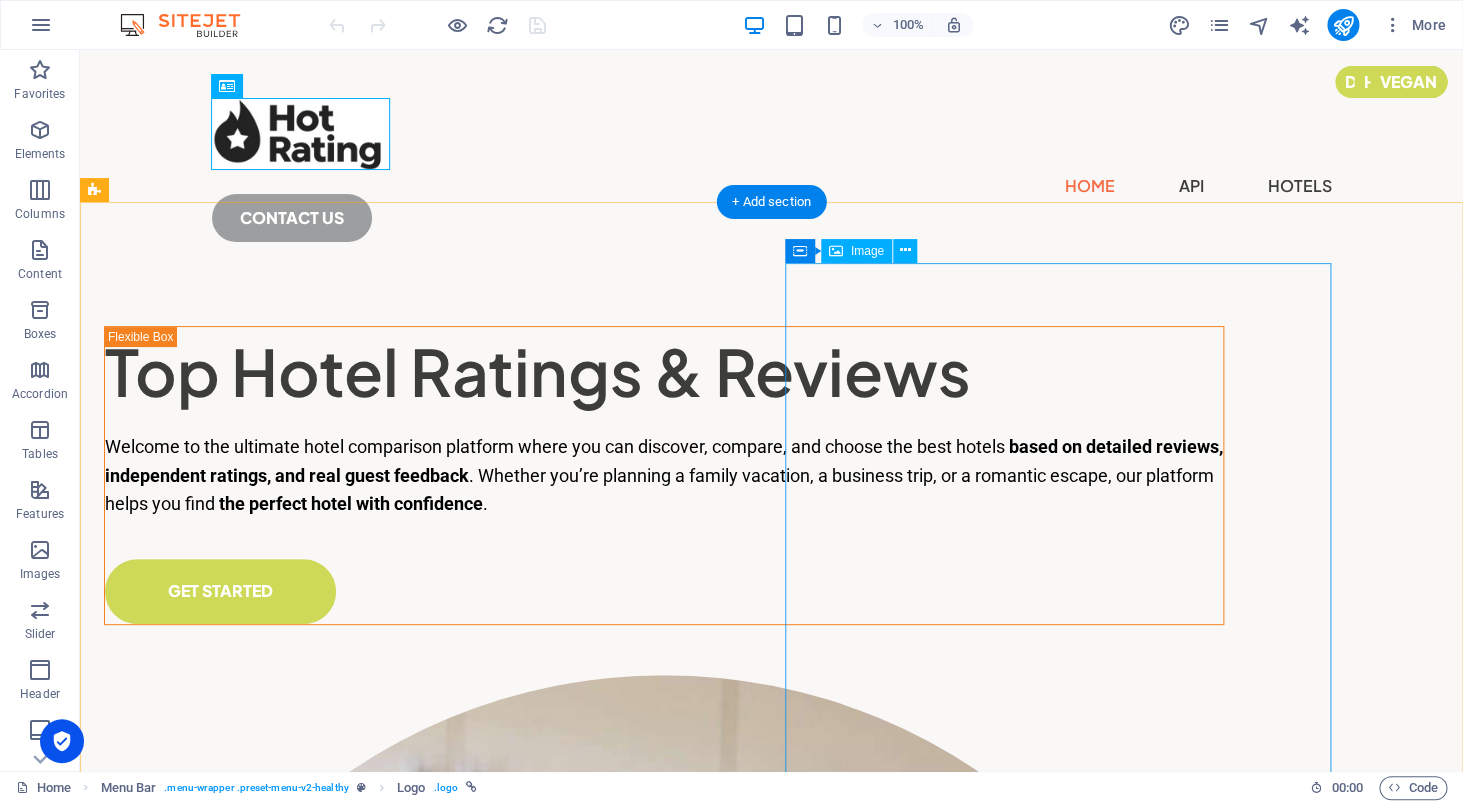 click at bounding box center [664, 1235] 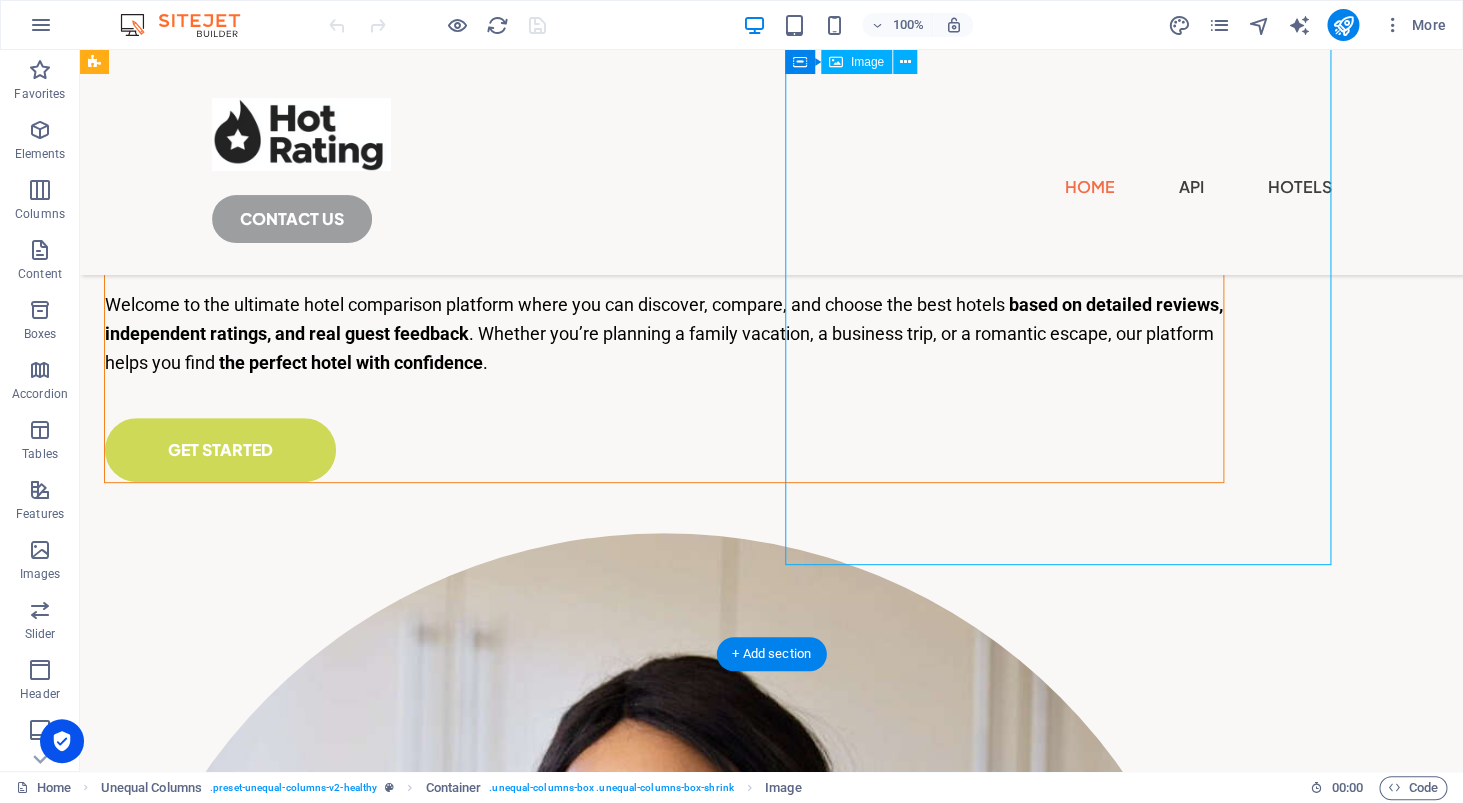 scroll, scrollTop: 55, scrollLeft: 0, axis: vertical 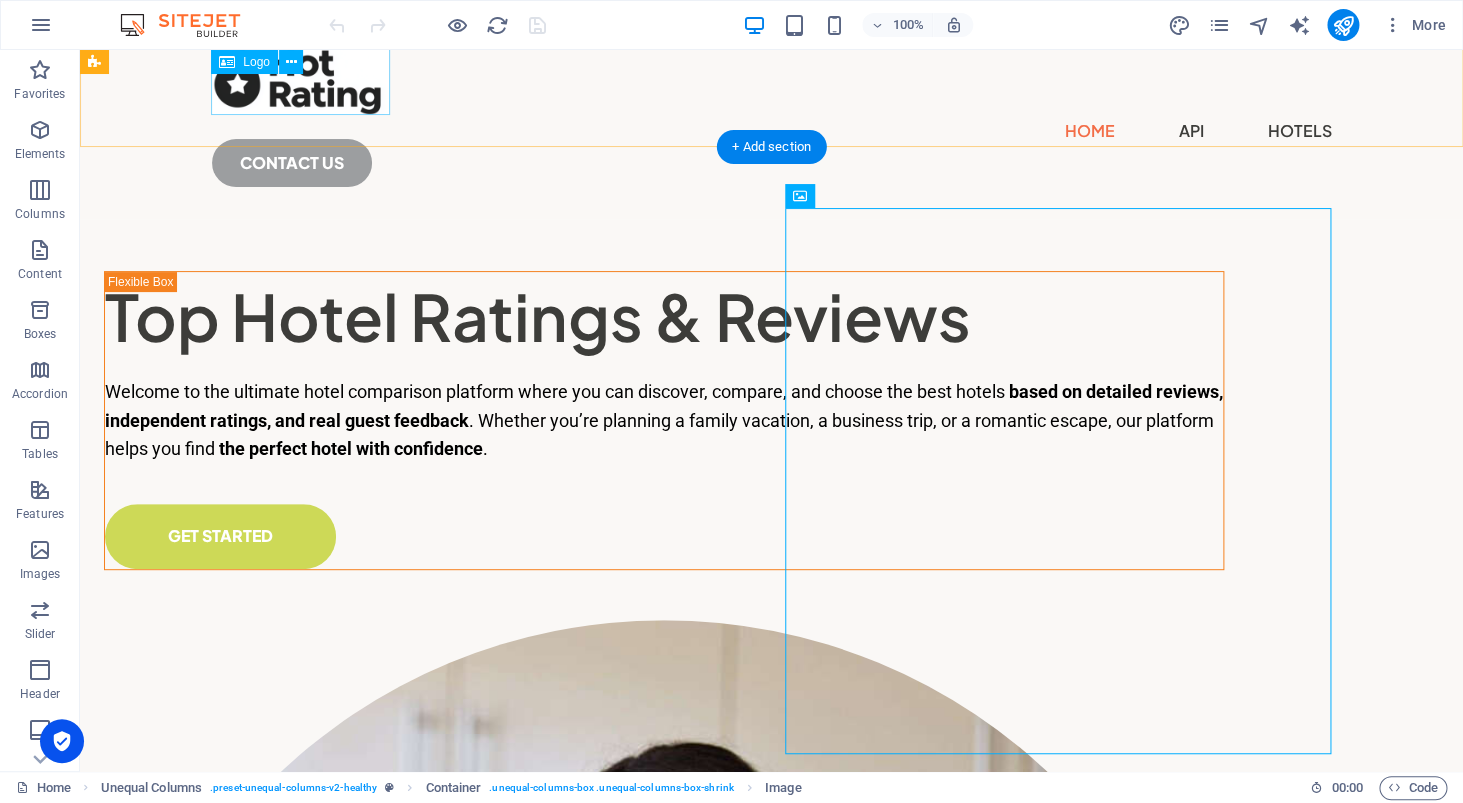 click at bounding box center [772, 79] 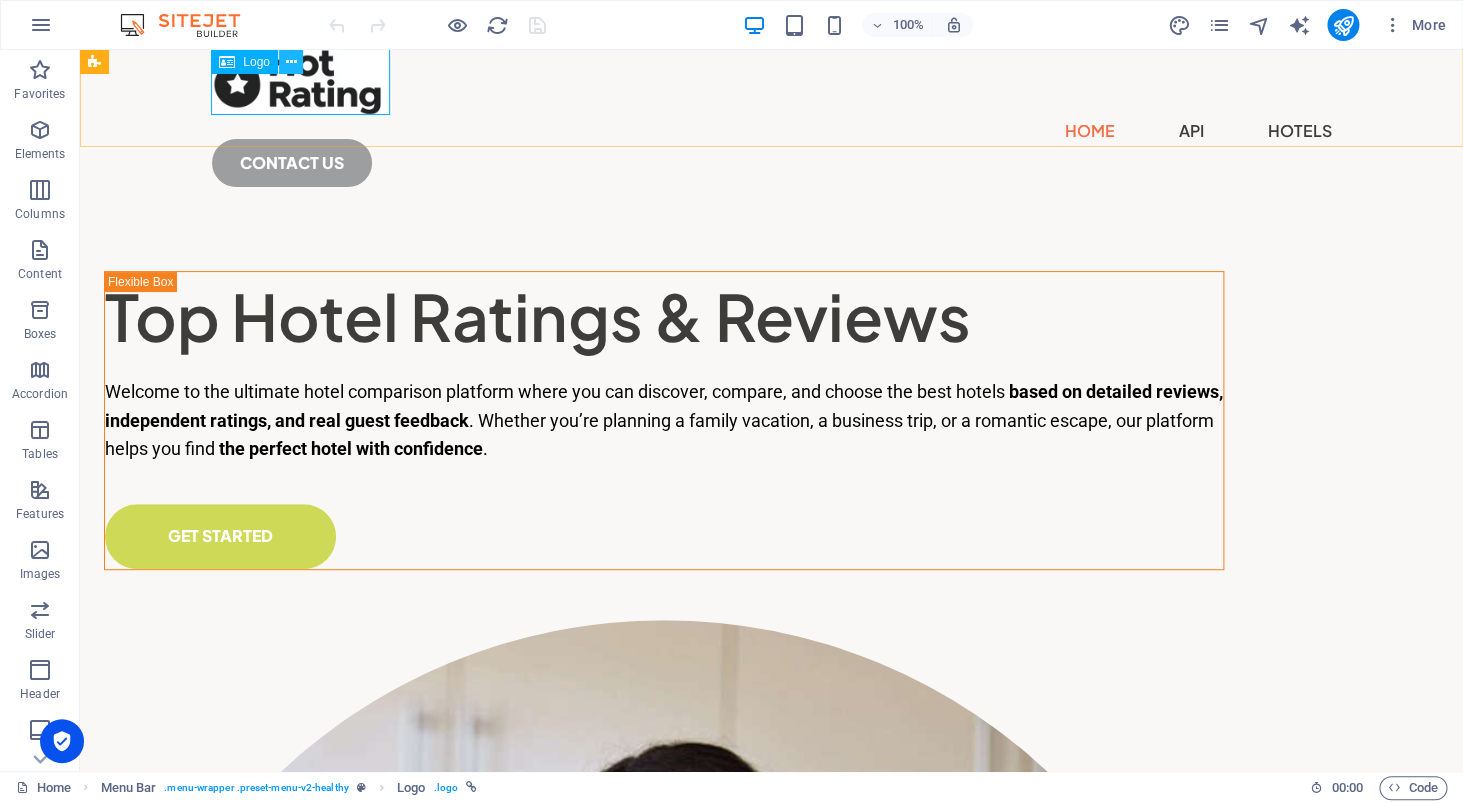 click at bounding box center [290, 62] 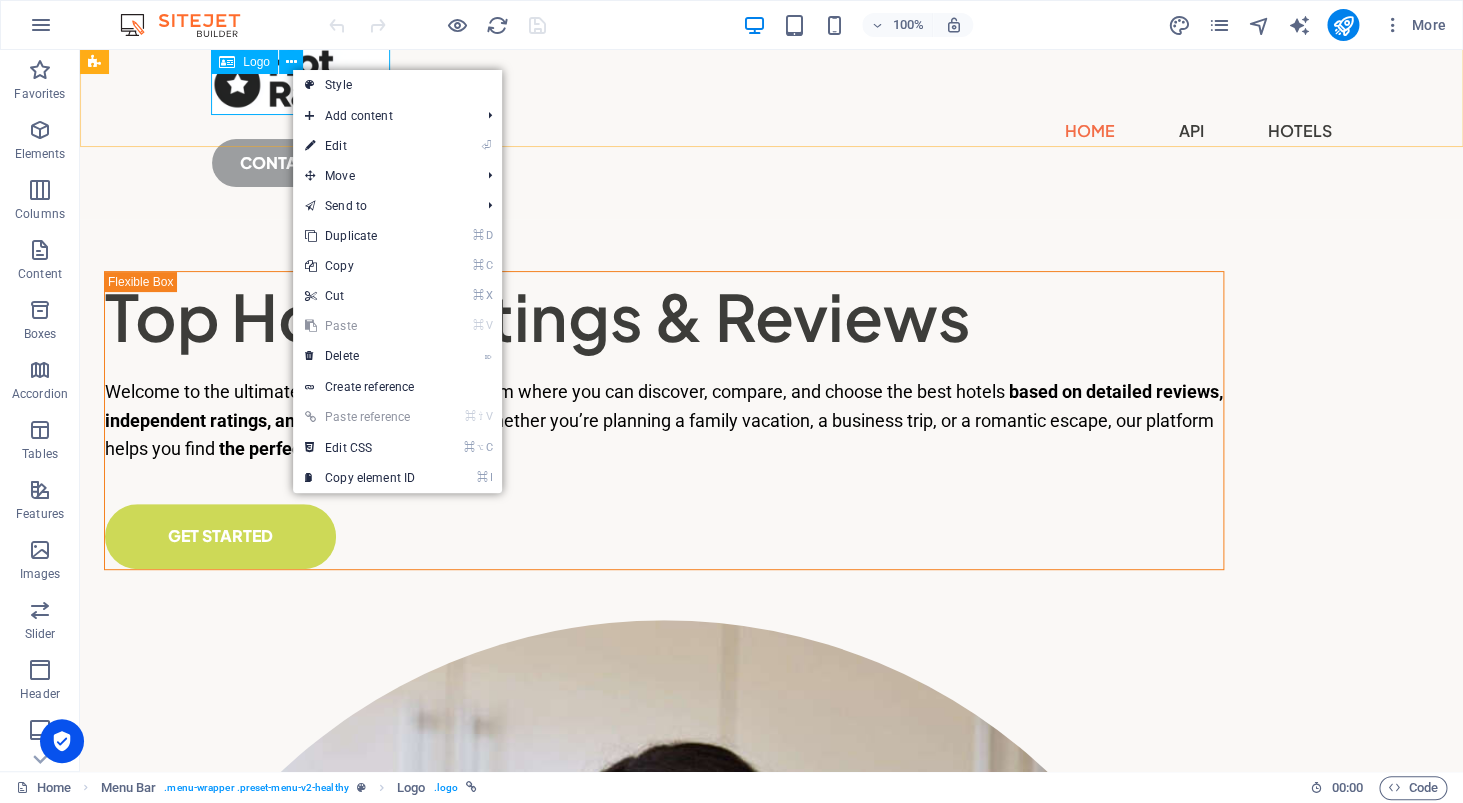 click on "Logo" at bounding box center (256, 62) 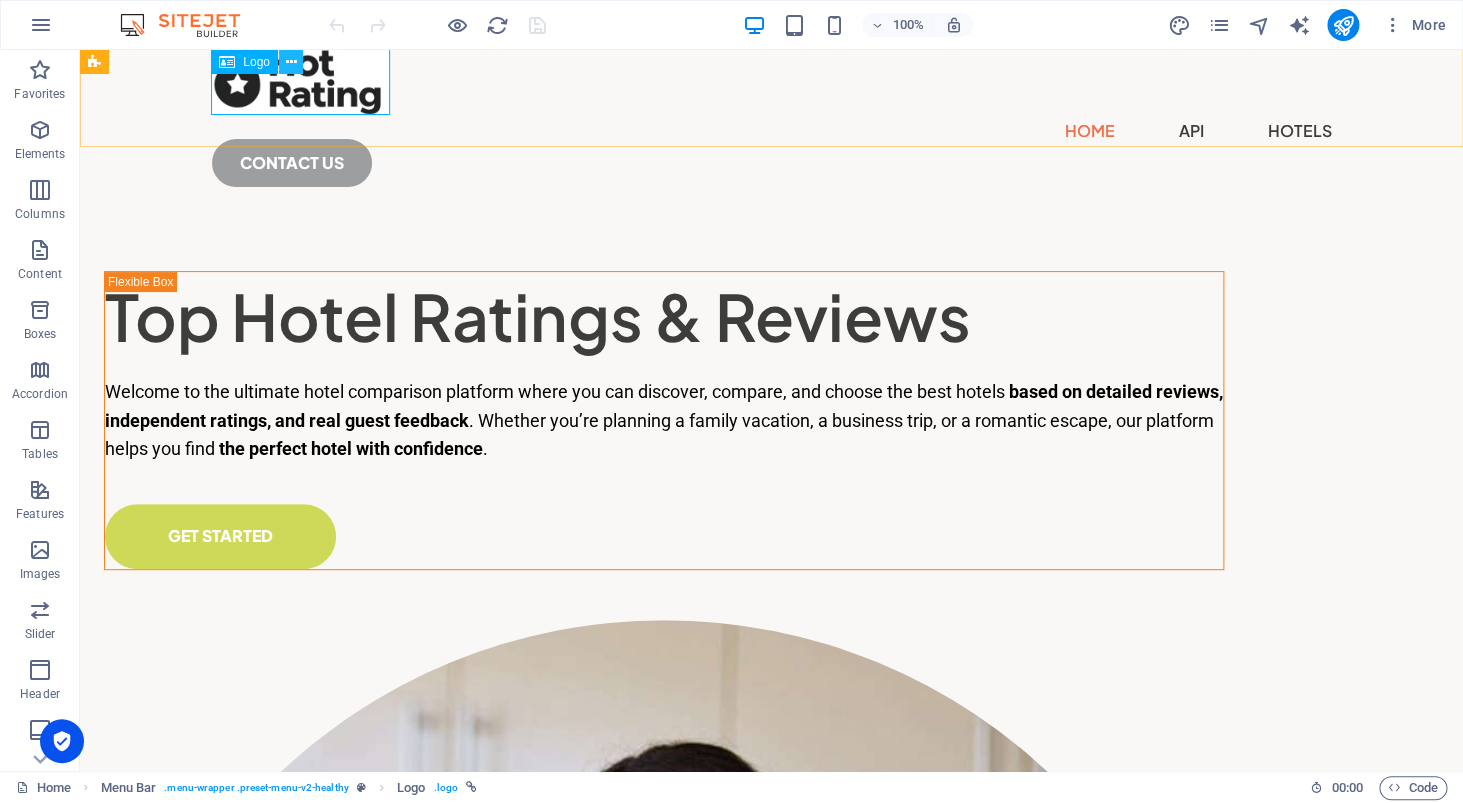 click at bounding box center [291, 62] 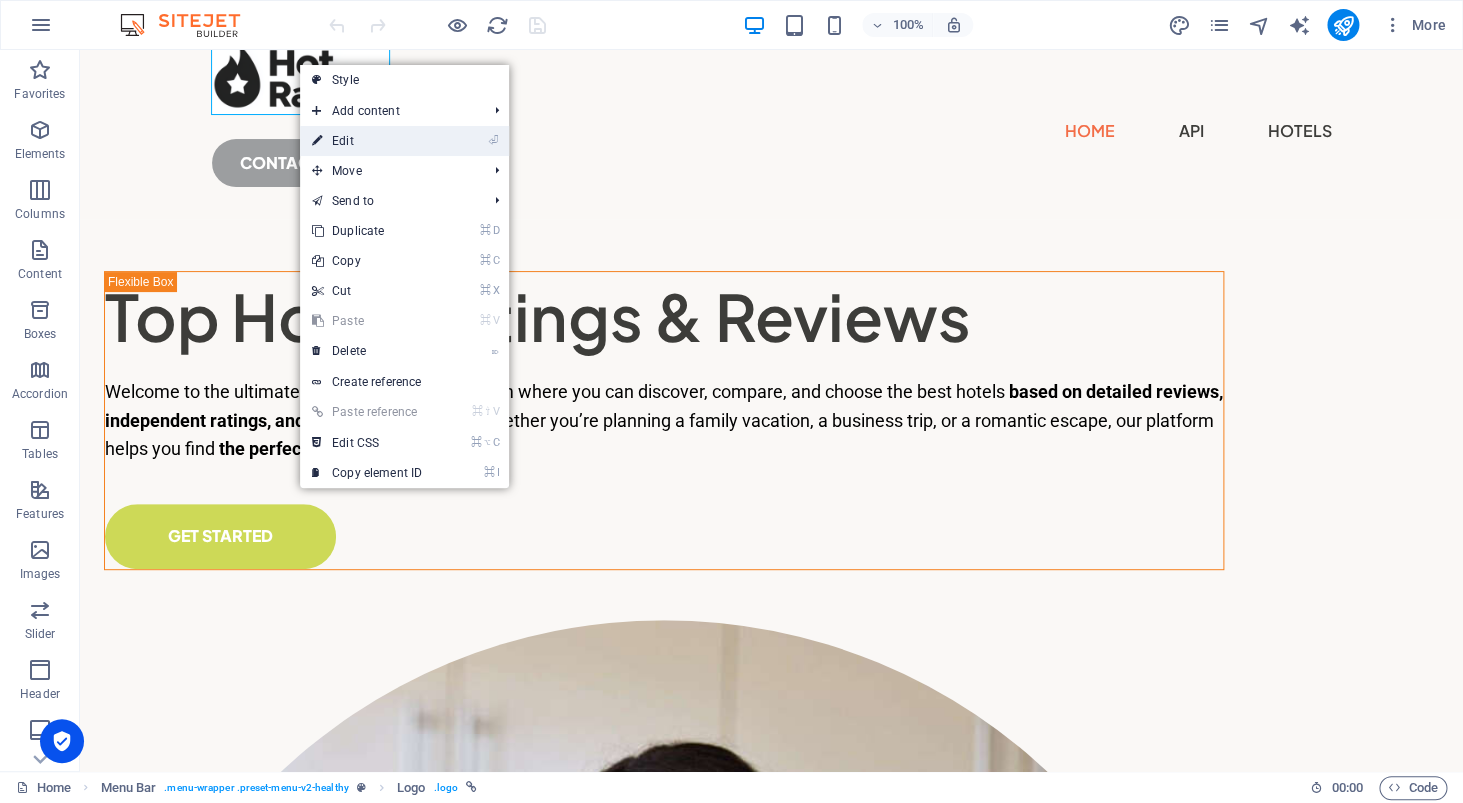 click on "⏎  Edit" at bounding box center [404, 141] 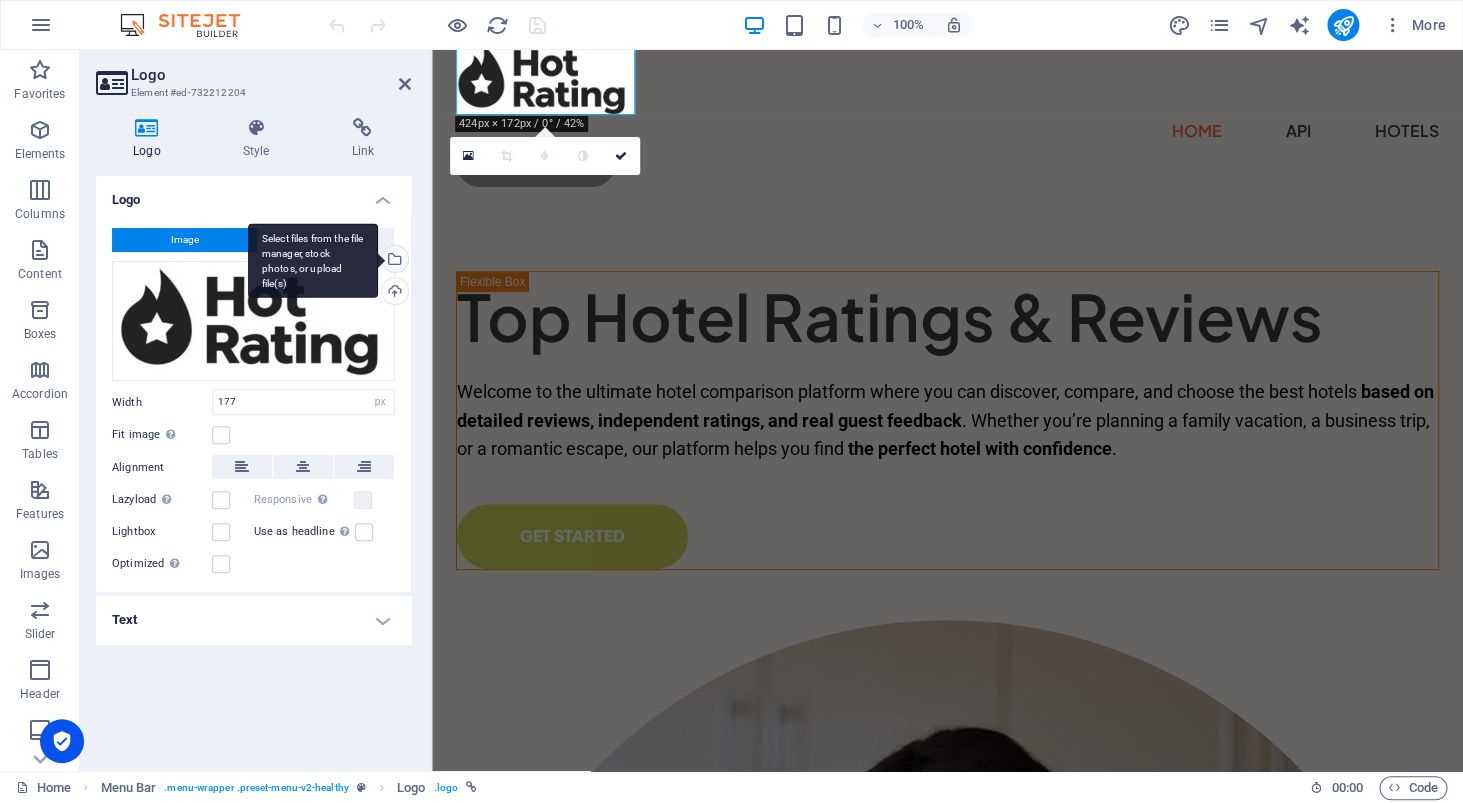 click on "Select files from the file manager, stock photos, or upload file(s)" at bounding box center (393, 261) 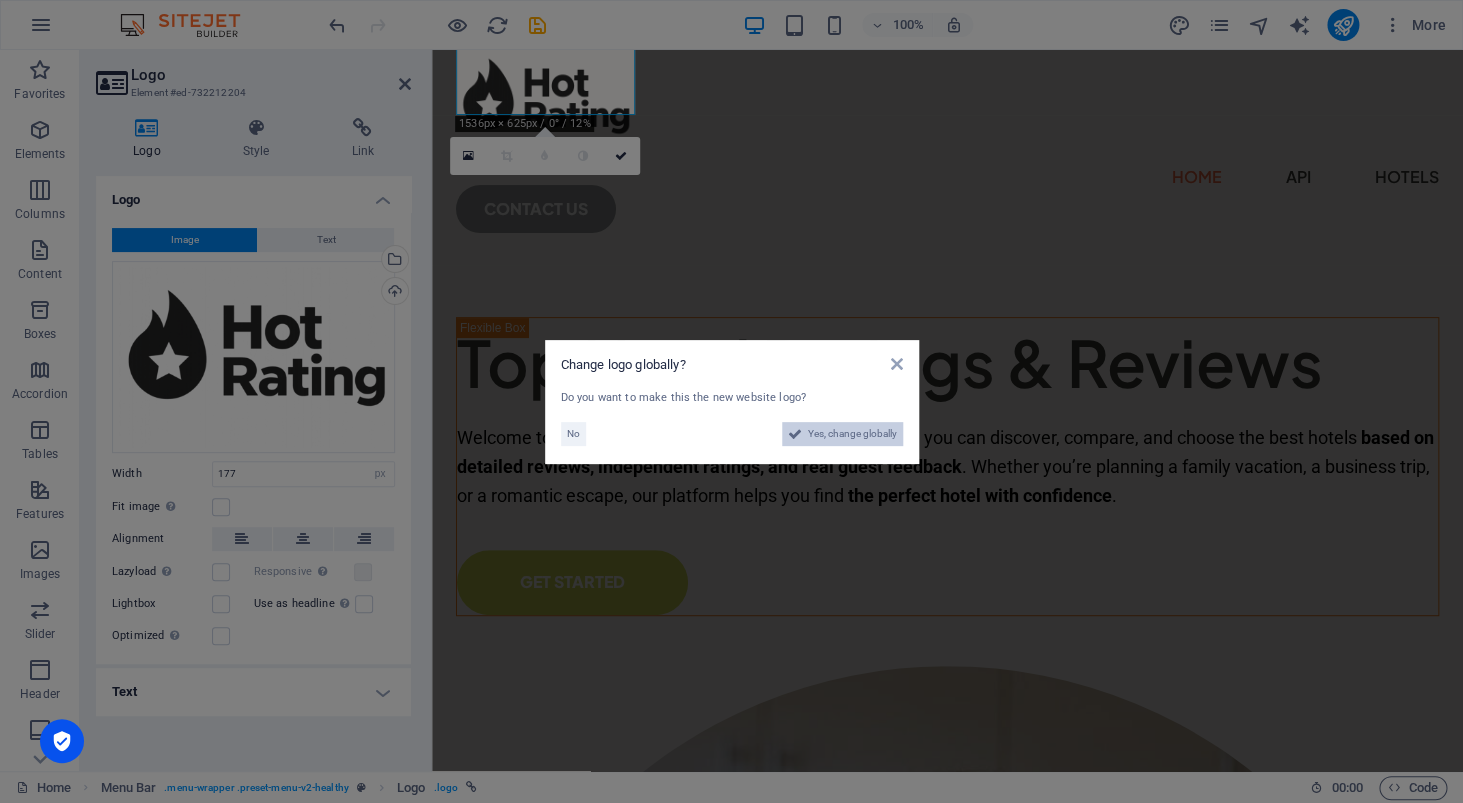 click on "Yes, change globally" at bounding box center (852, 434) 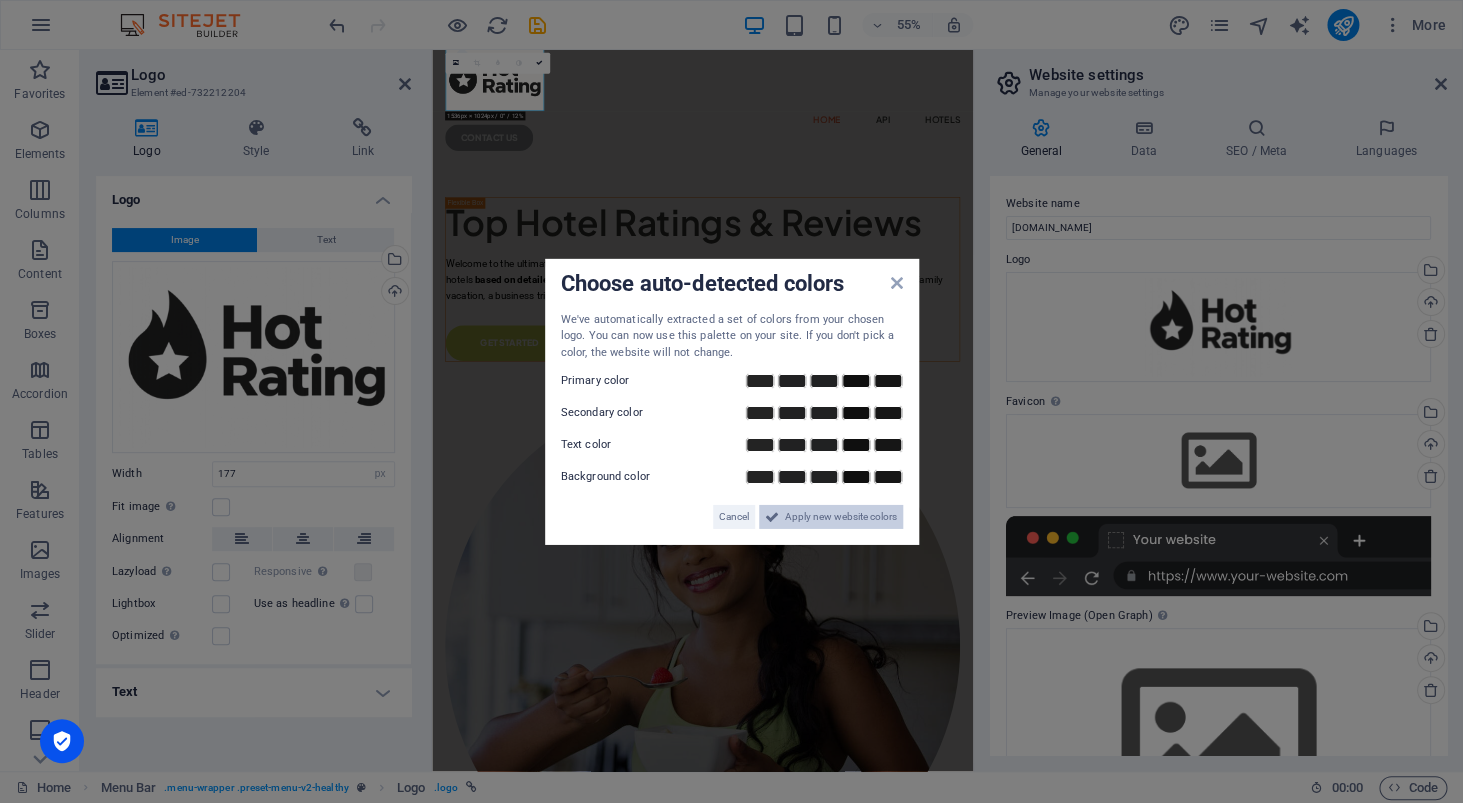 click on "Apply new website colors" at bounding box center (841, 517) 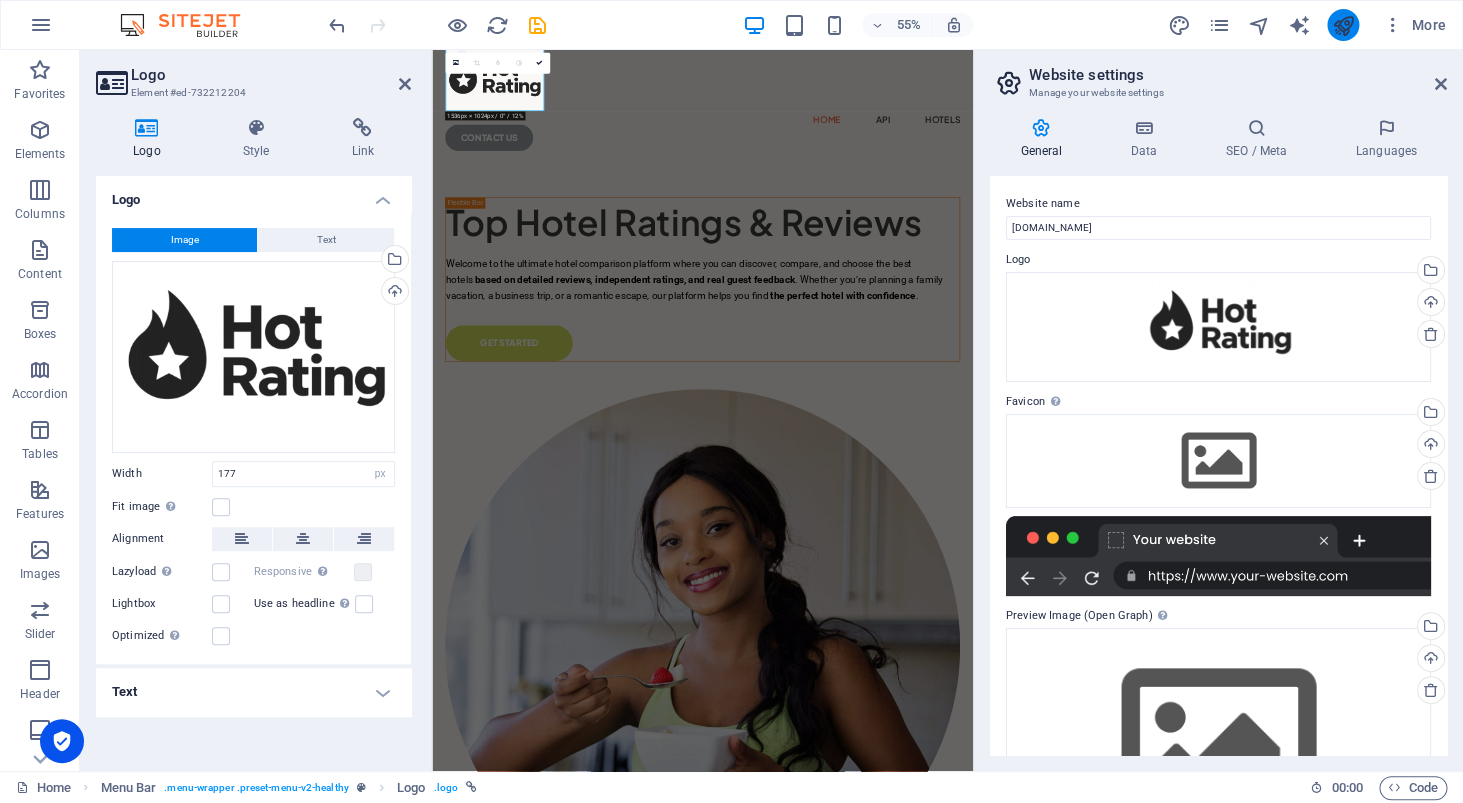 click at bounding box center (1342, 25) 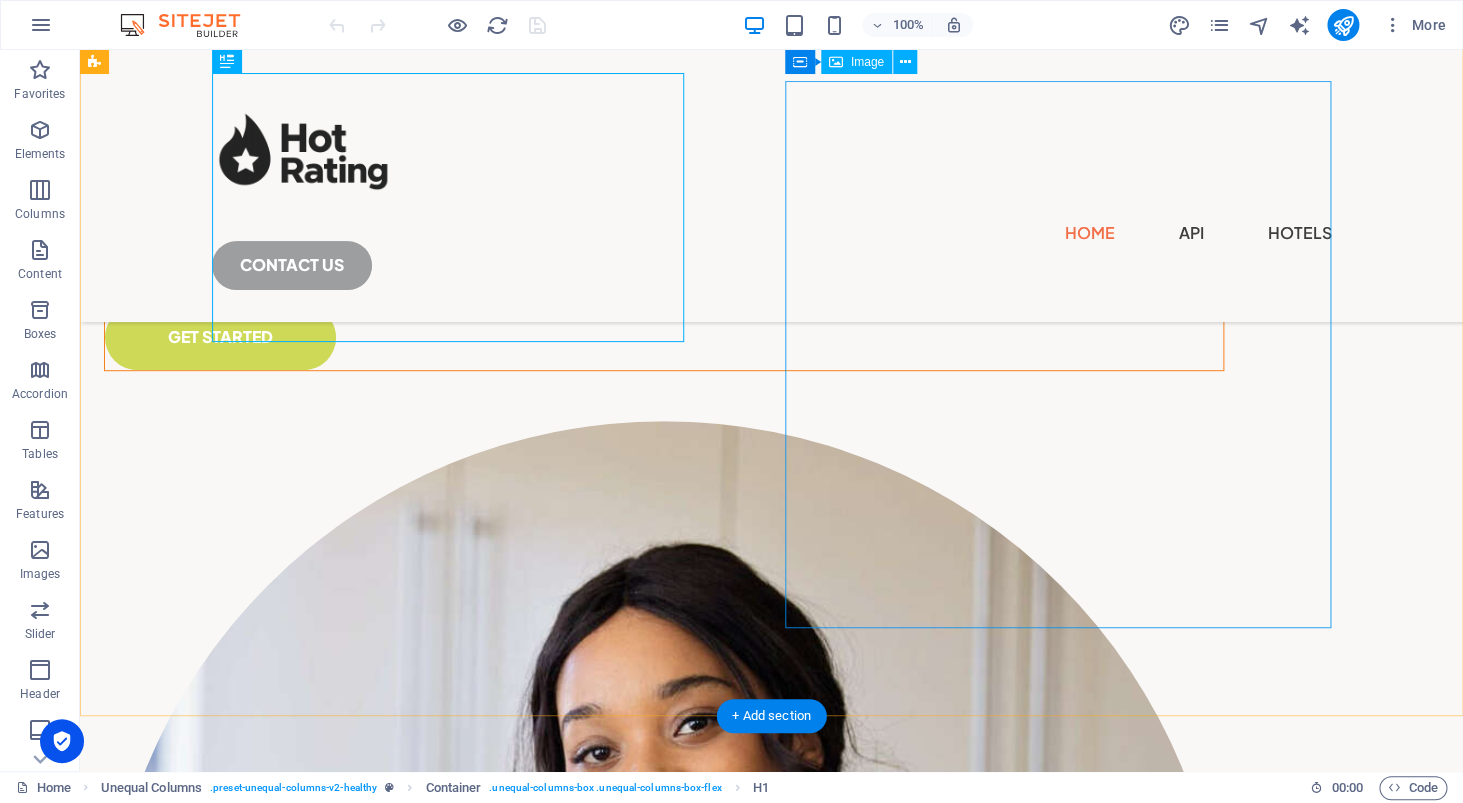 scroll, scrollTop: 0, scrollLeft: 0, axis: both 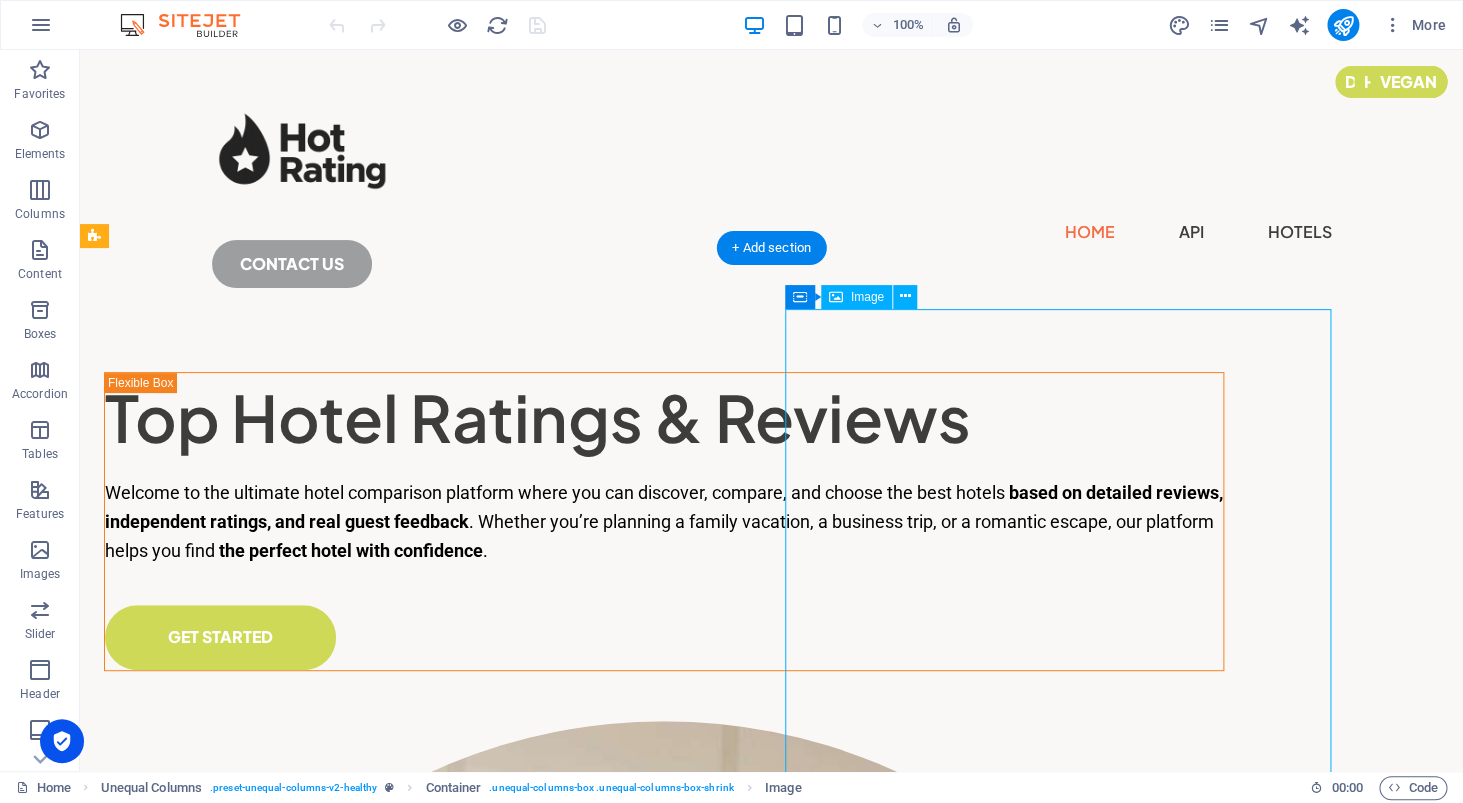 click at bounding box center [664, 1281] 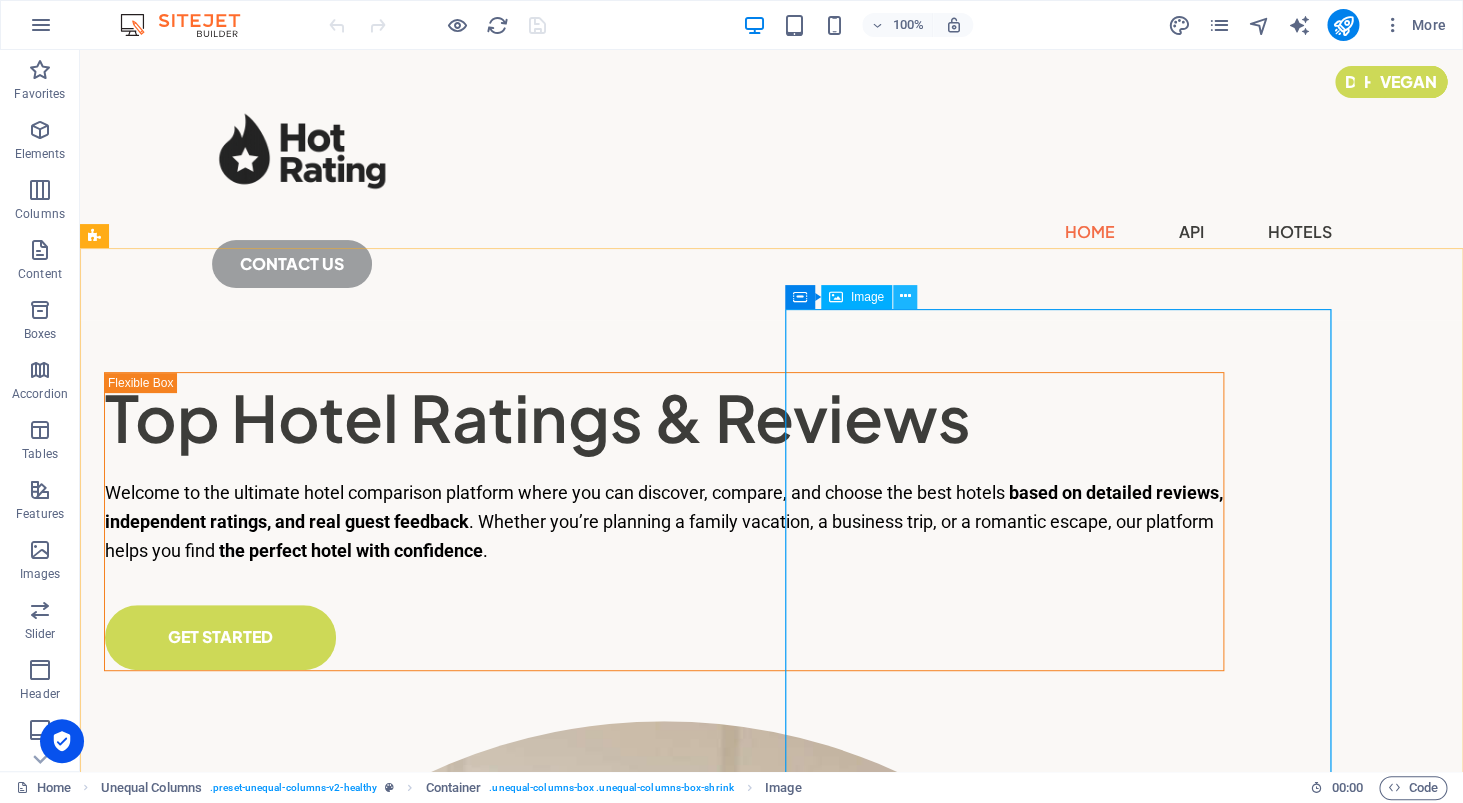 click at bounding box center (905, 296) 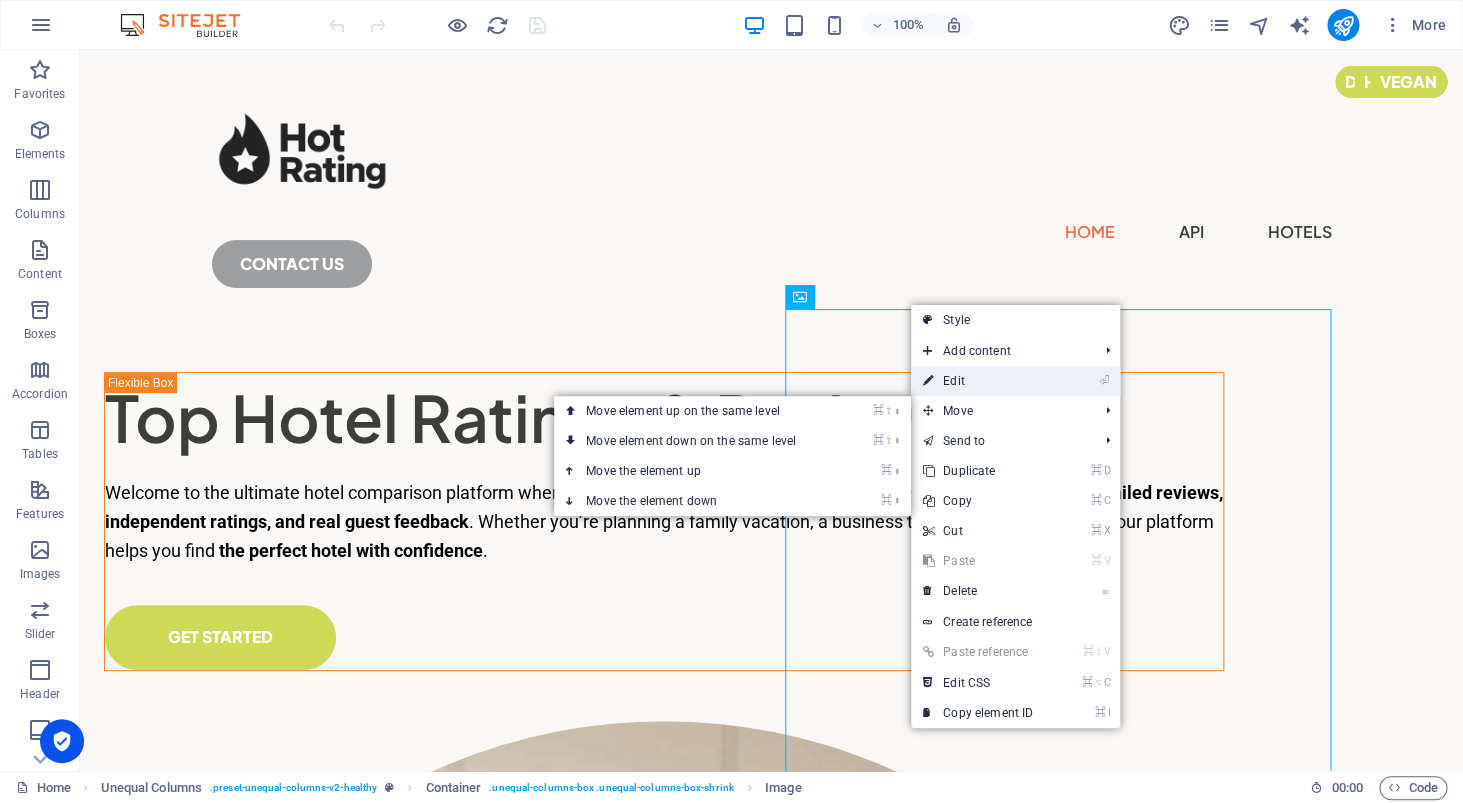 click on "⏎  Edit" at bounding box center [978, 381] 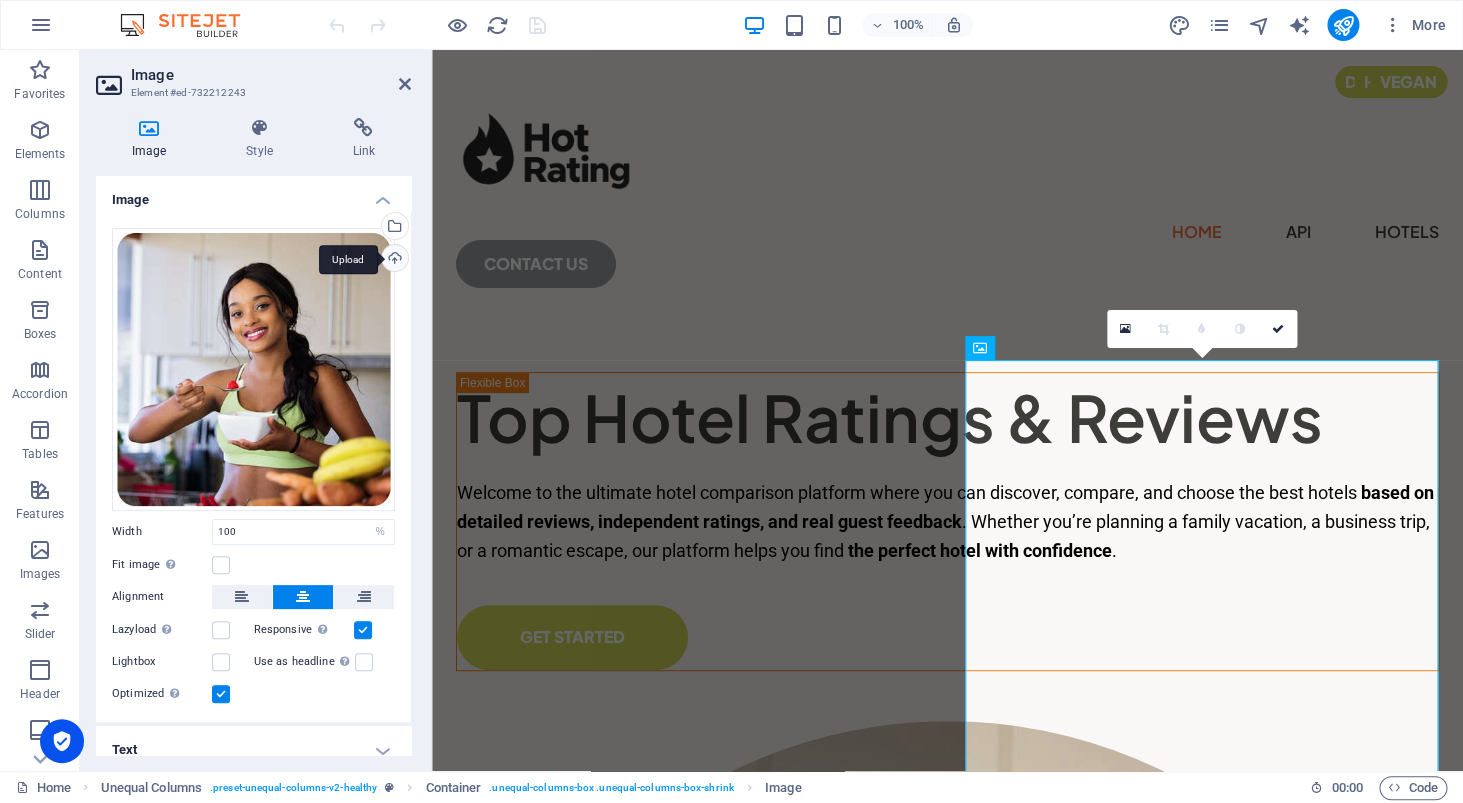 click on "Upload" at bounding box center [393, 260] 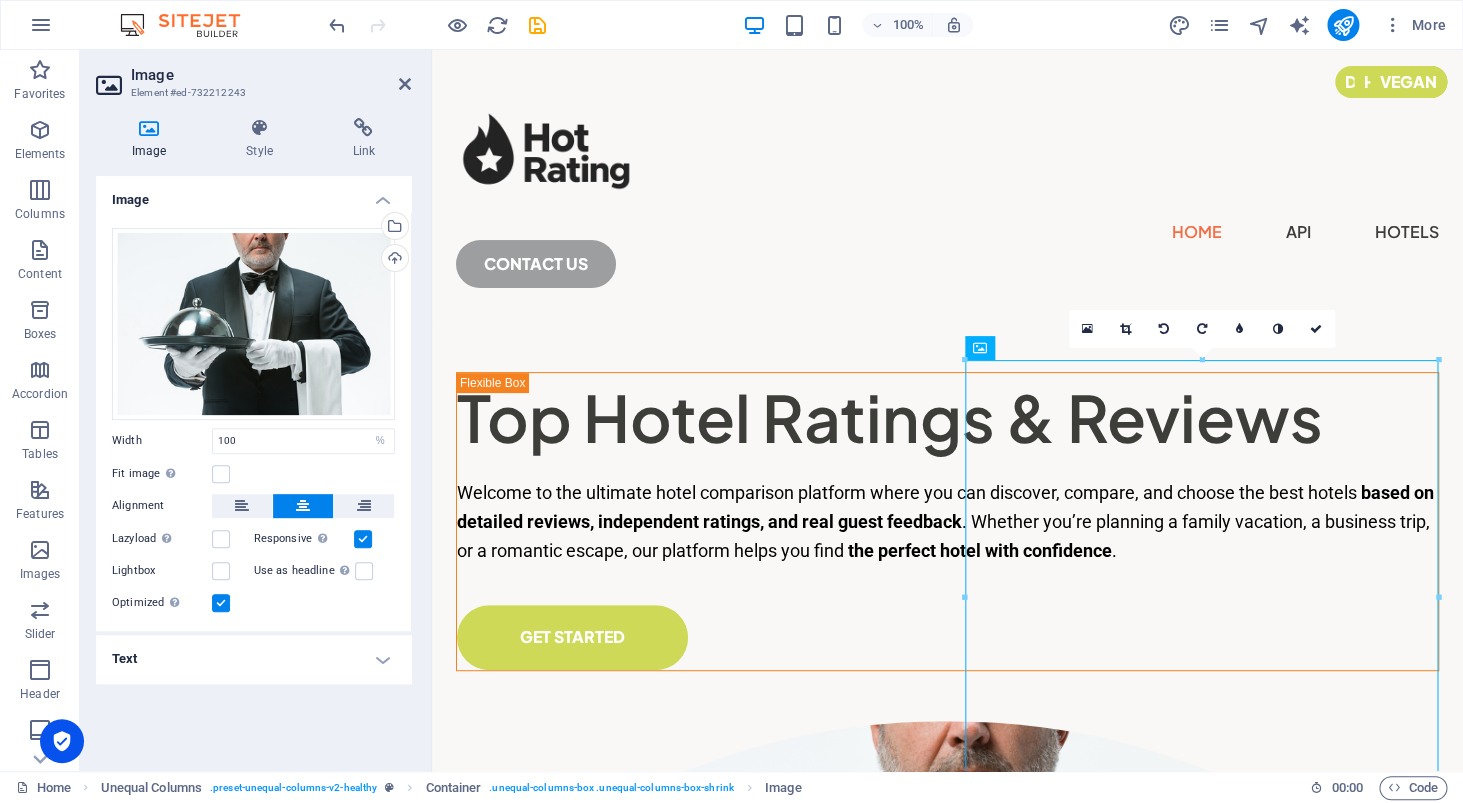 click on "Image Element #ed-732212243 Image Style Link Image Drag files here, click to choose files or select files from Files or our free stock photos & videos Select files from the file manager, stock photos, or upload file(s) Upload Width 100 Default auto px rem % em vh vw Fit image Automatically fit image to a fixed width and height Height Default auto px Alignment Lazyload Loading images after the page loads improves page speed. Responsive Automatically load retina image and smartphone optimized sizes. Lightbox Use as headline The image will be wrapped in an H1 headline tag. Useful for giving alternative text the weight of an H1 headline, e.g. for the logo. Leave unchecked if uncertain. Optimized Images are compressed to improve page speed. Position Direction Custom X offset 50 px rem % vh vw Y offset 50 px rem % vh vw Text Float No float Image left Image right Determine how text should behave around the image. Text Alternative text Image caption Paragraph Format Normal Heading 1 Heading 2 Heading 3 Heading 4 Code" at bounding box center [256, 410] 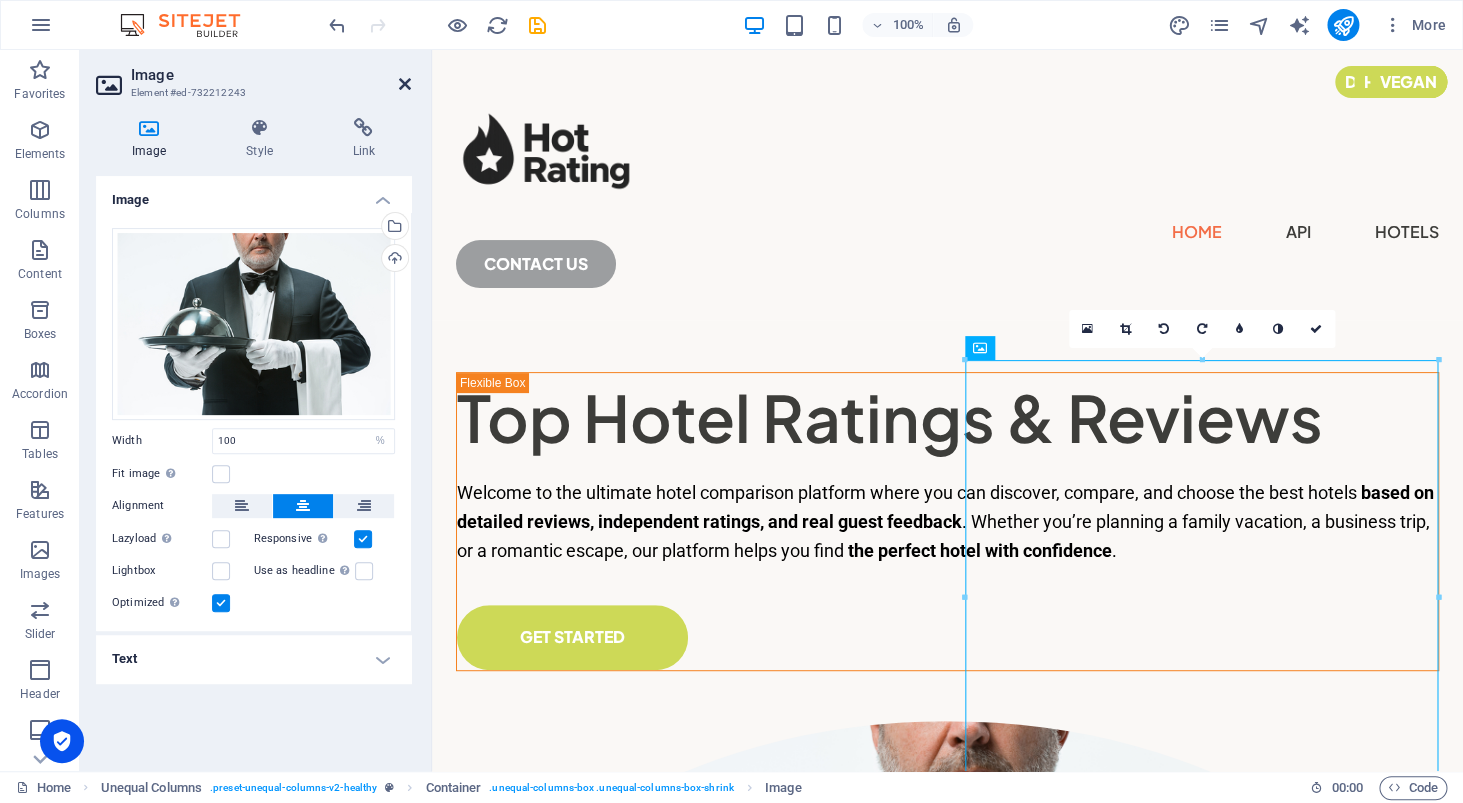 click at bounding box center [405, 84] 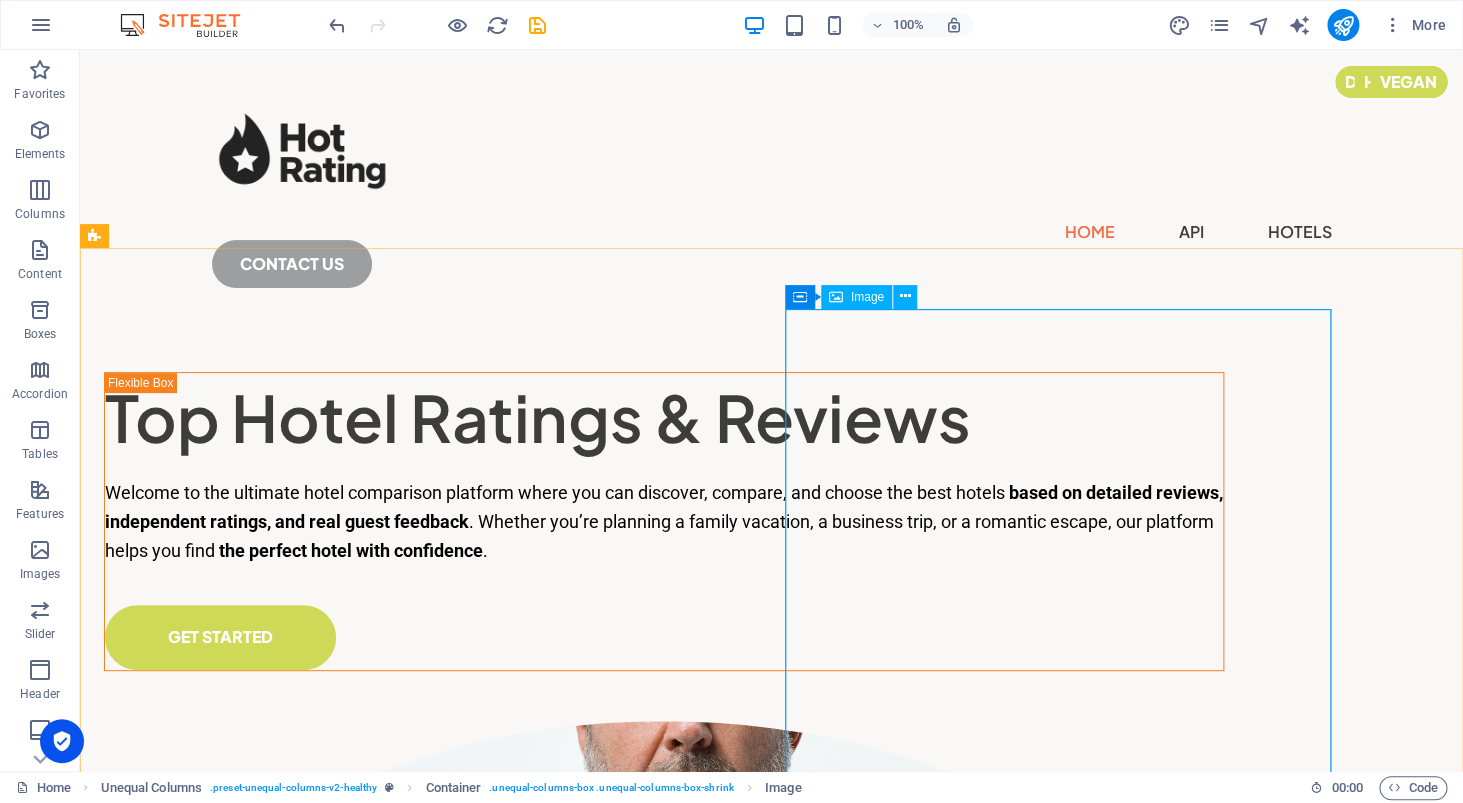 click on "Image" at bounding box center (867, 297) 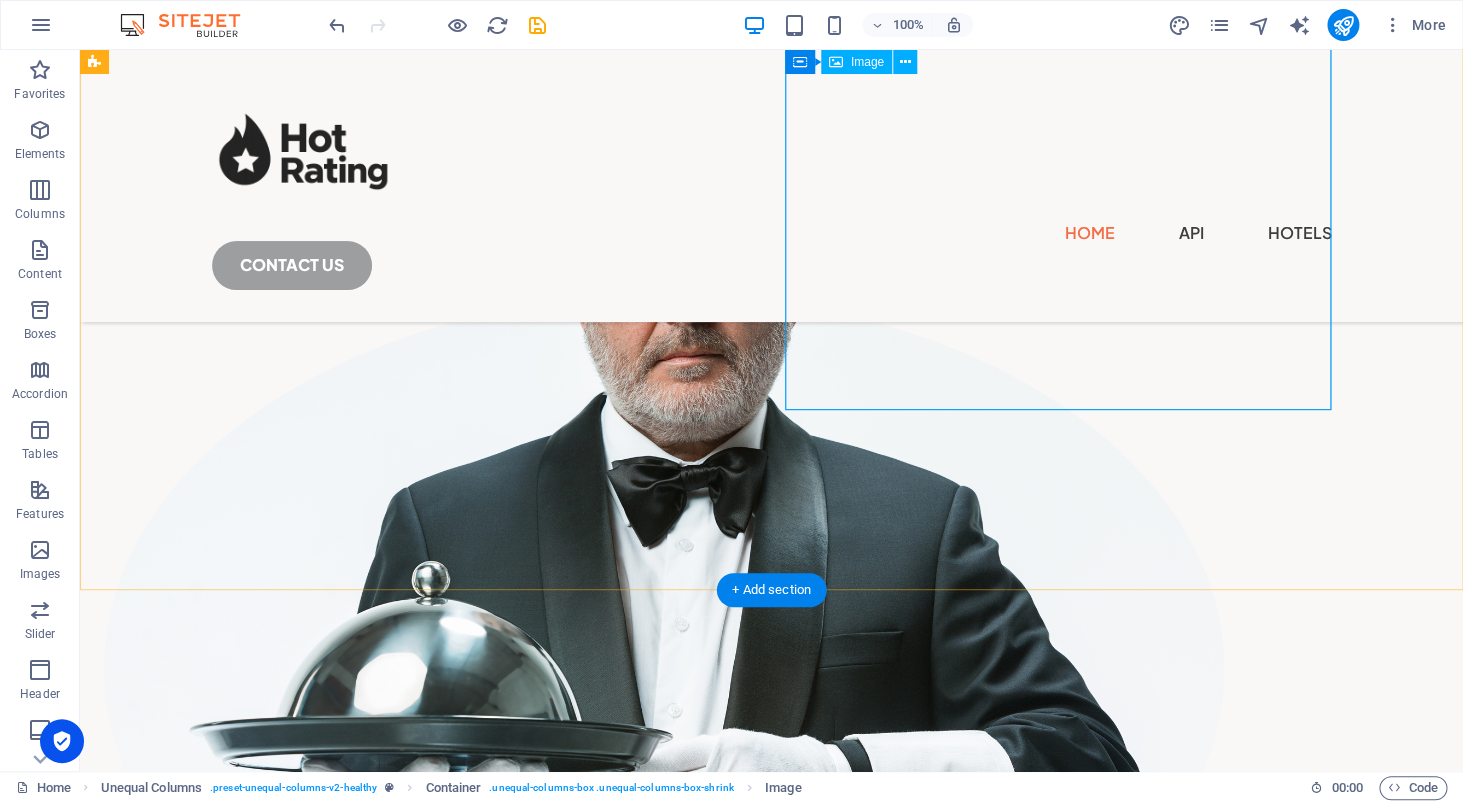 click at bounding box center (664, 668) 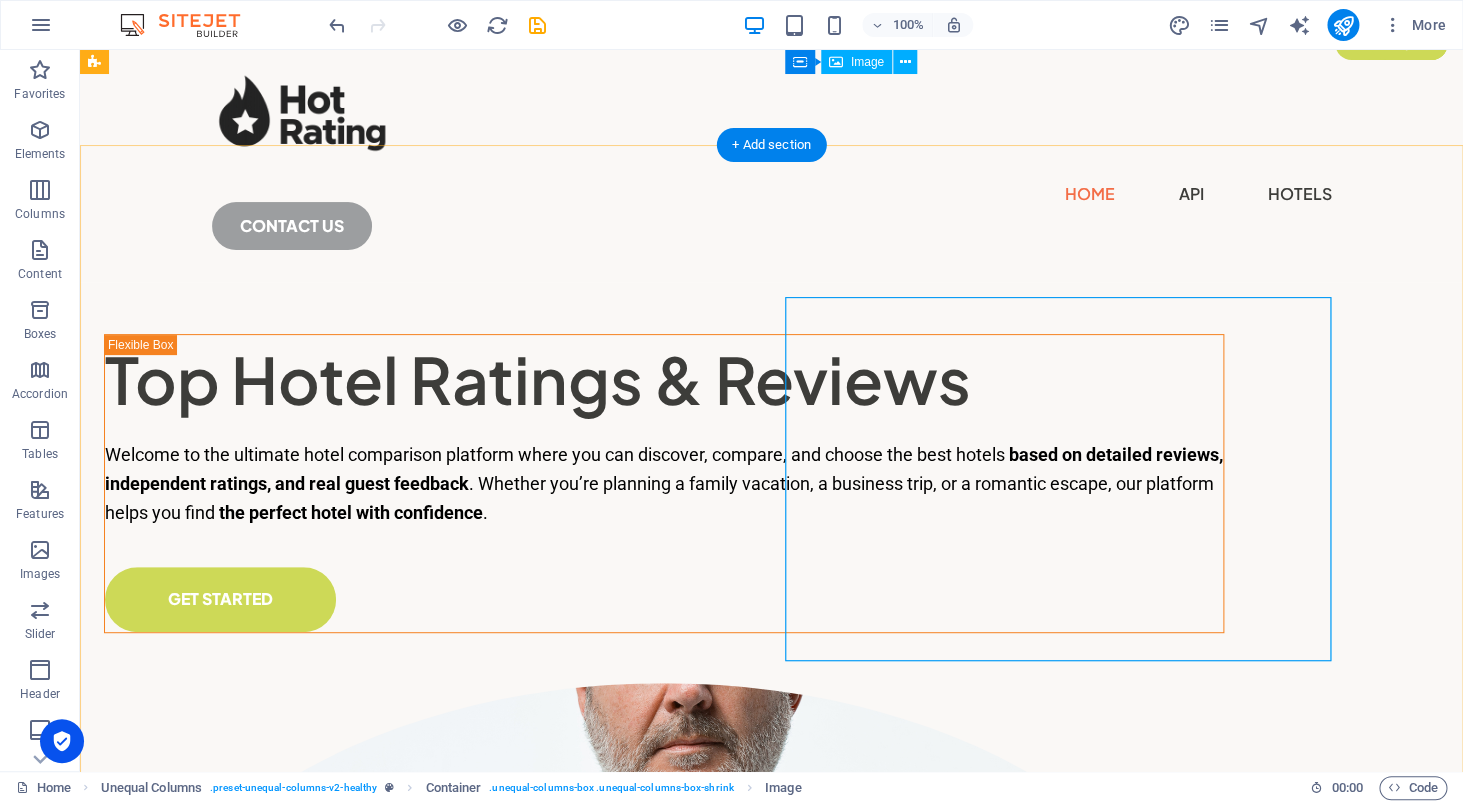 scroll, scrollTop: 0, scrollLeft: 0, axis: both 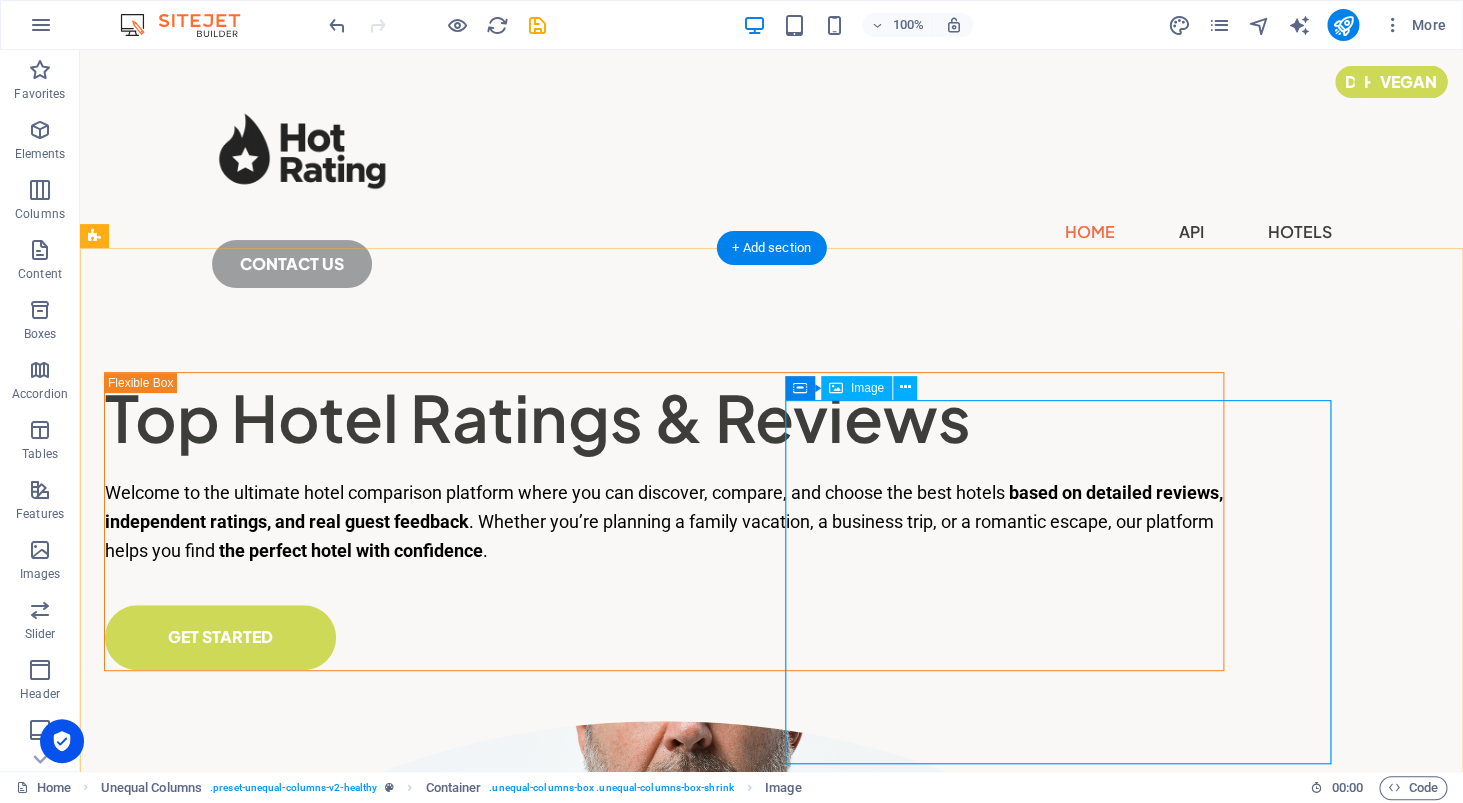 click at bounding box center [664, 1094] 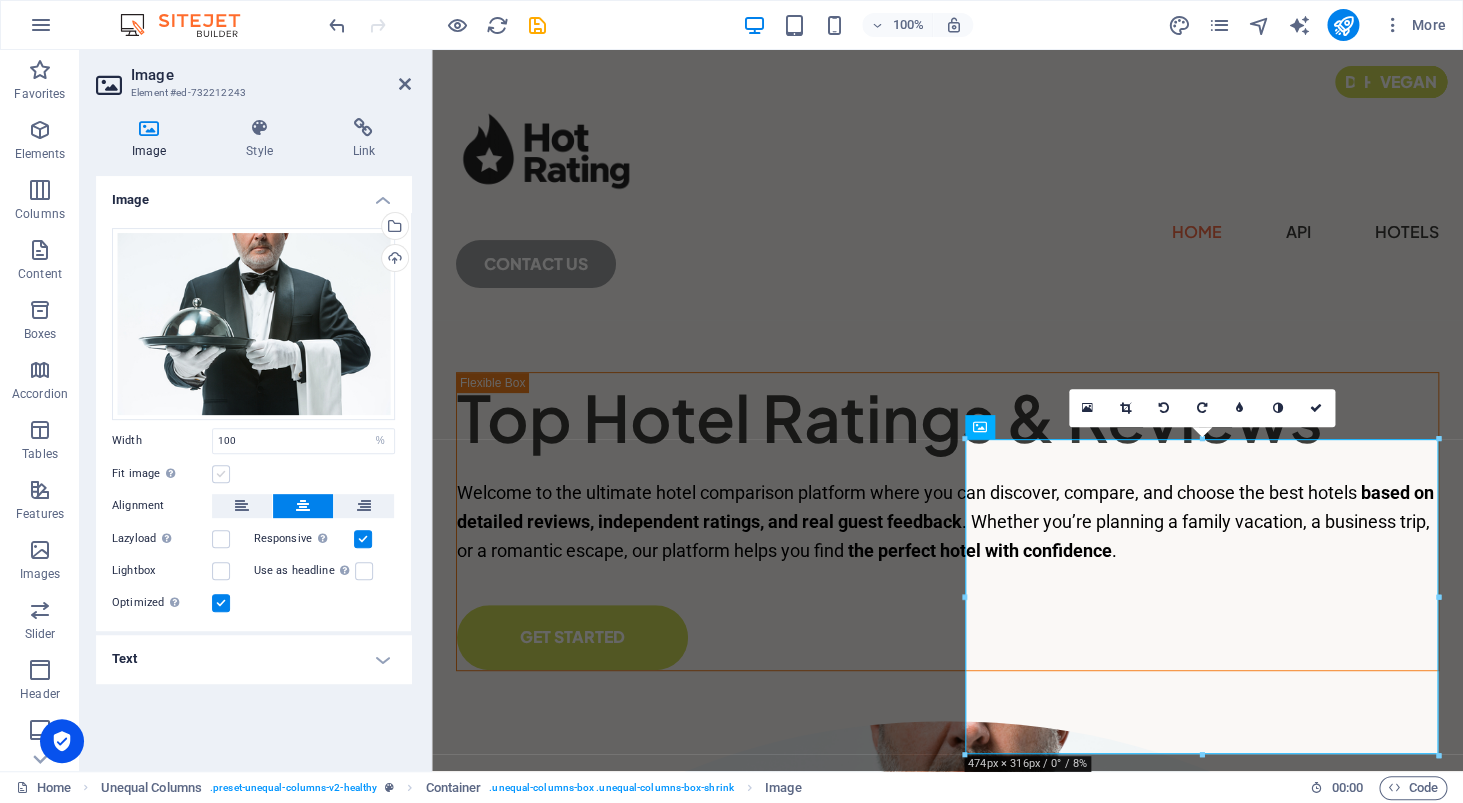 click at bounding box center [221, 474] 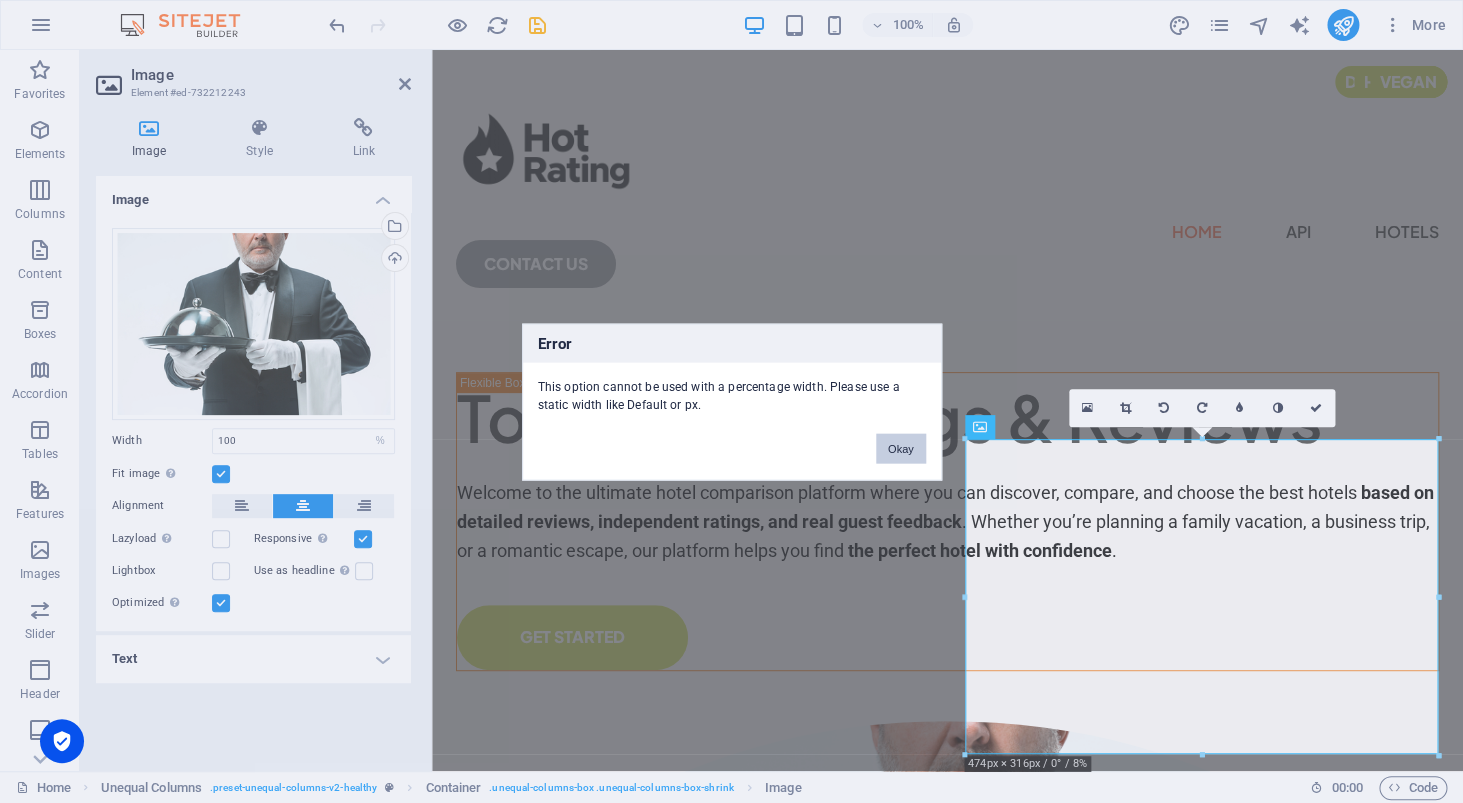 click on "Okay" at bounding box center [901, 448] 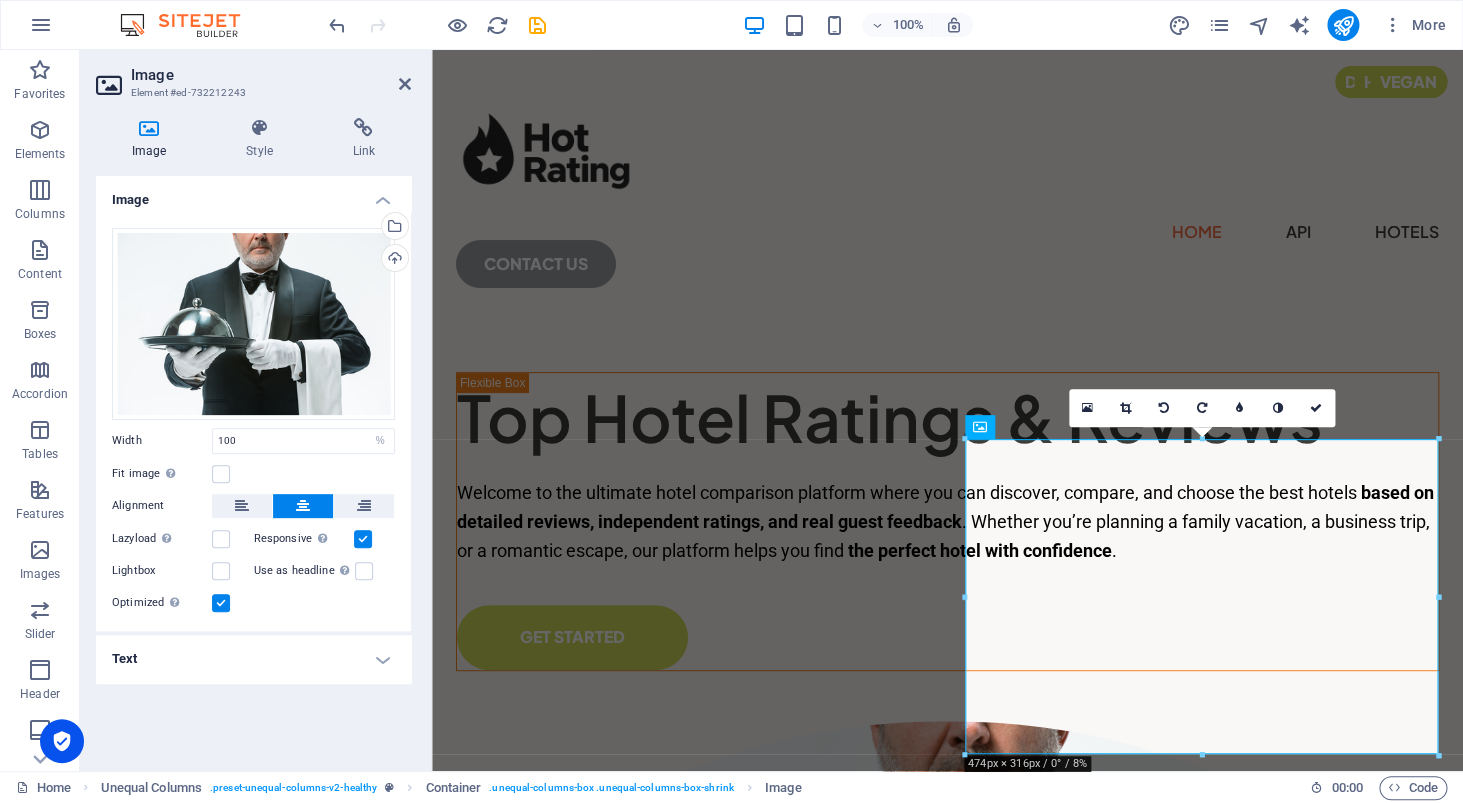 click at bounding box center (221, 603) 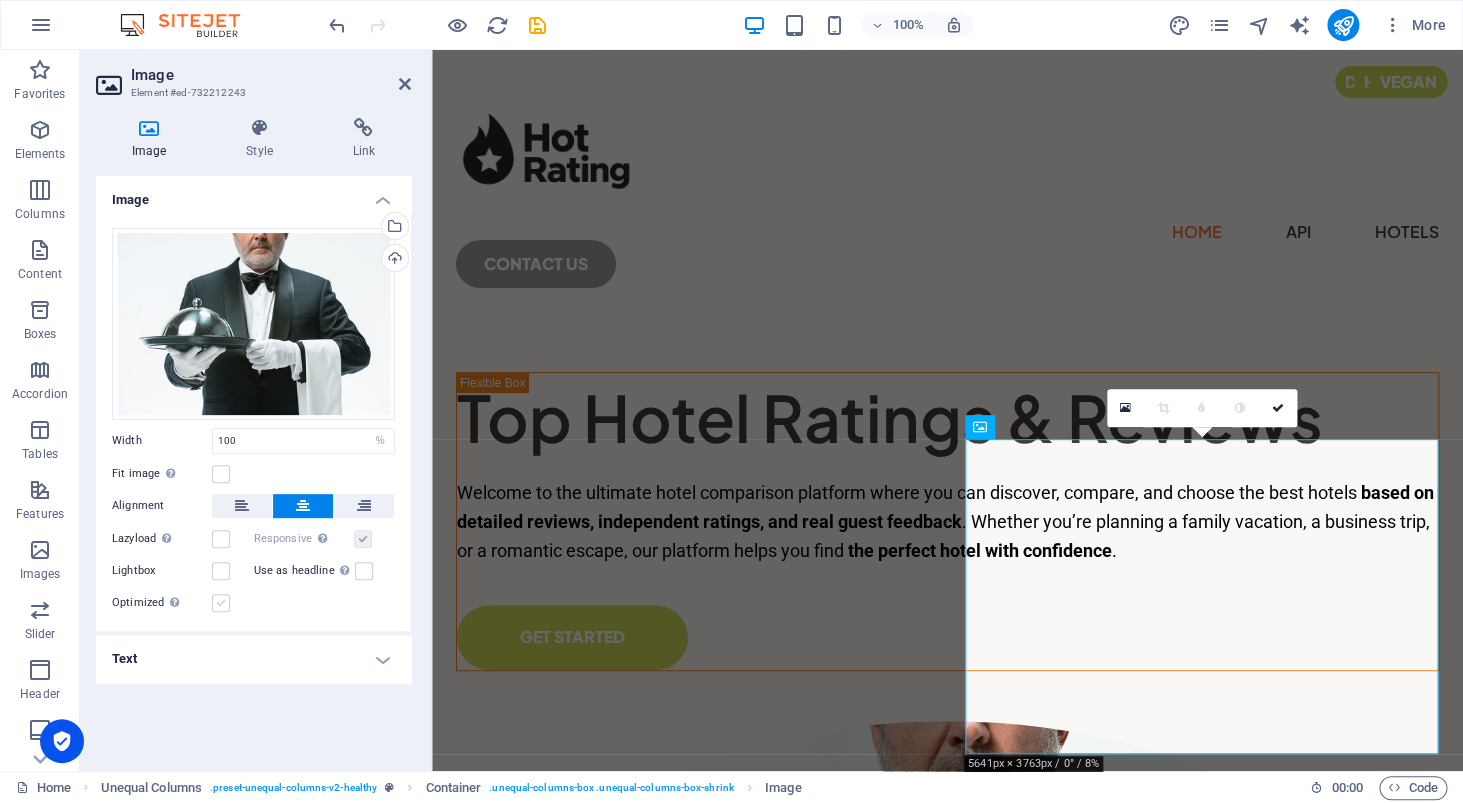 click at bounding box center [221, 603] 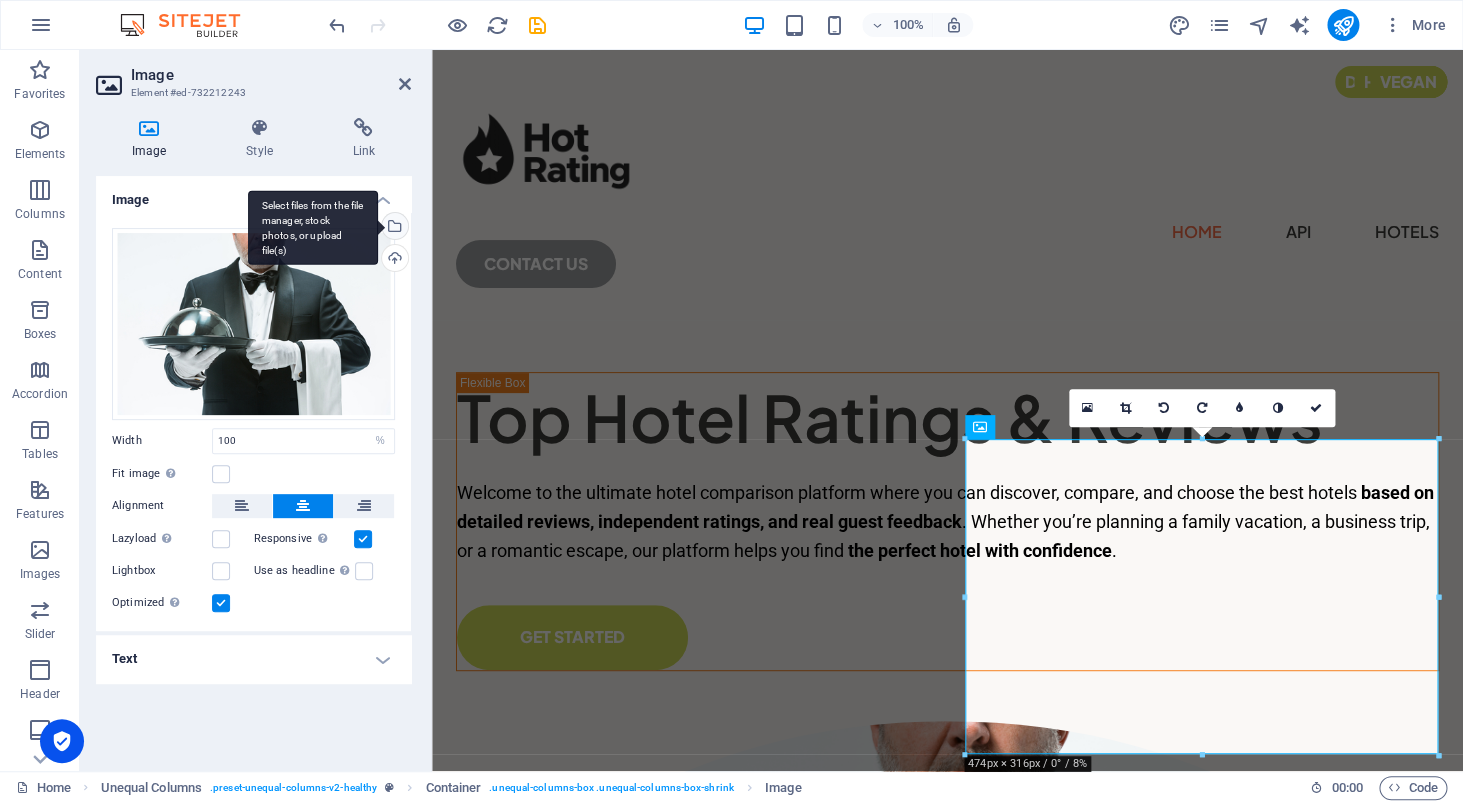 click on "Select files from the file manager, stock photos, or upload file(s)" at bounding box center [393, 228] 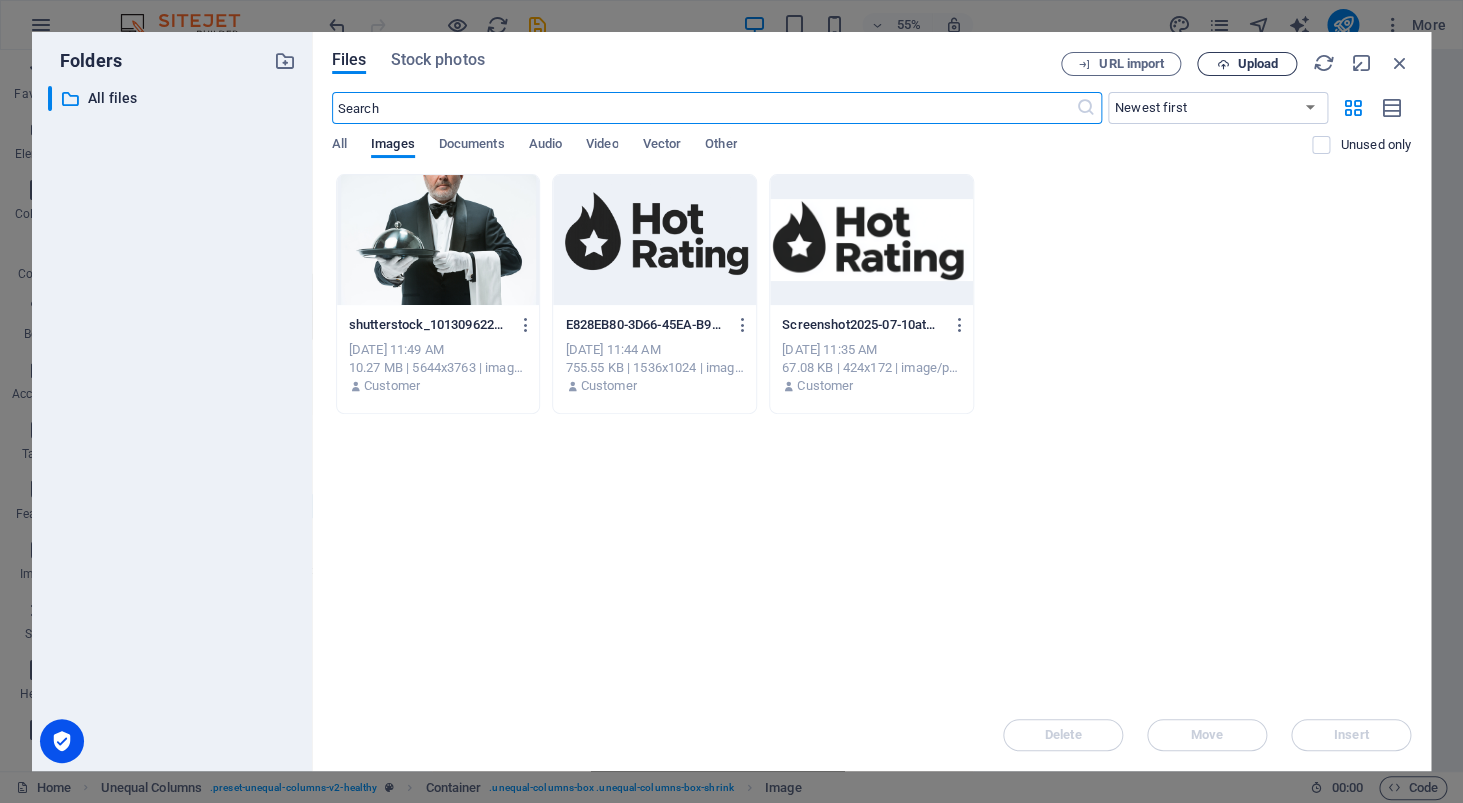 click on "Upload" at bounding box center (1257, 64) 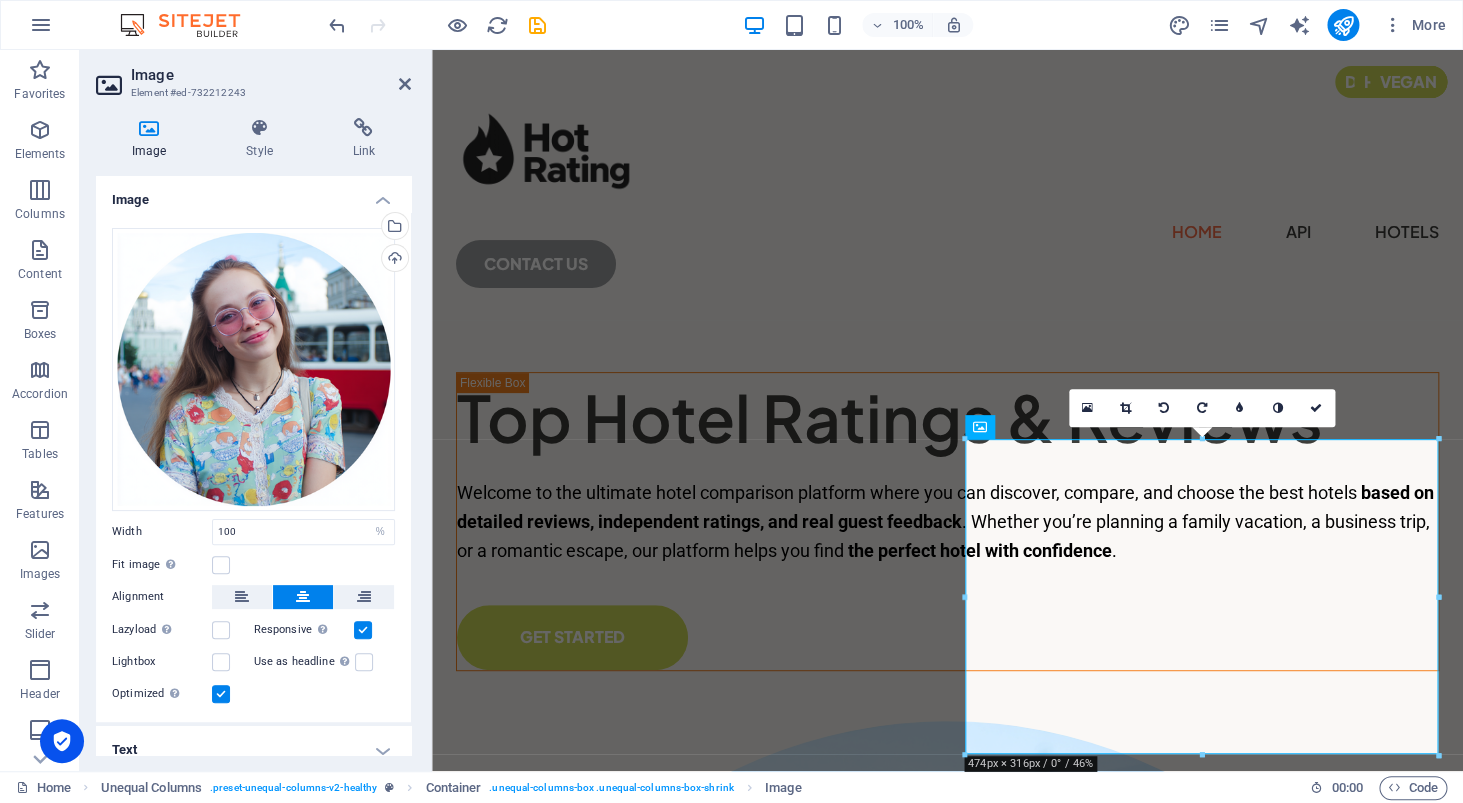 click on "Drag files here, click to choose files or select files from Files or our free stock photos & videos Select files from the file manager, stock photos, or upload file(s) Upload Width 100 Default auto px rem % em vh vw Fit image Automatically fit image to a fixed width and height Height Default auto px Alignment Lazyload Loading images after the page loads improves page speed. Responsive Automatically load retina image and smartphone optimized sizes. Lightbox Use as headline The image will be wrapped in an H1 headline tag. Useful for giving alternative text the weight of an H1 headline, e.g. for the logo. Leave unchecked if uncertain. Optimized Images are compressed to improve page speed. Position Direction Custom X offset 50 px rem % vh vw Y offset 50 px rem % vh vw" at bounding box center (253, 467) 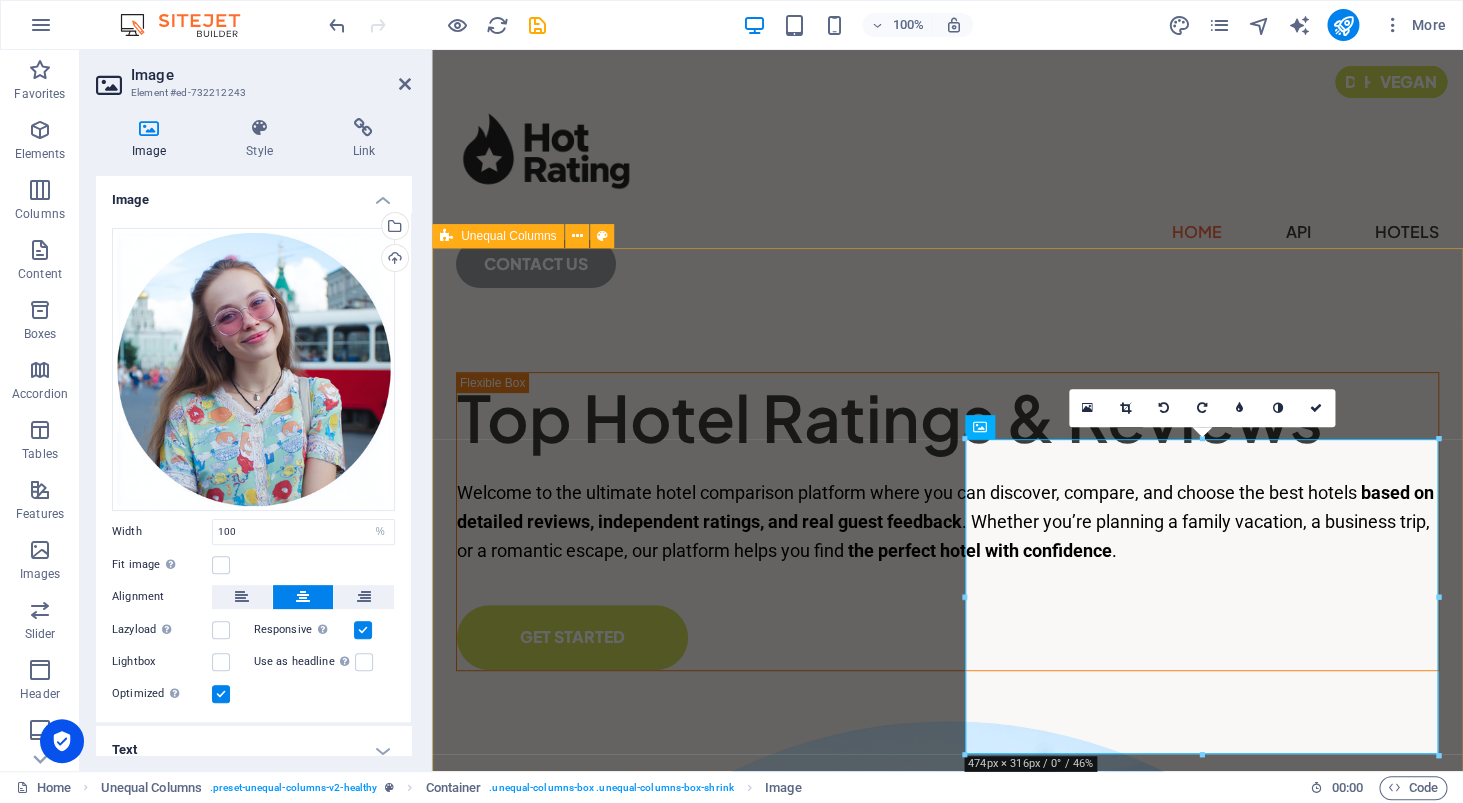 click on "Top Hotel Ratings & Reviews Welcome to the ultimate hotel comparison platform where you can discover, compare, and choose the best hotels   based on detailed reviews, independent ratings, and real guest feedback . Whether you’re planning a family vacation, a business trip, or a romantic escape, our platform helps you find   the perfect hotel with confidence . GET STARTED" at bounding box center [947, 1051] 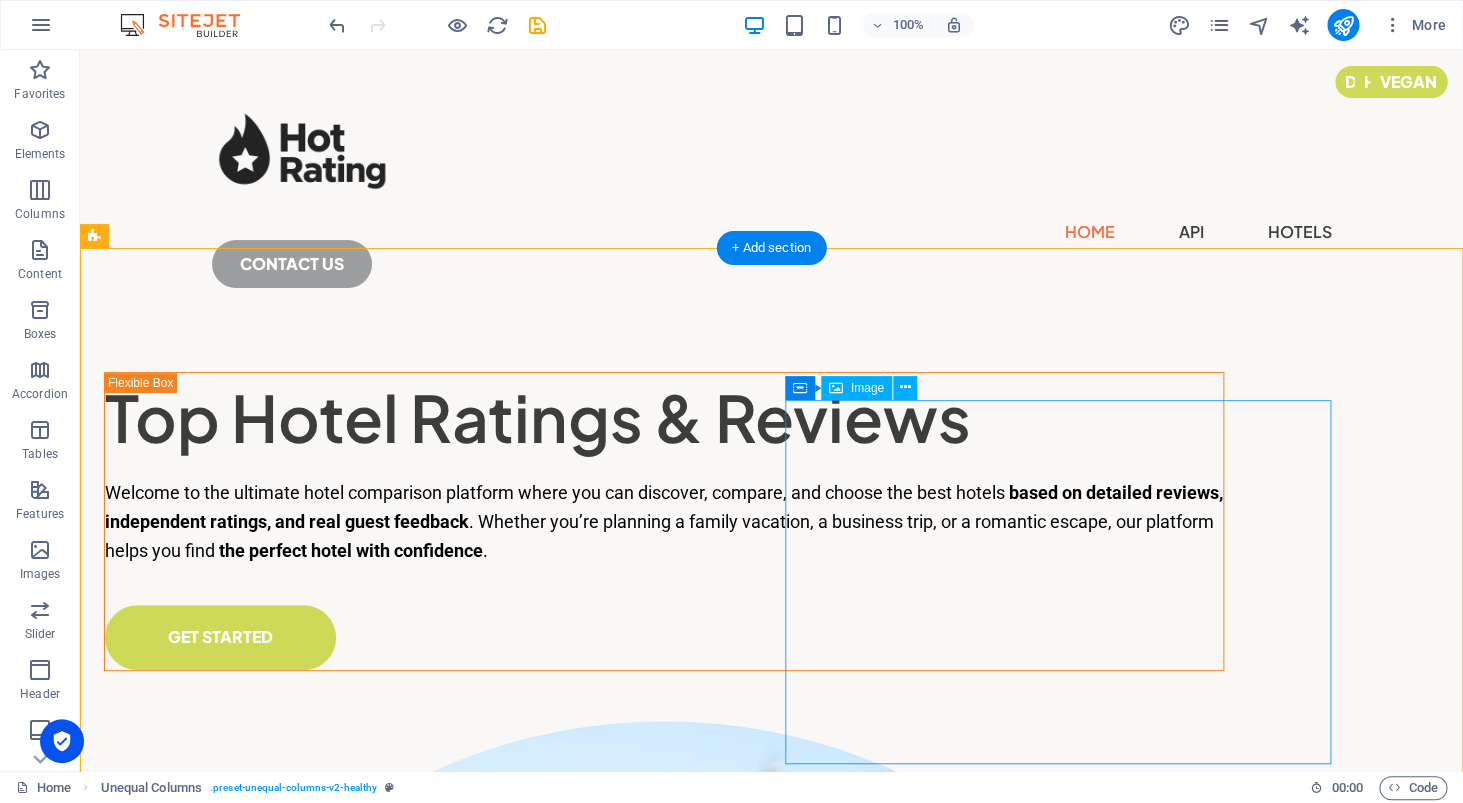 click at bounding box center (664, 1281) 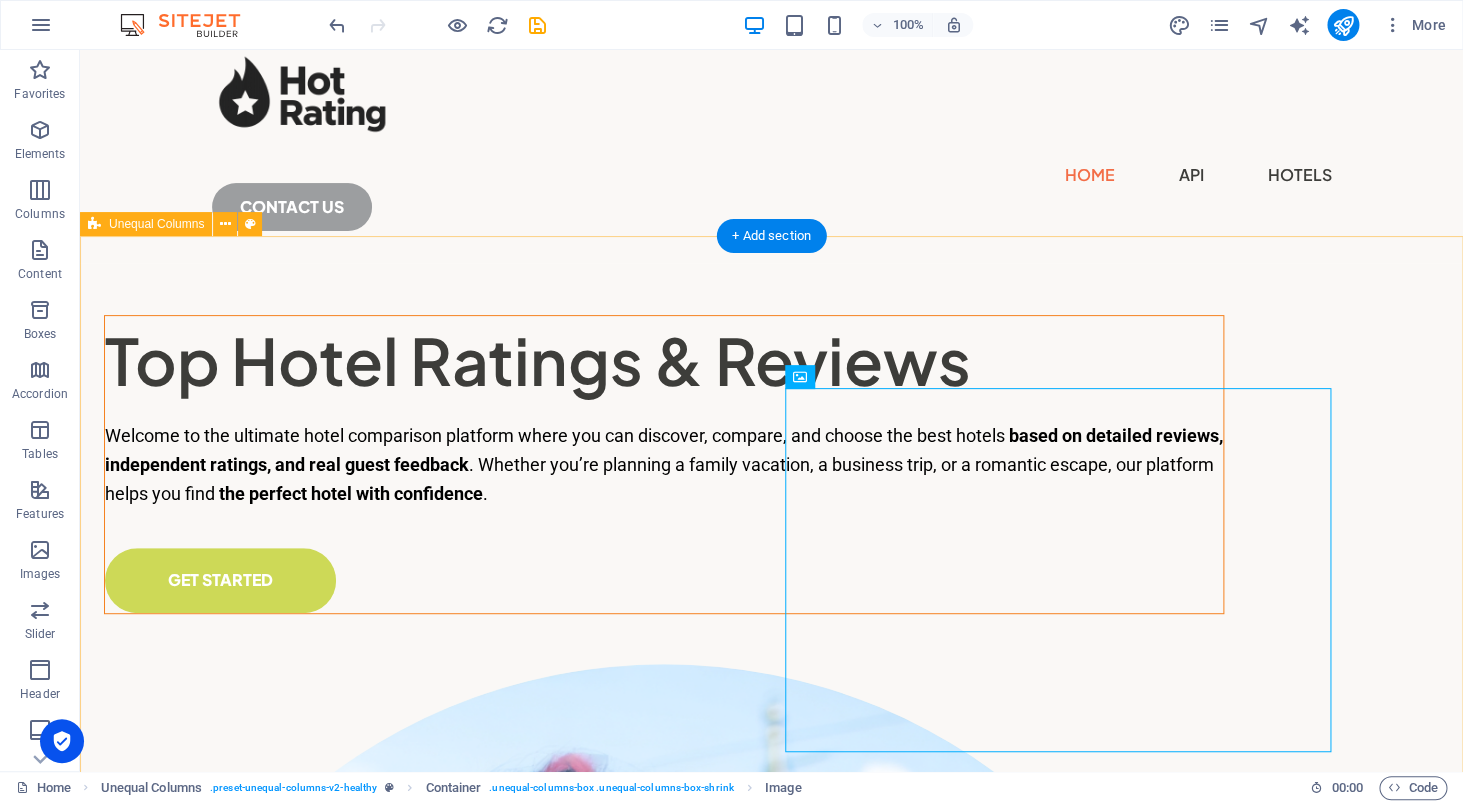 scroll, scrollTop: 0, scrollLeft: 0, axis: both 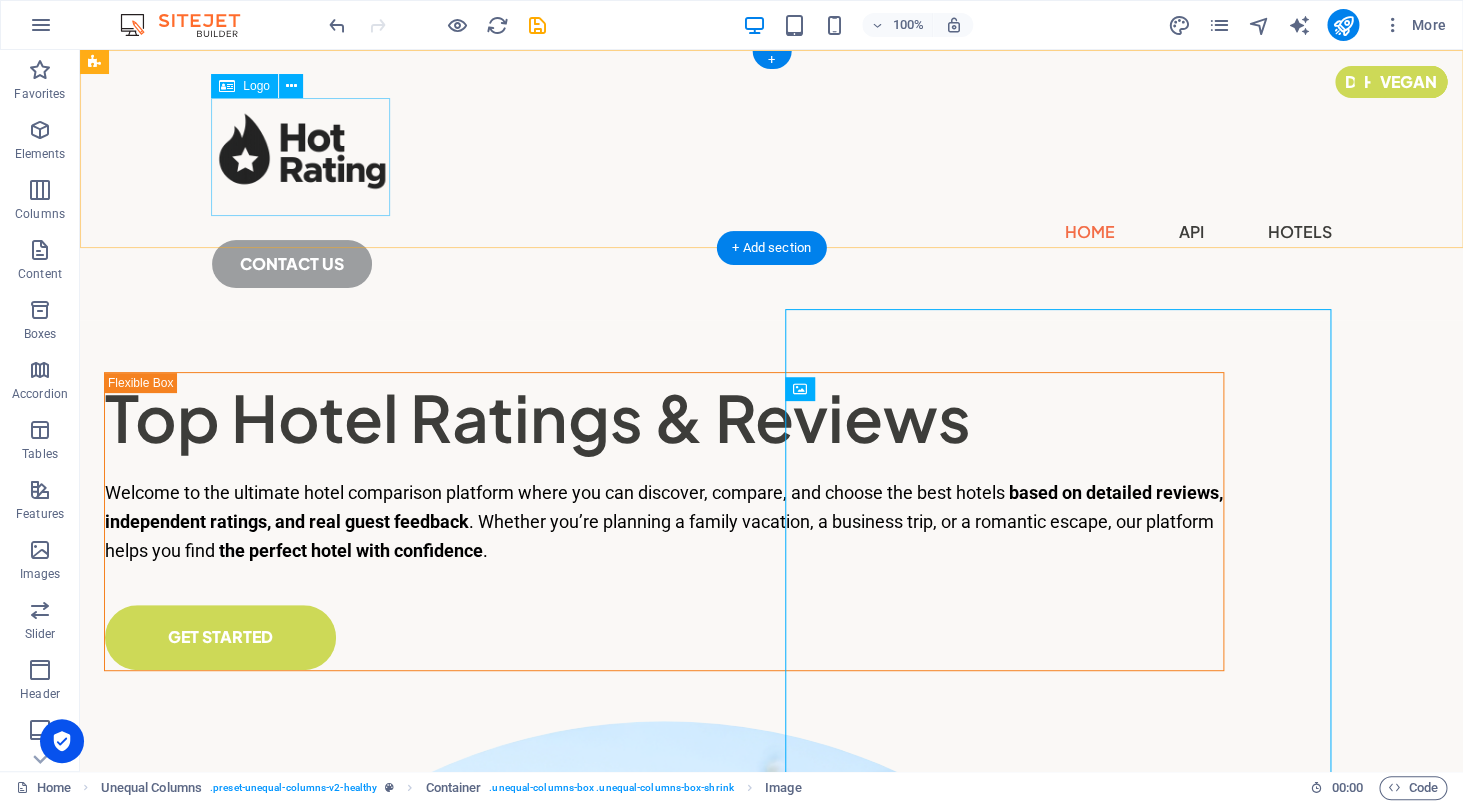 click at bounding box center (772, 157) 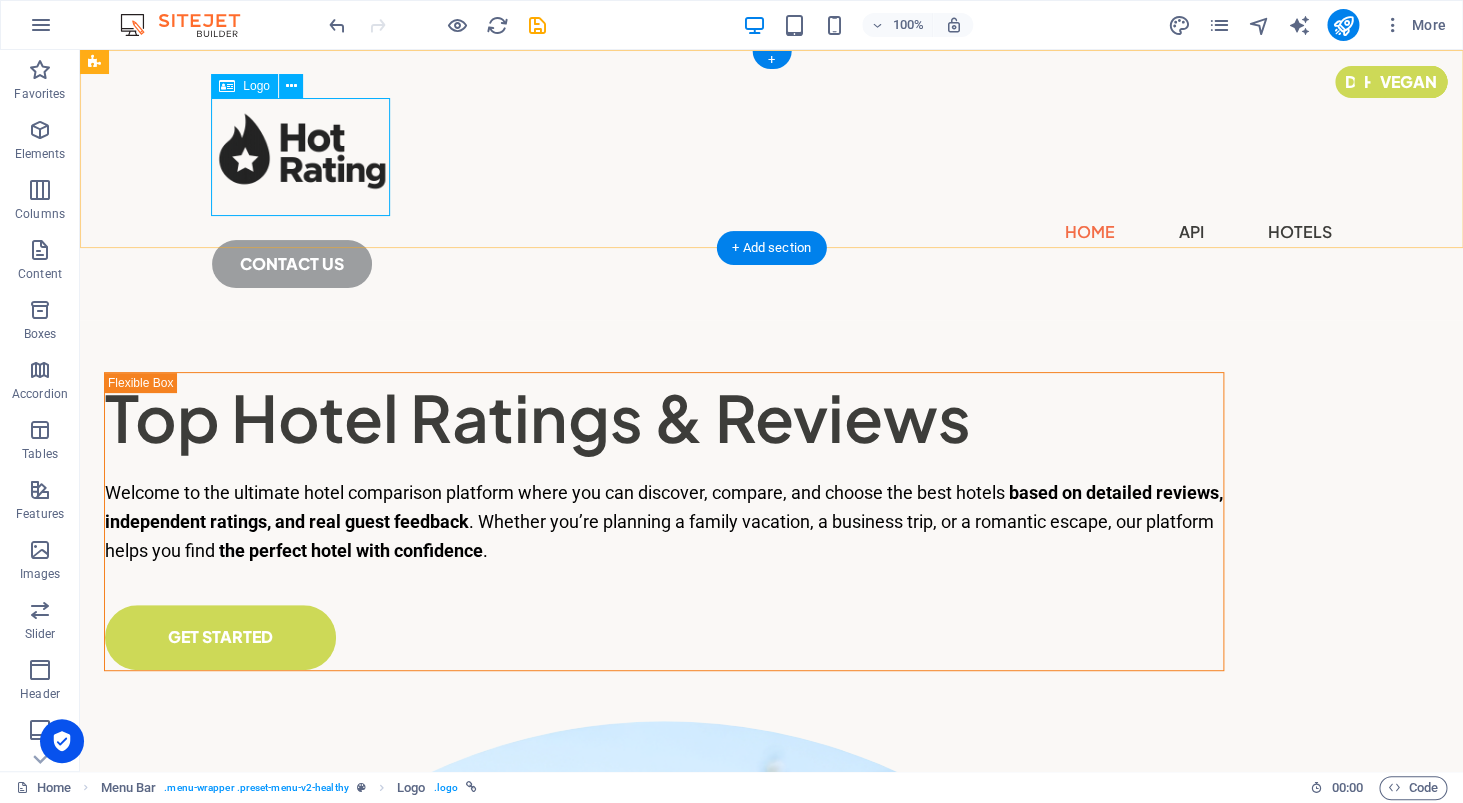 click at bounding box center [772, 157] 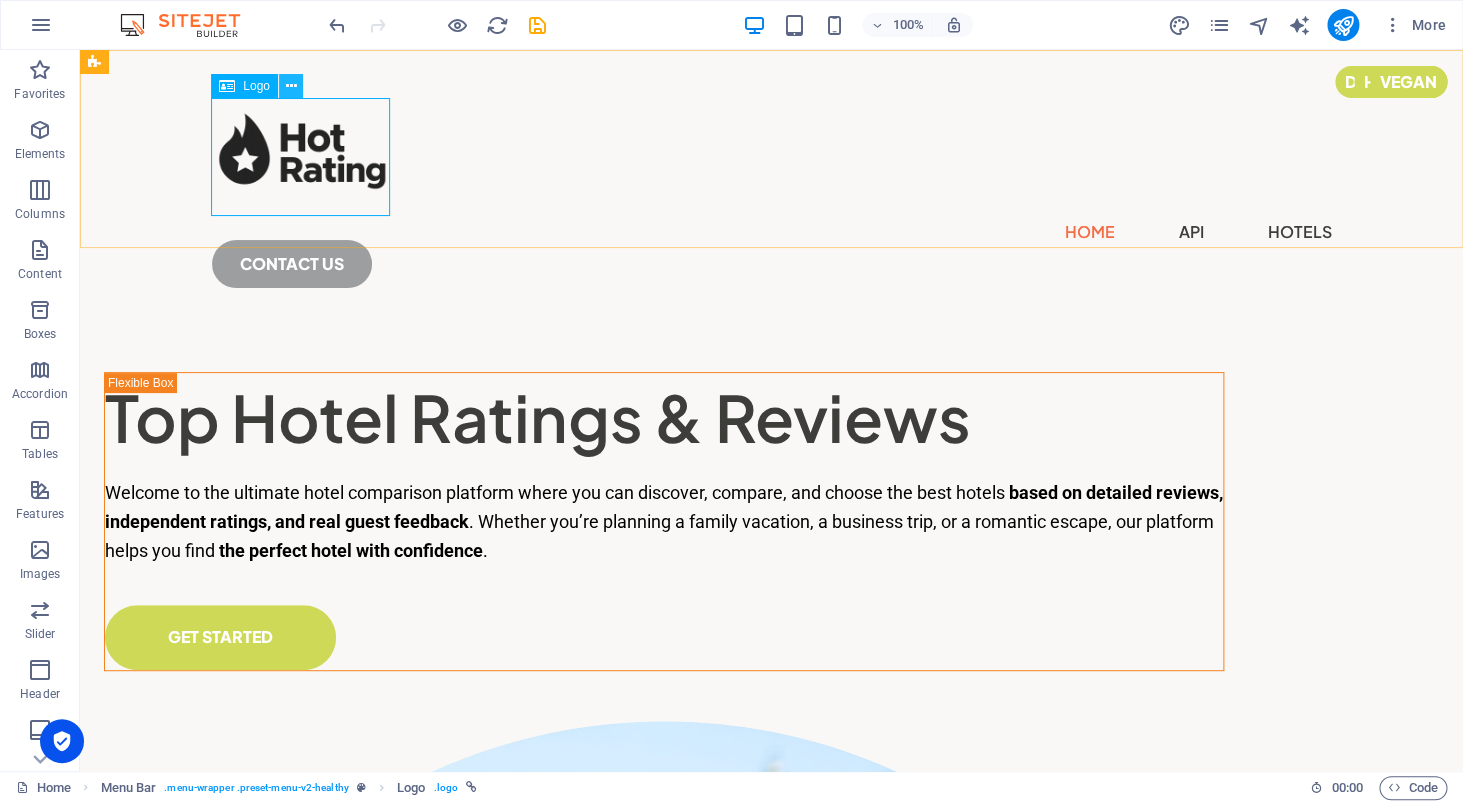click at bounding box center (290, 86) 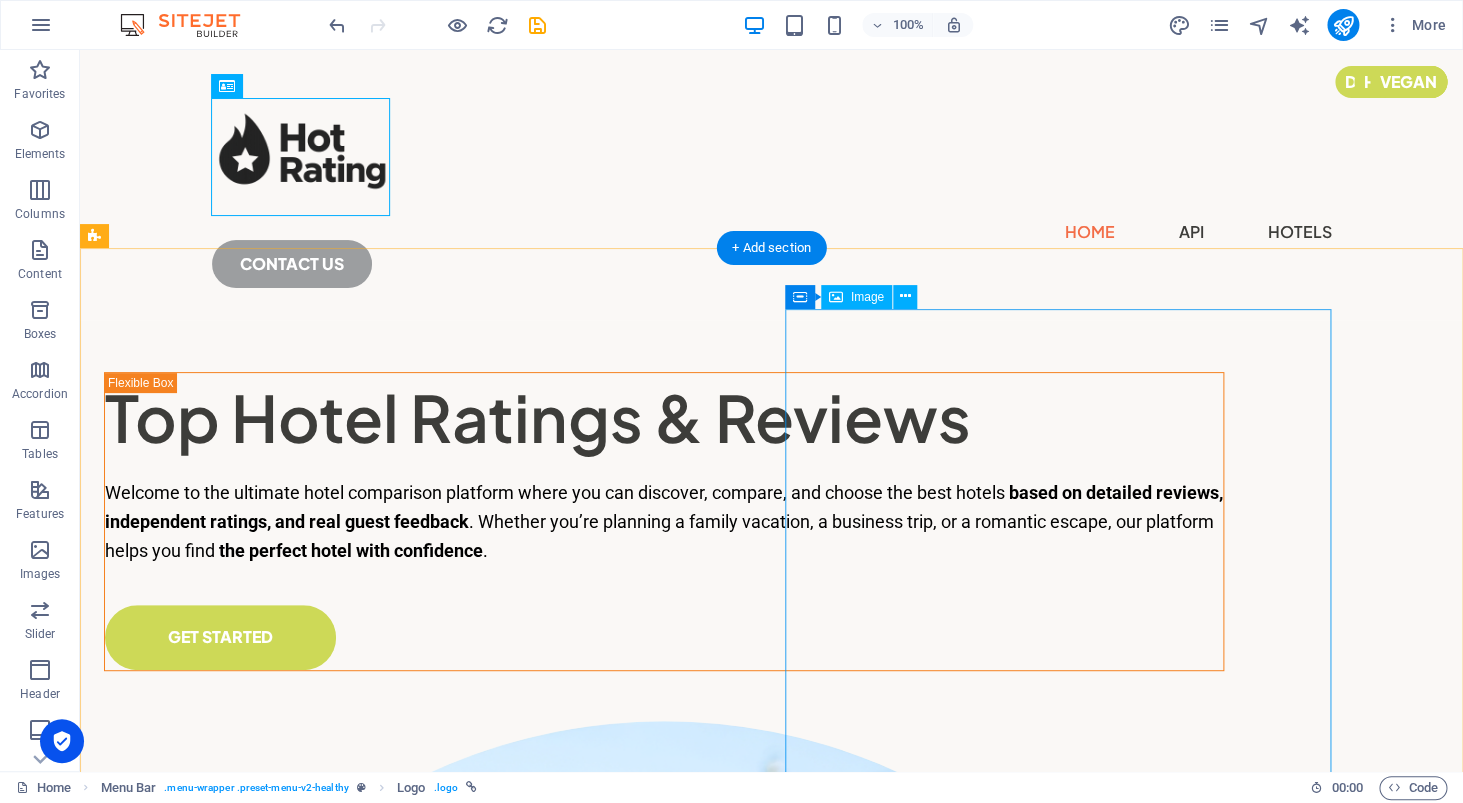 click at bounding box center [664, 1281] 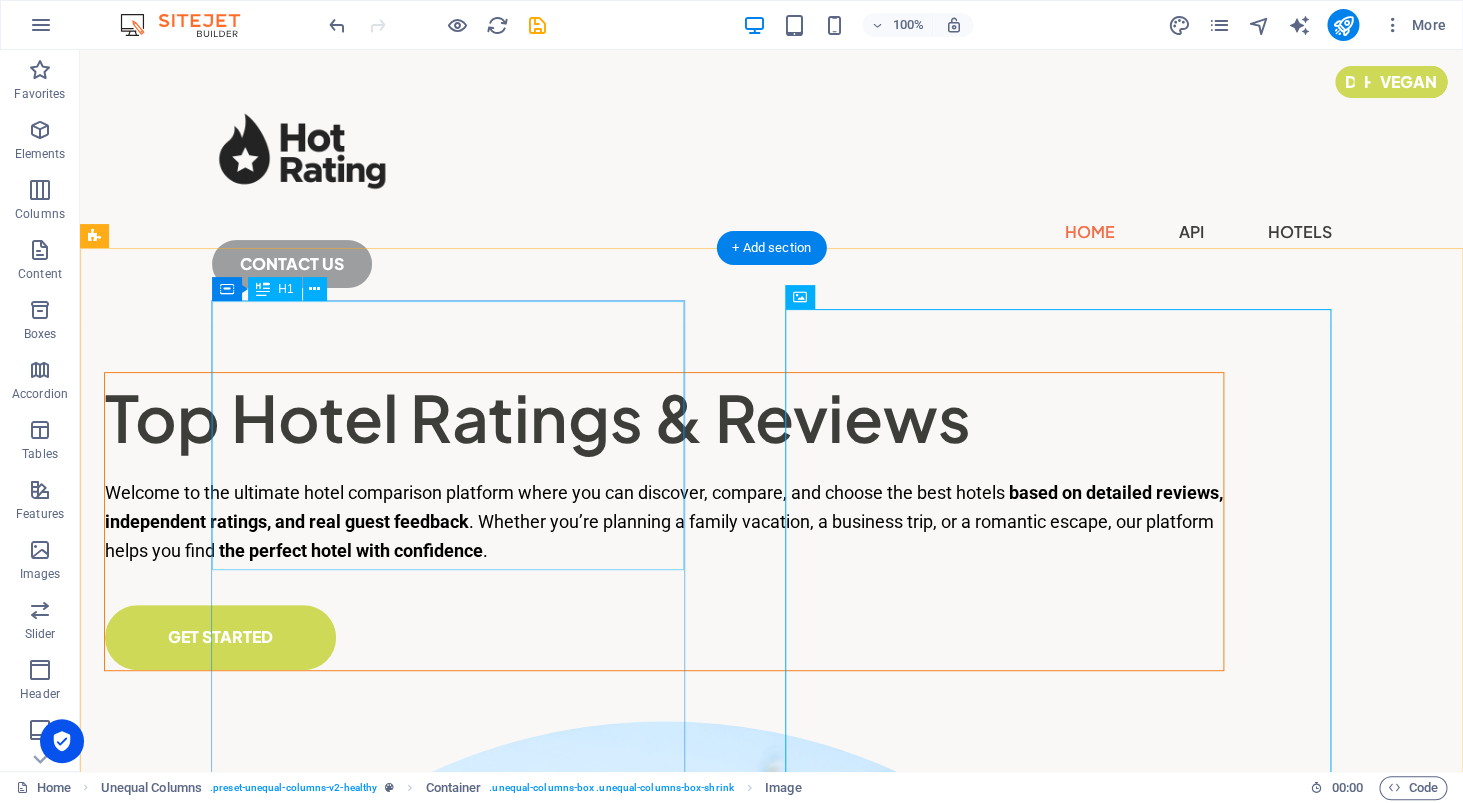 click on "Top Hotel Ratings & Reviews" at bounding box center (664, 418) 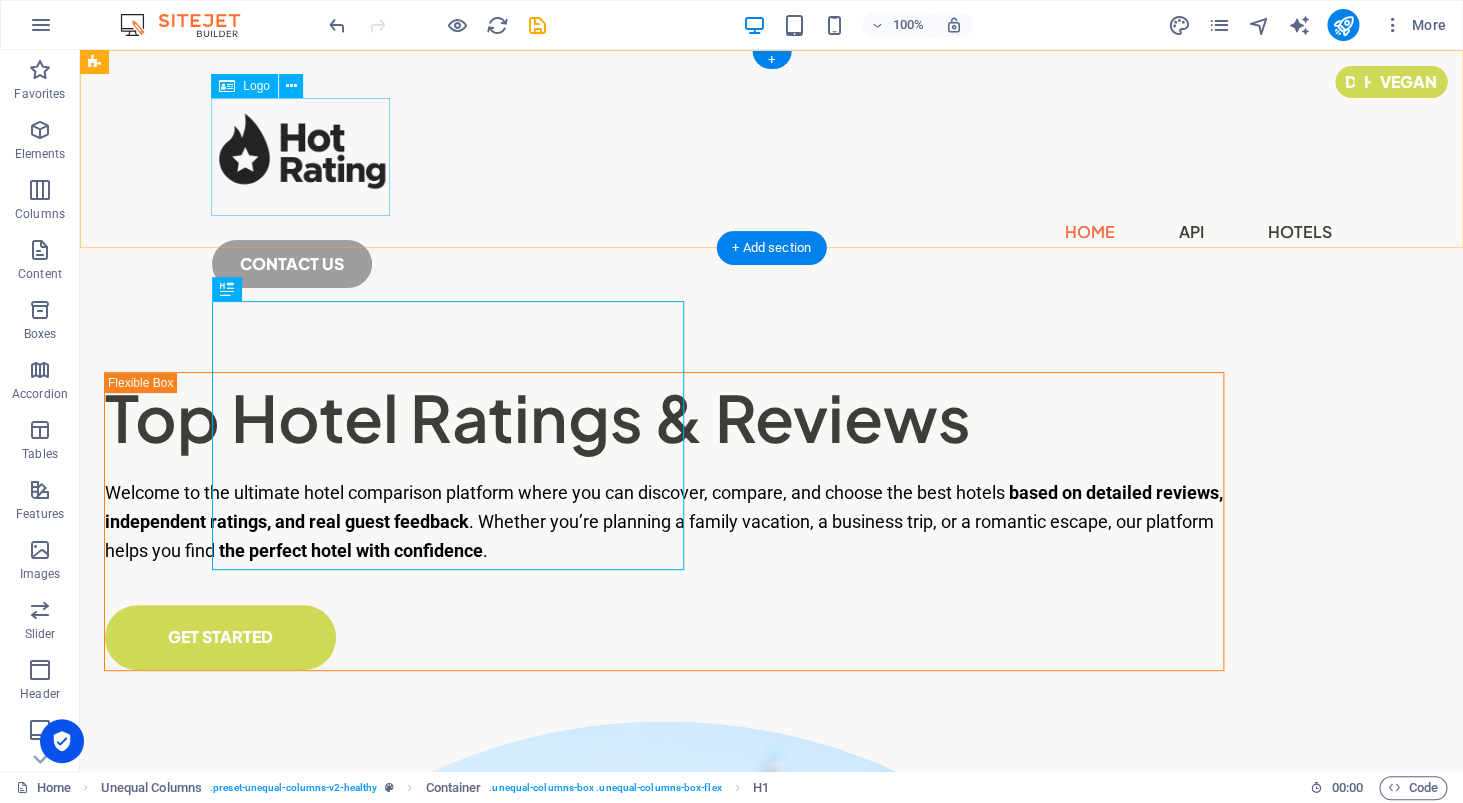 click at bounding box center [772, 157] 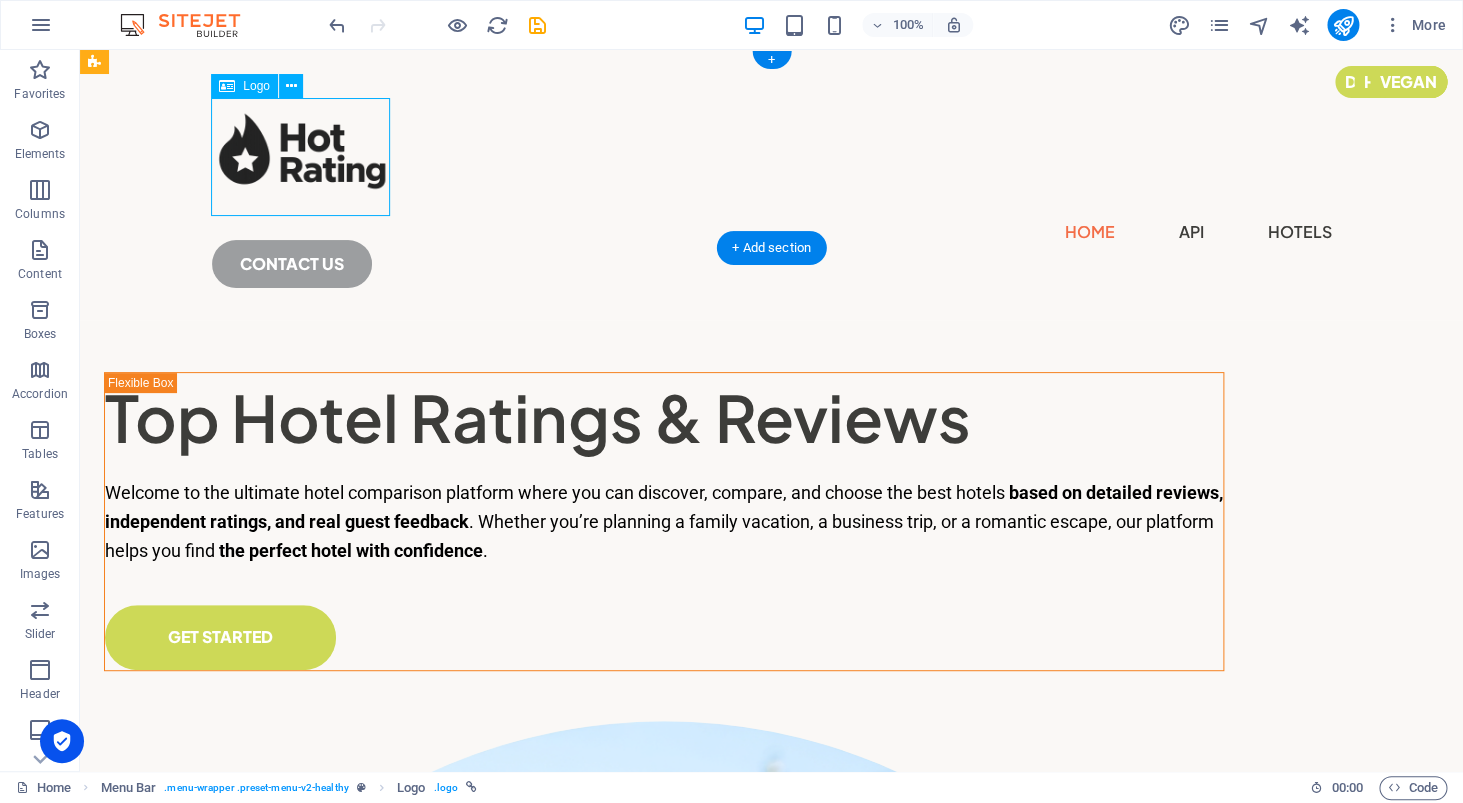 click at bounding box center [772, 157] 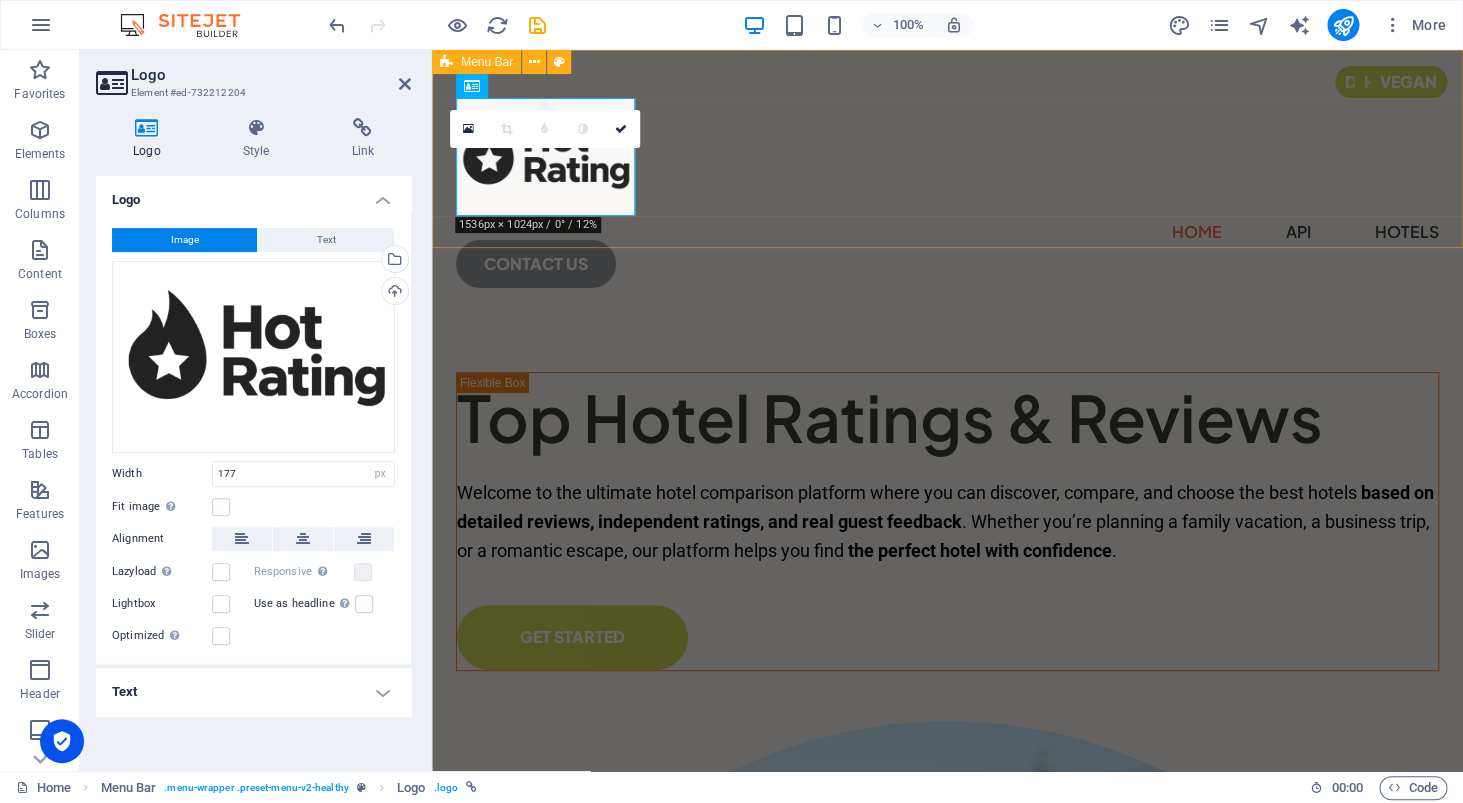 click on "Home API Hotels CONTACT US" at bounding box center [947, 185] 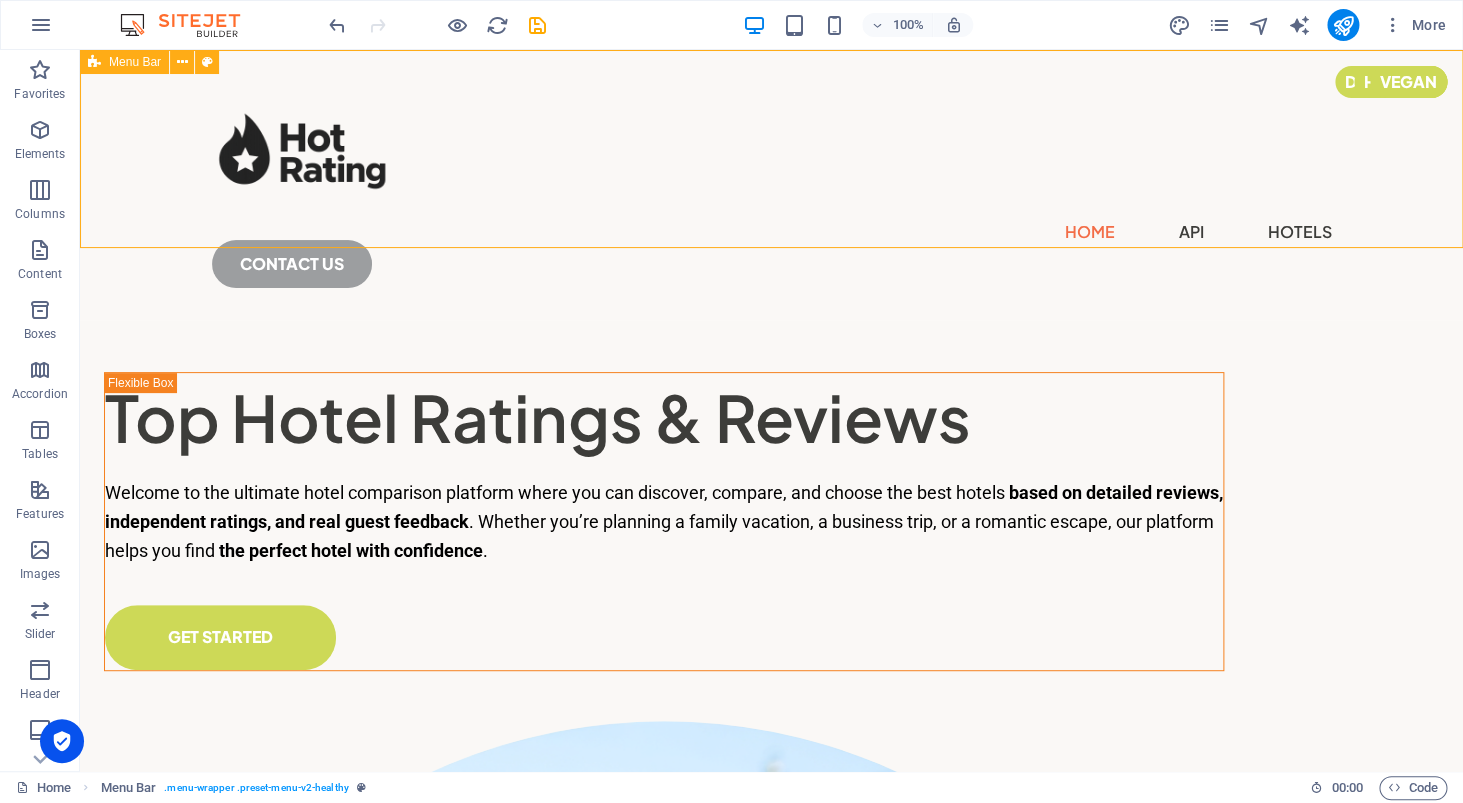 click on "Home API Hotels CONTACT US" at bounding box center [771, 185] 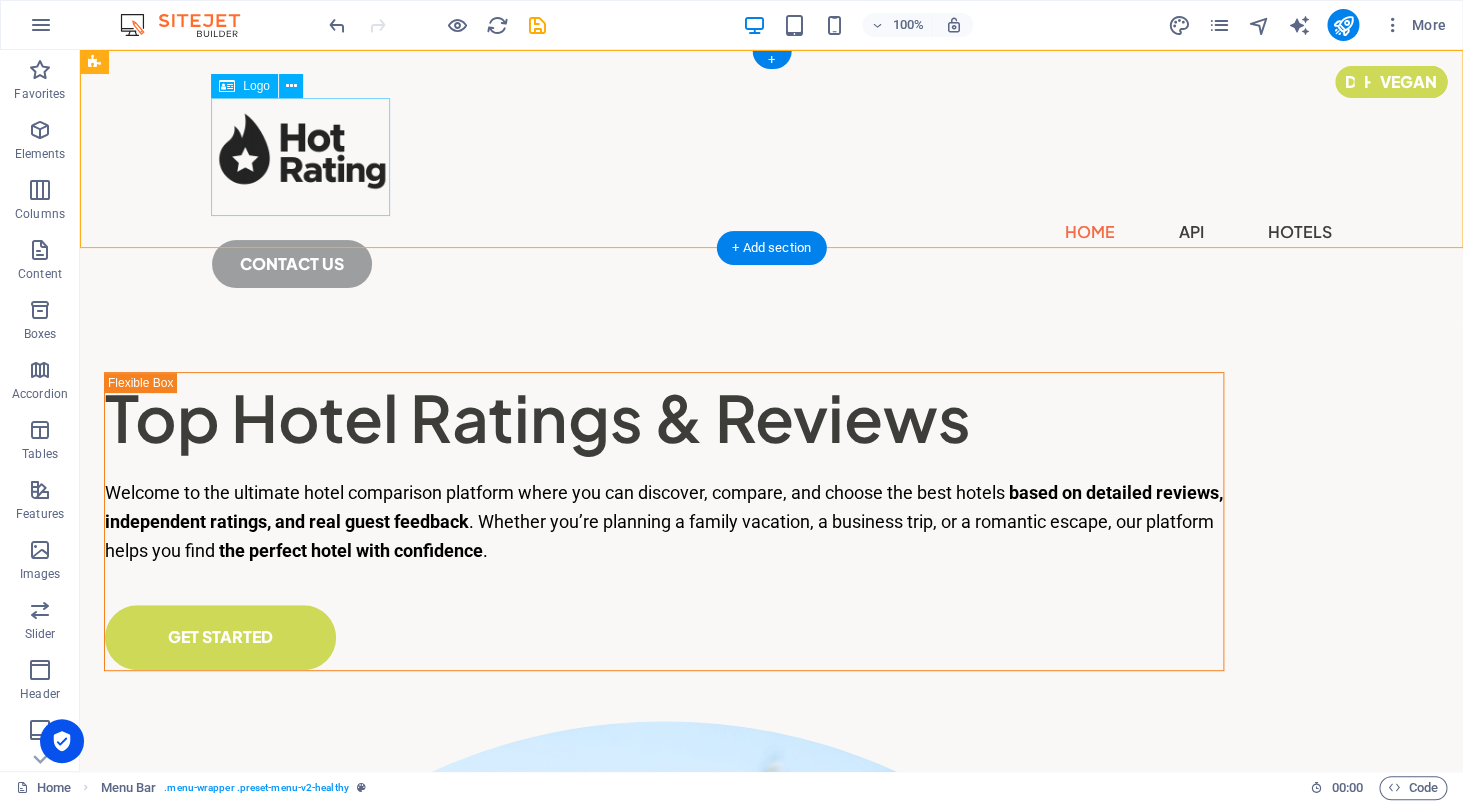 click at bounding box center [772, 157] 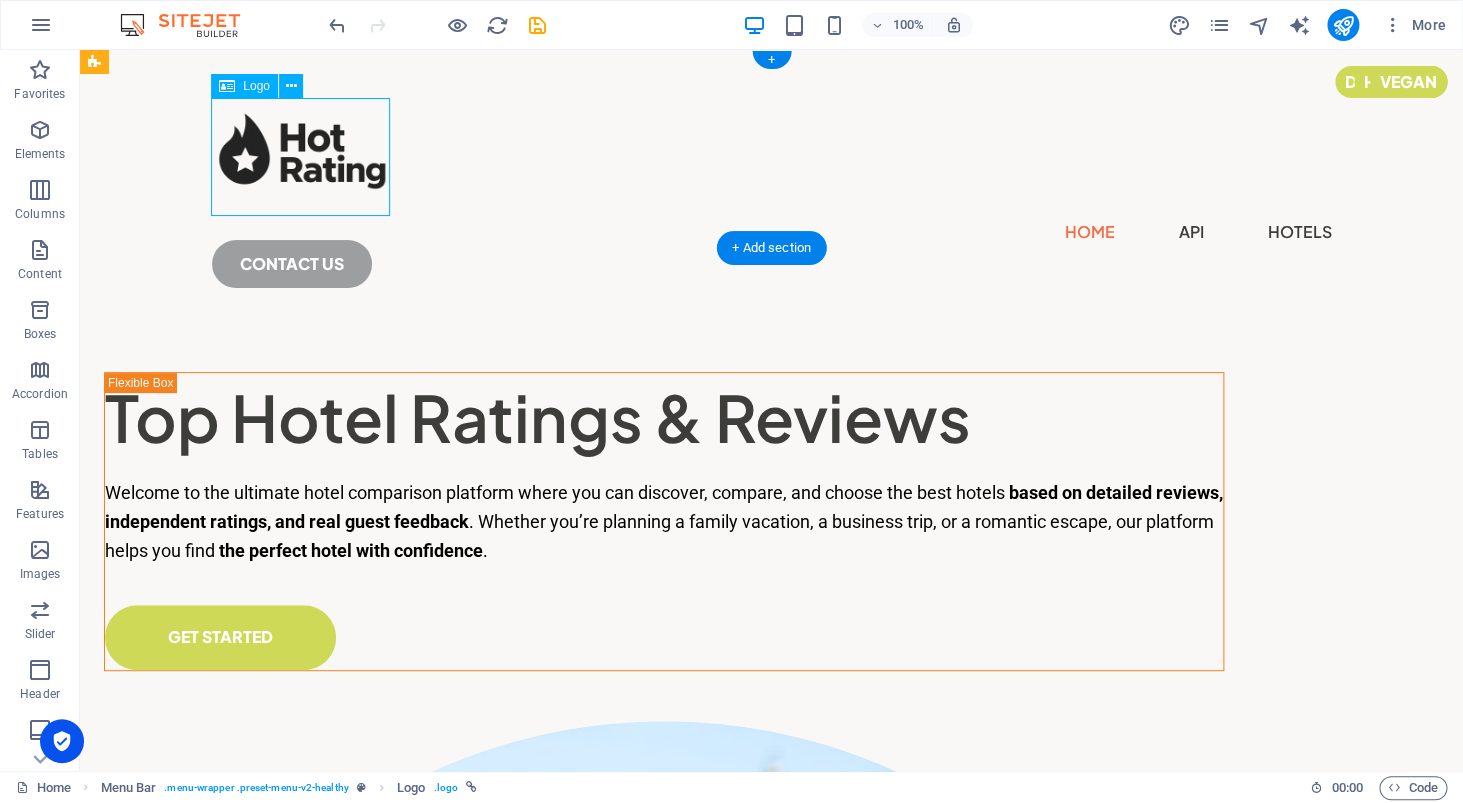click at bounding box center [772, 157] 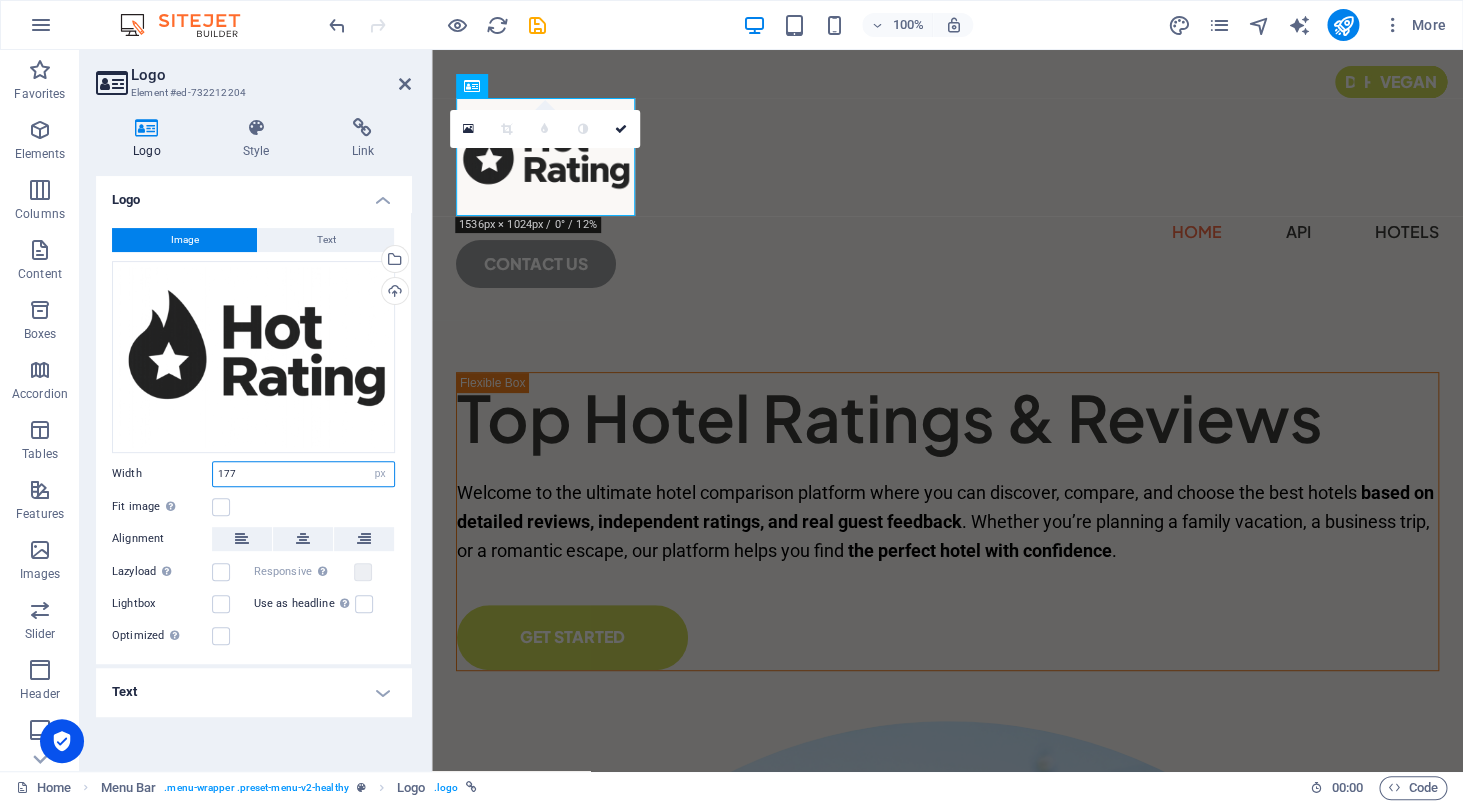 click on "177" at bounding box center [303, 474] 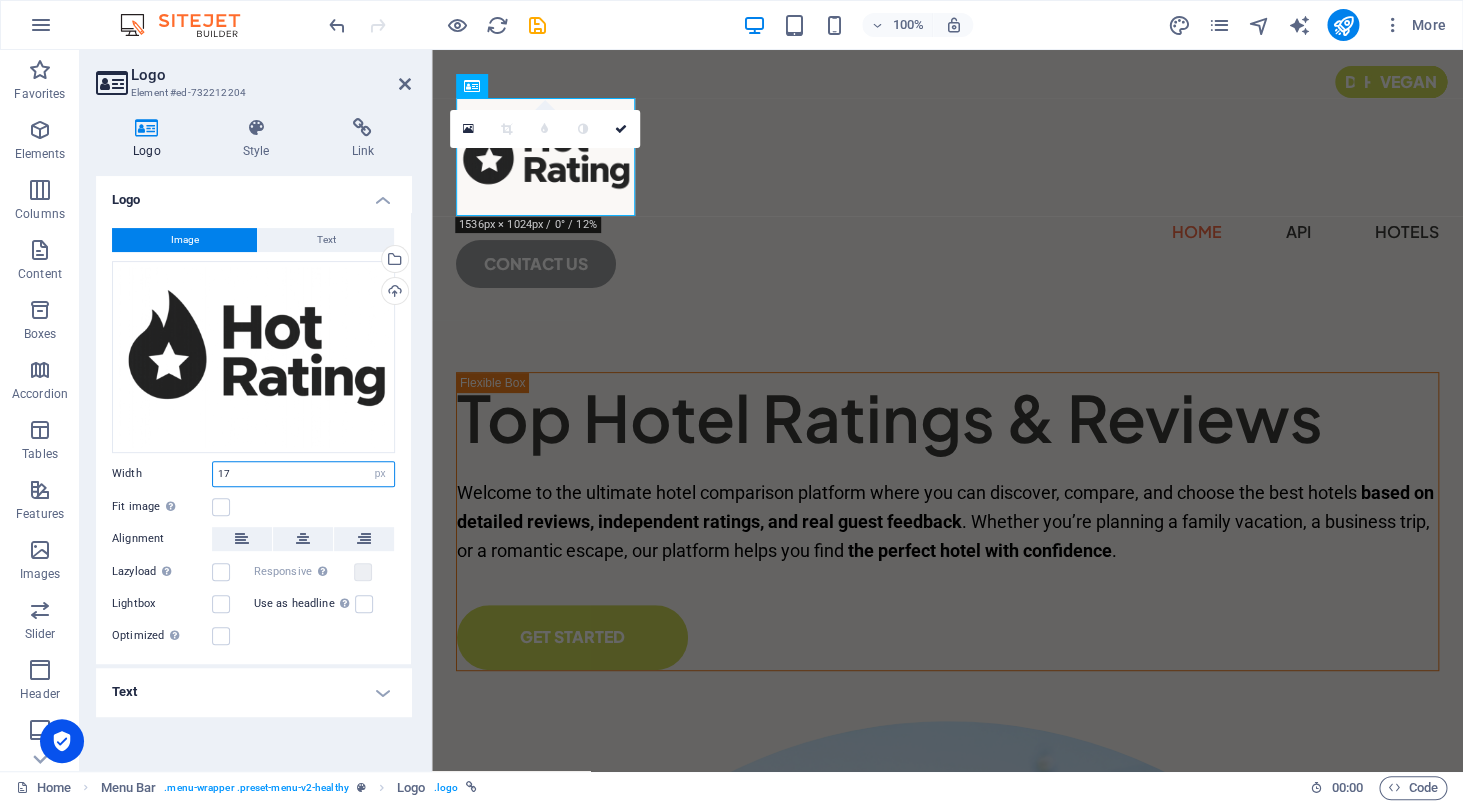 type on "1" 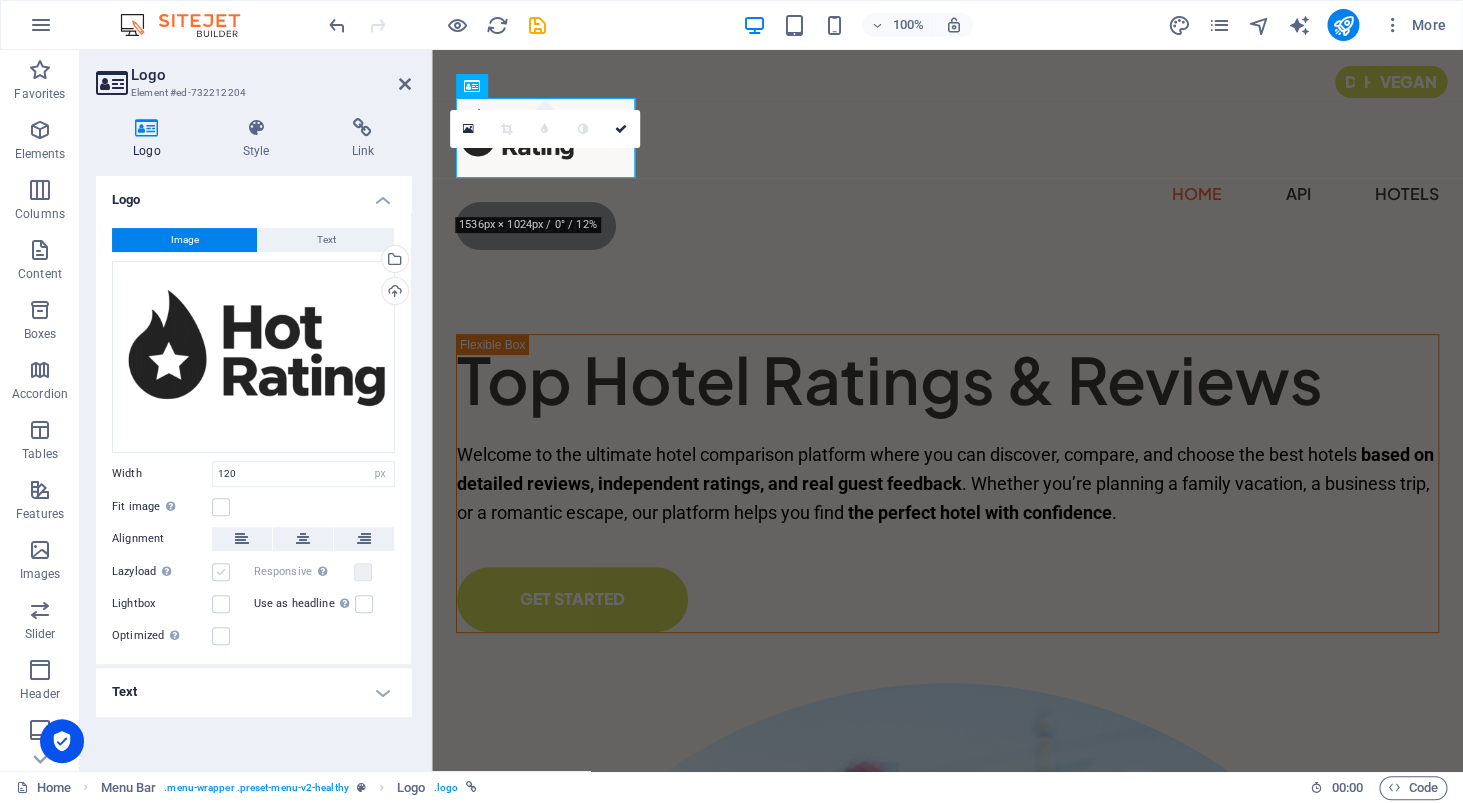 click at bounding box center [221, 572] 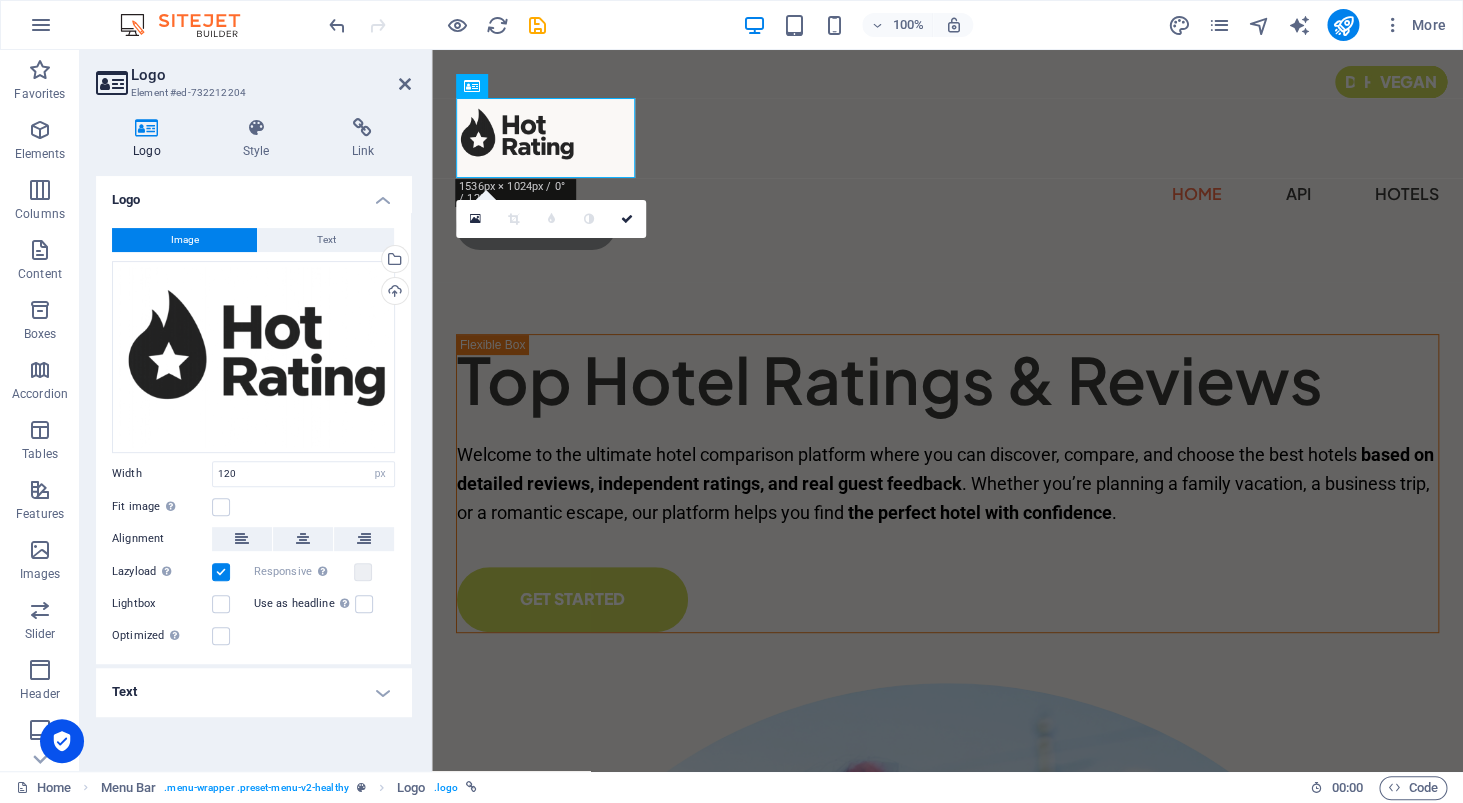 click at bounding box center [221, 572] 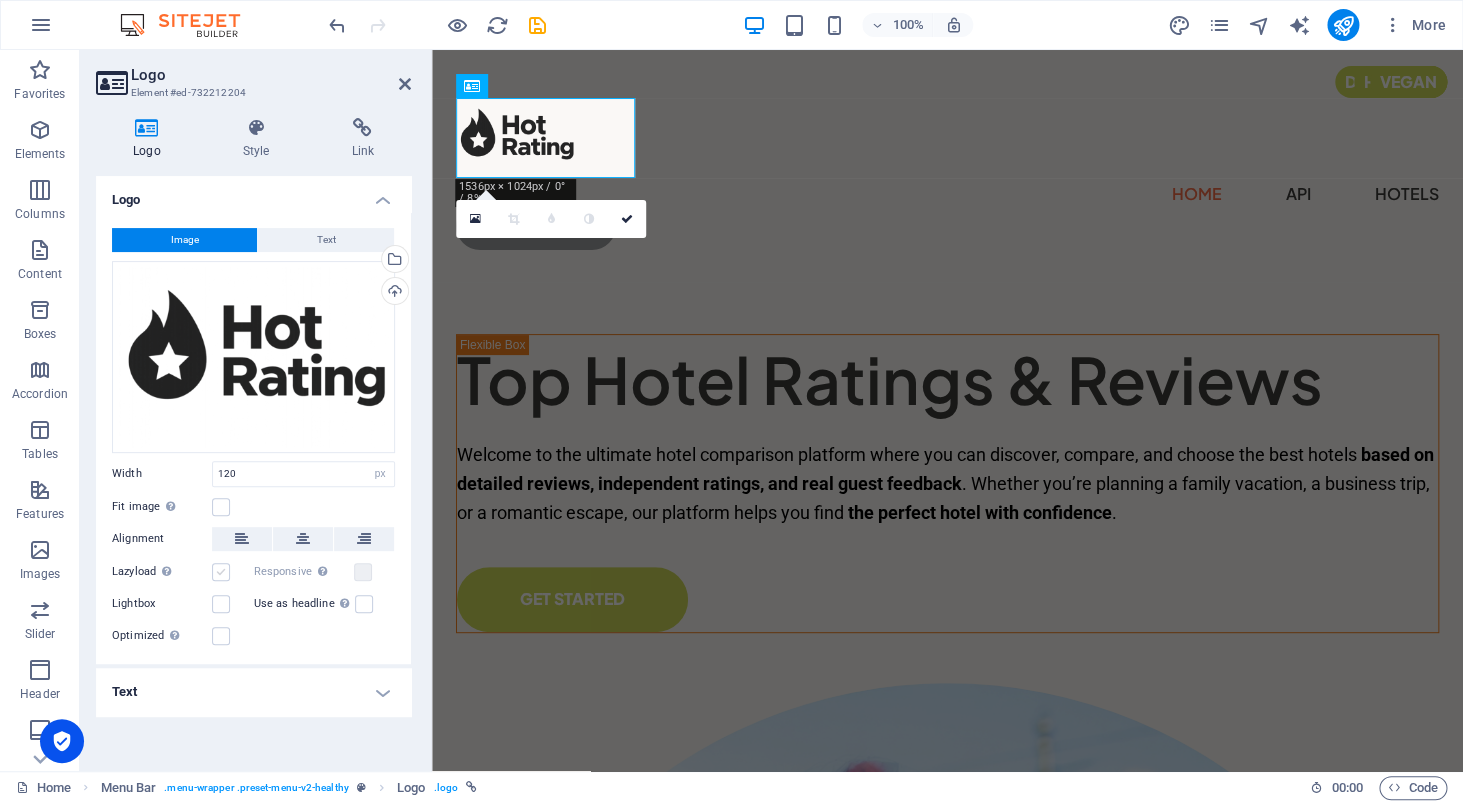 click at bounding box center [221, 572] 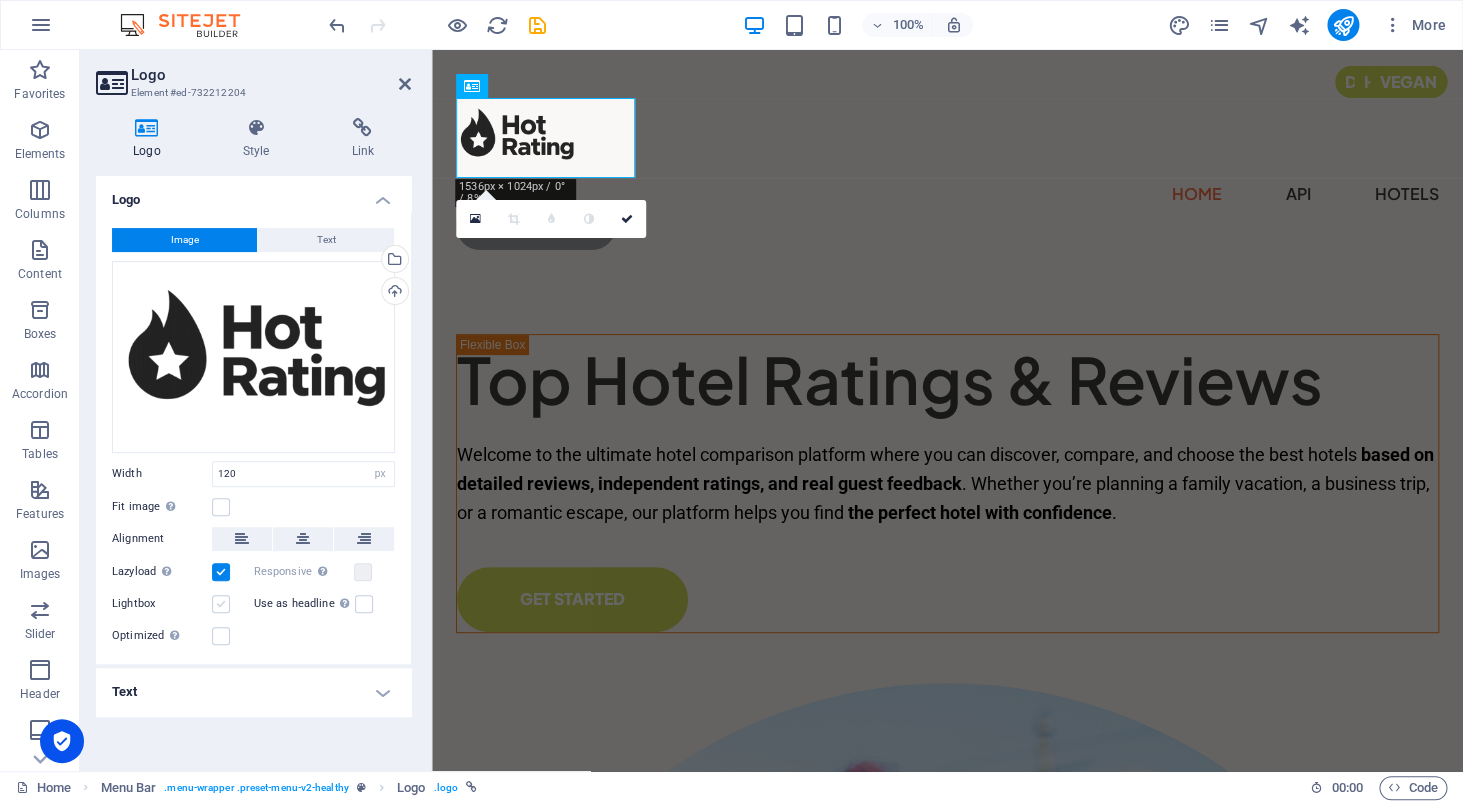 click at bounding box center (221, 604) 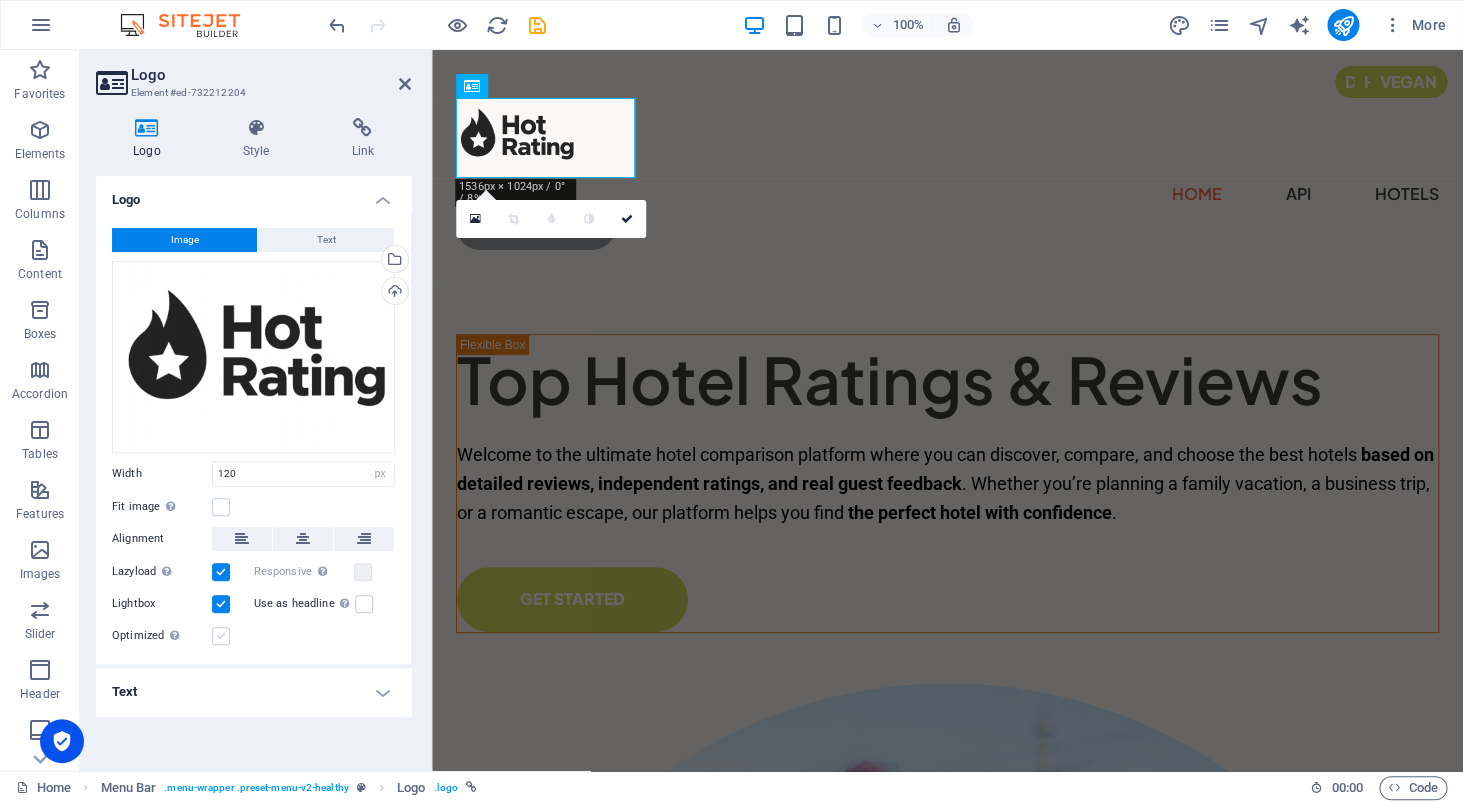 click at bounding box center (221, 636) 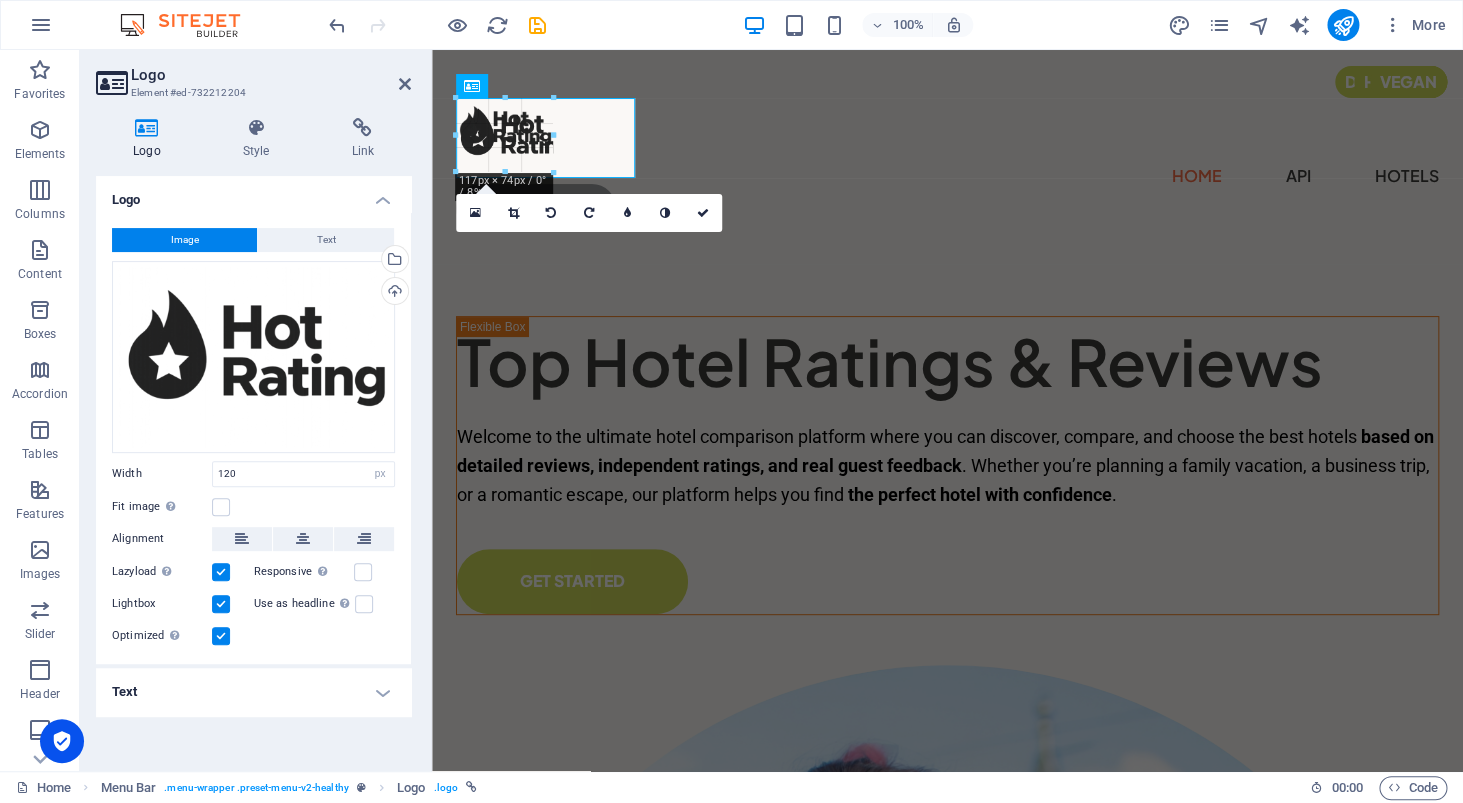 drag, startPoint x: 579, startPoint y: 177, endPoint x: 553, endPoint y: 159, distance: 31.622776 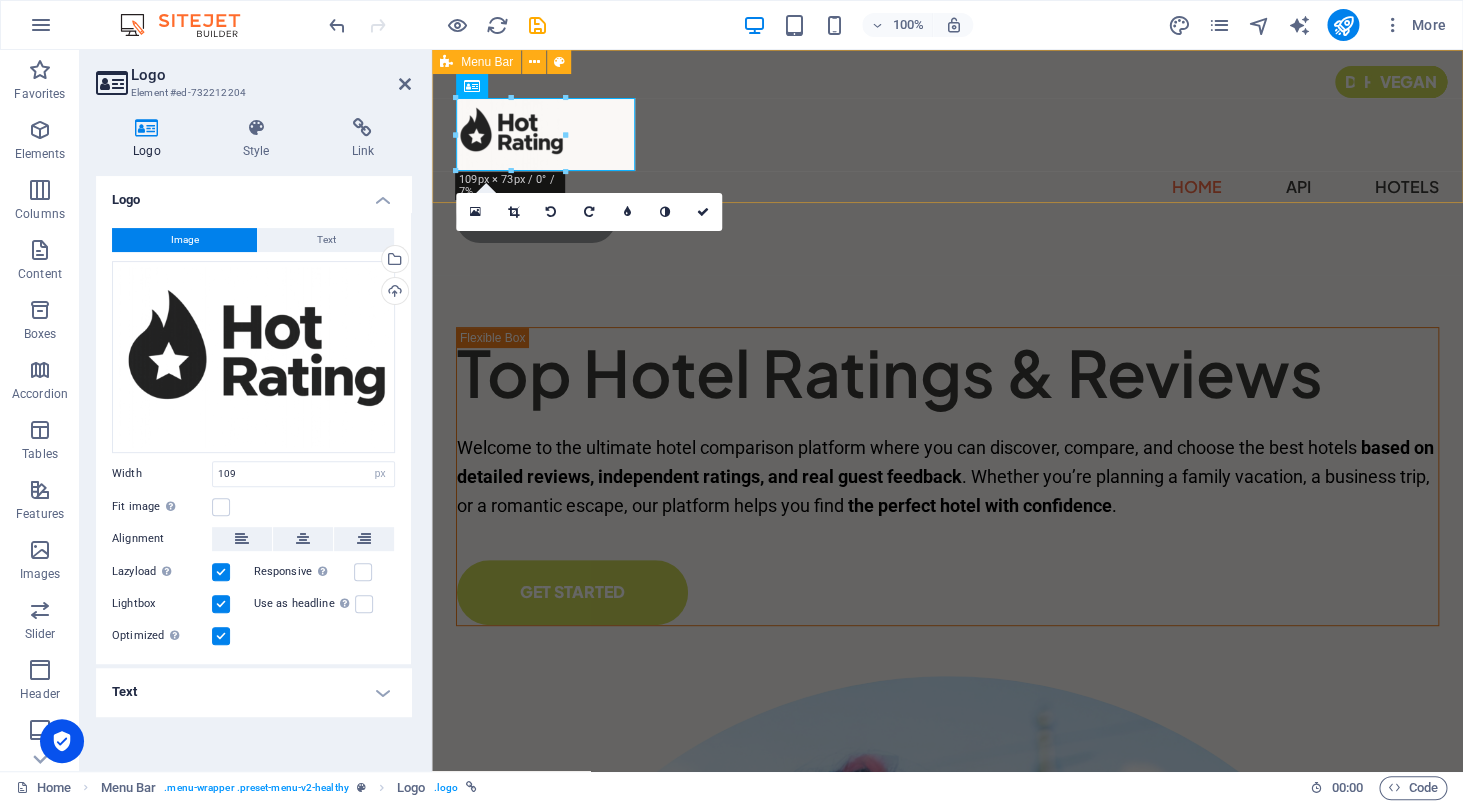 click on "Home API Hotels CONTACT US" at bounding box center [947, 162] 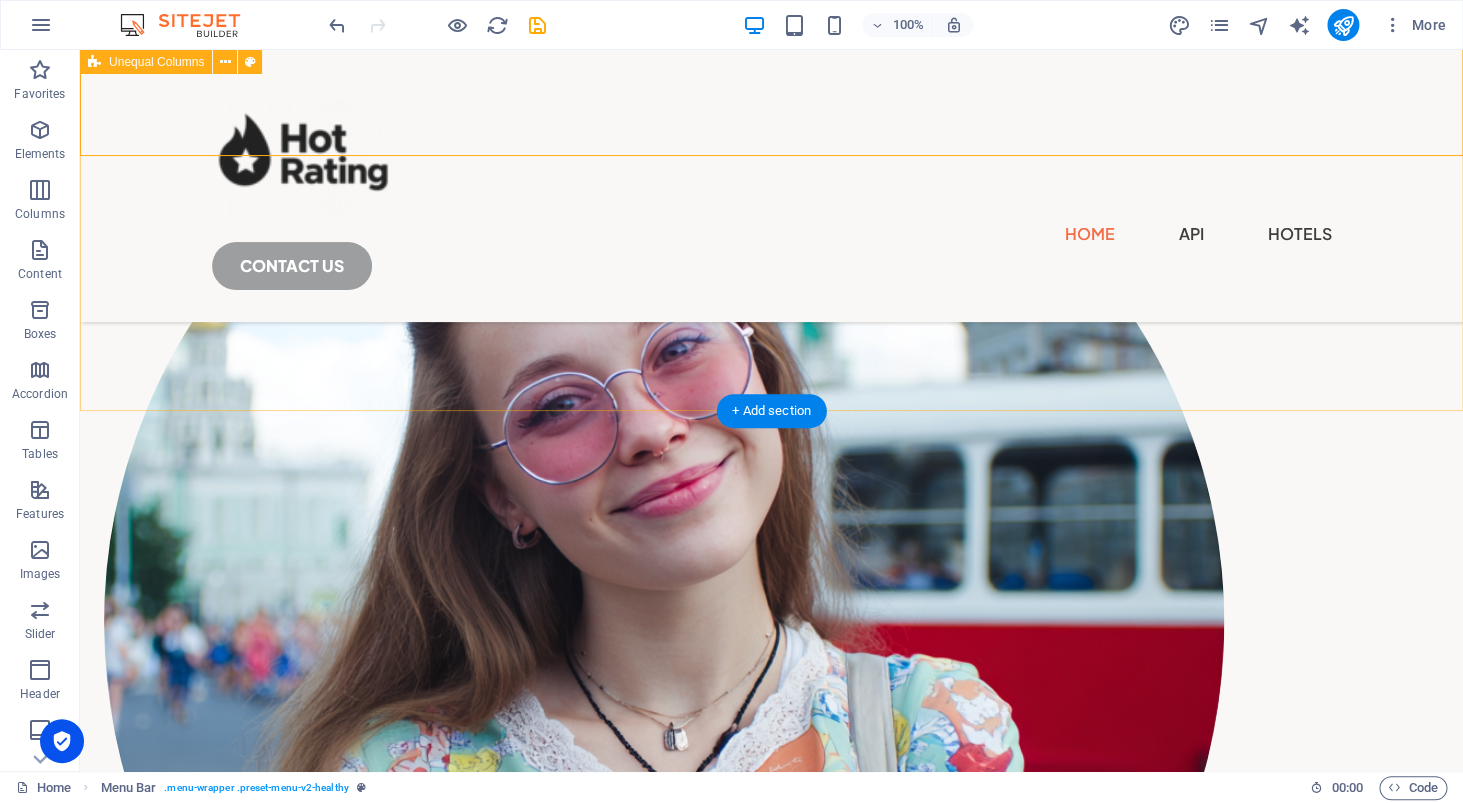 scroll, scrollTop: 593, scrollLeft: 0, axis: vertical 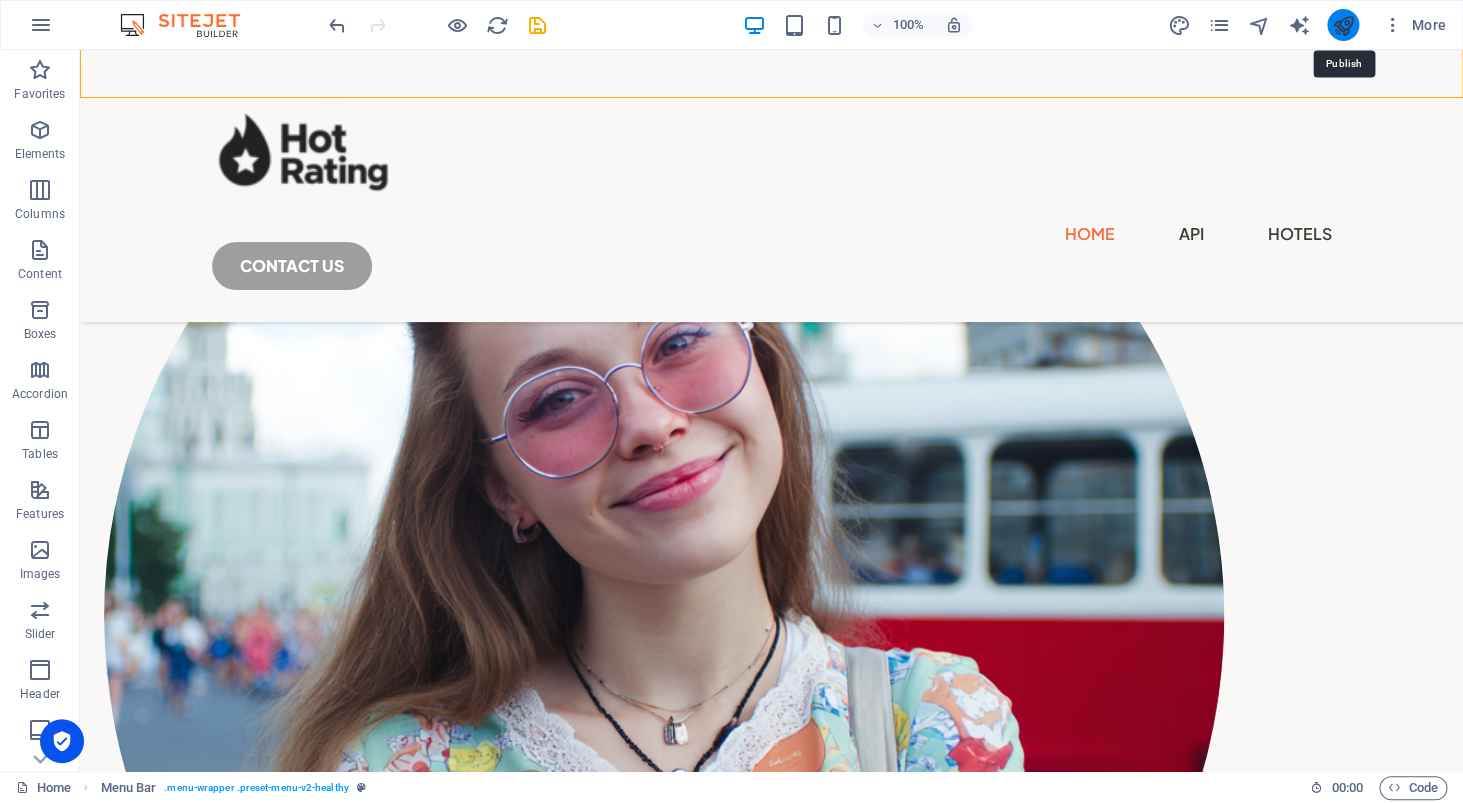 click at bounding box center [1342, 25] 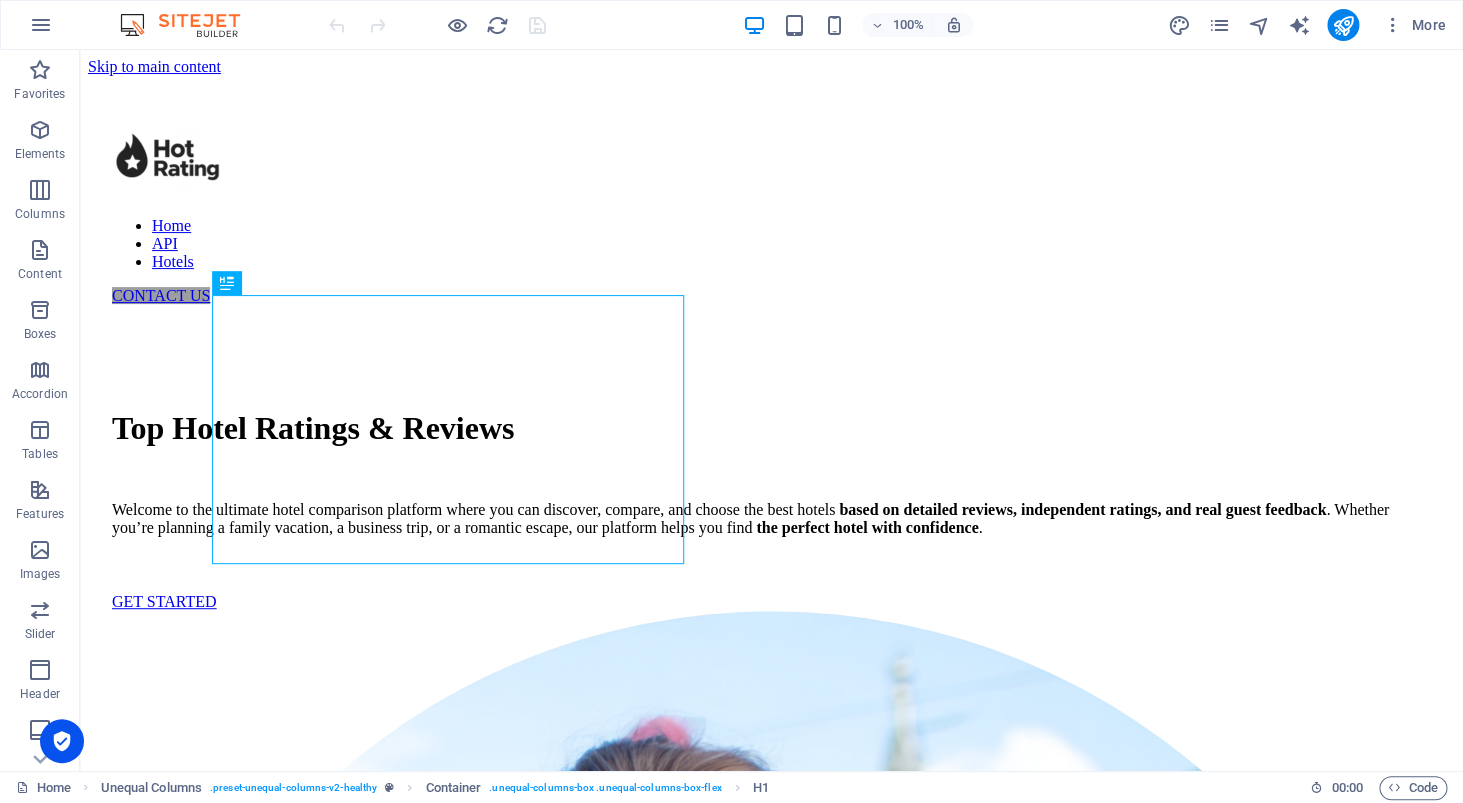 scroll, scrollTop: 0, scrollLeft: 0, axis: both 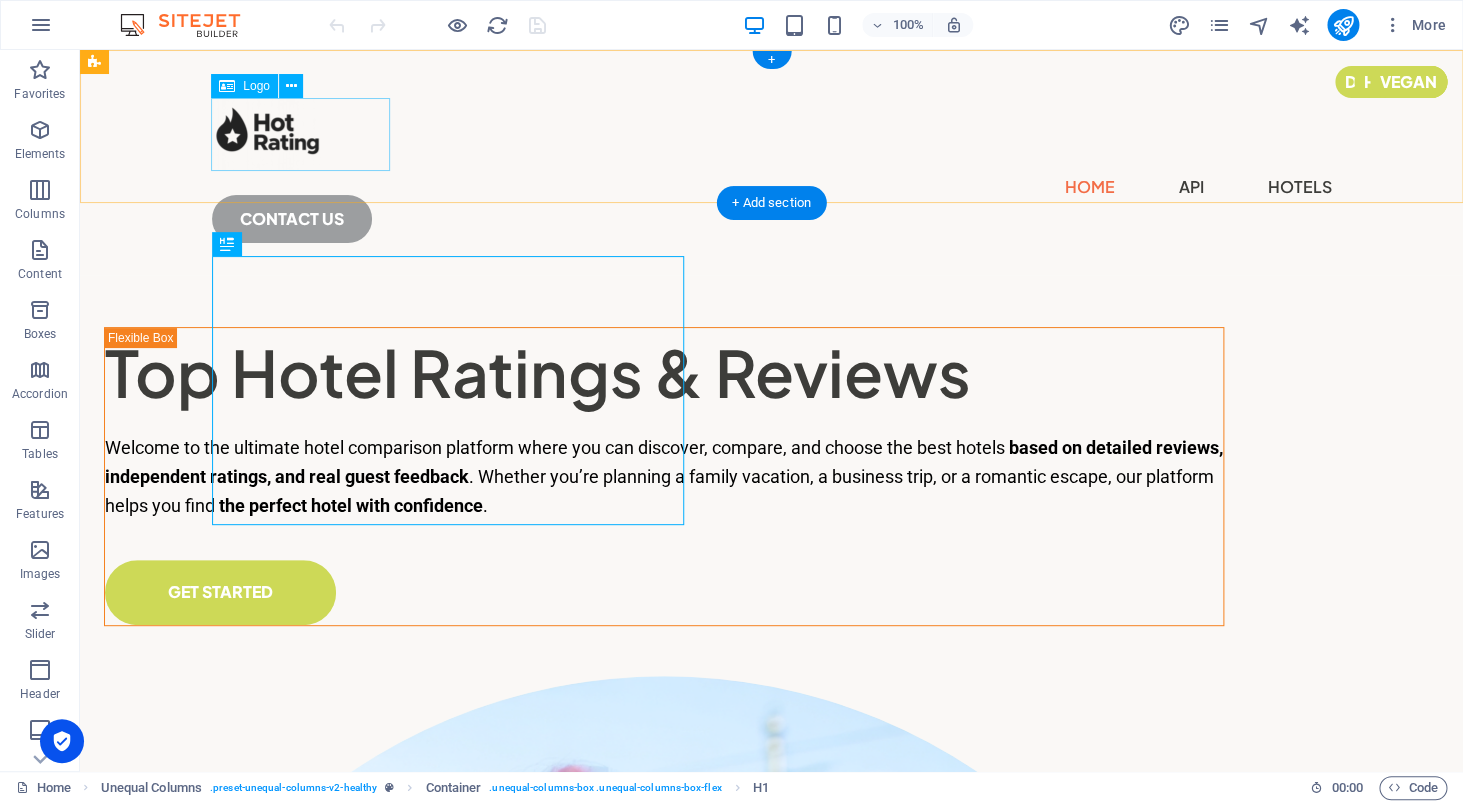 click at bounding box center (772, 134) 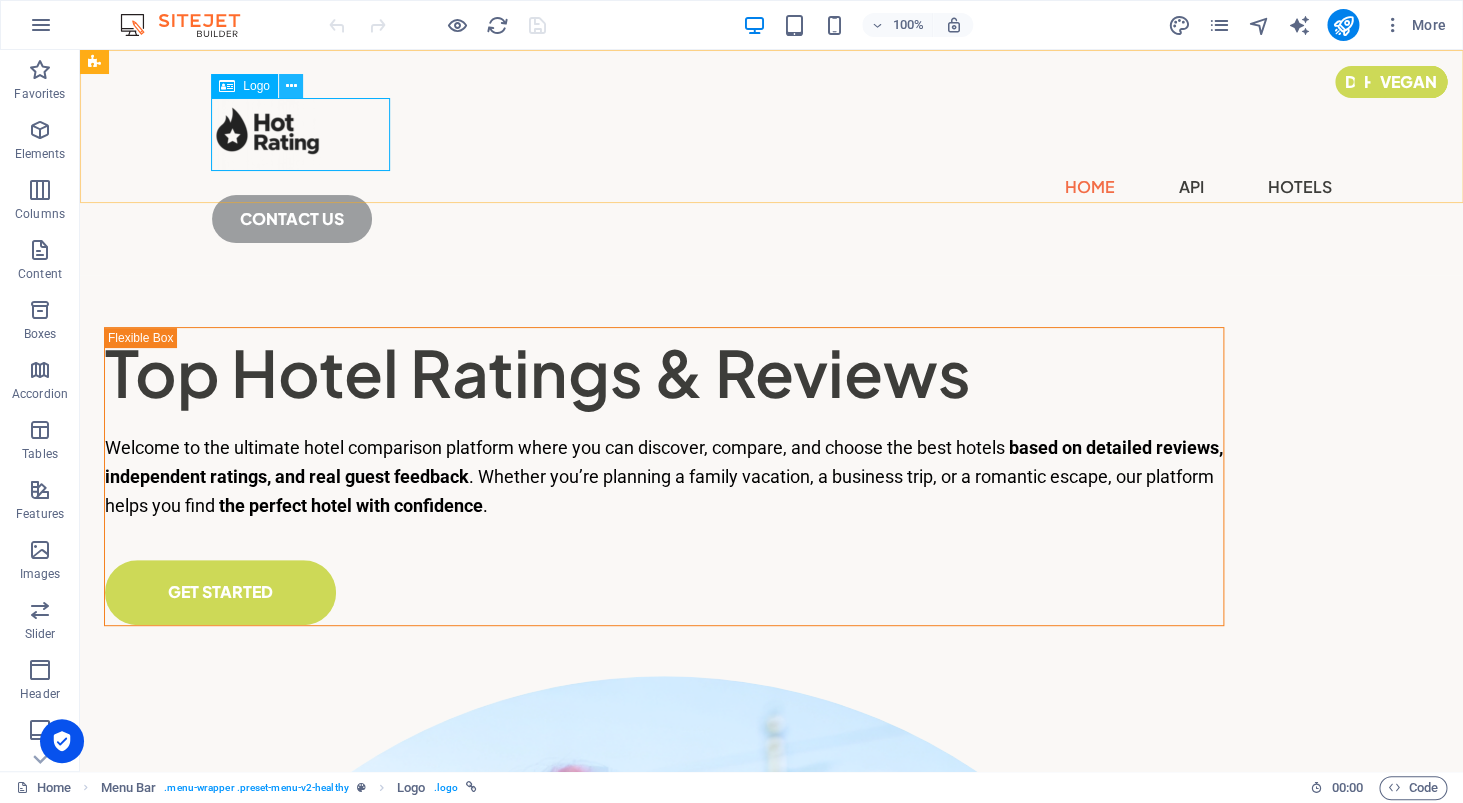 click at bounding box center [290, 86] 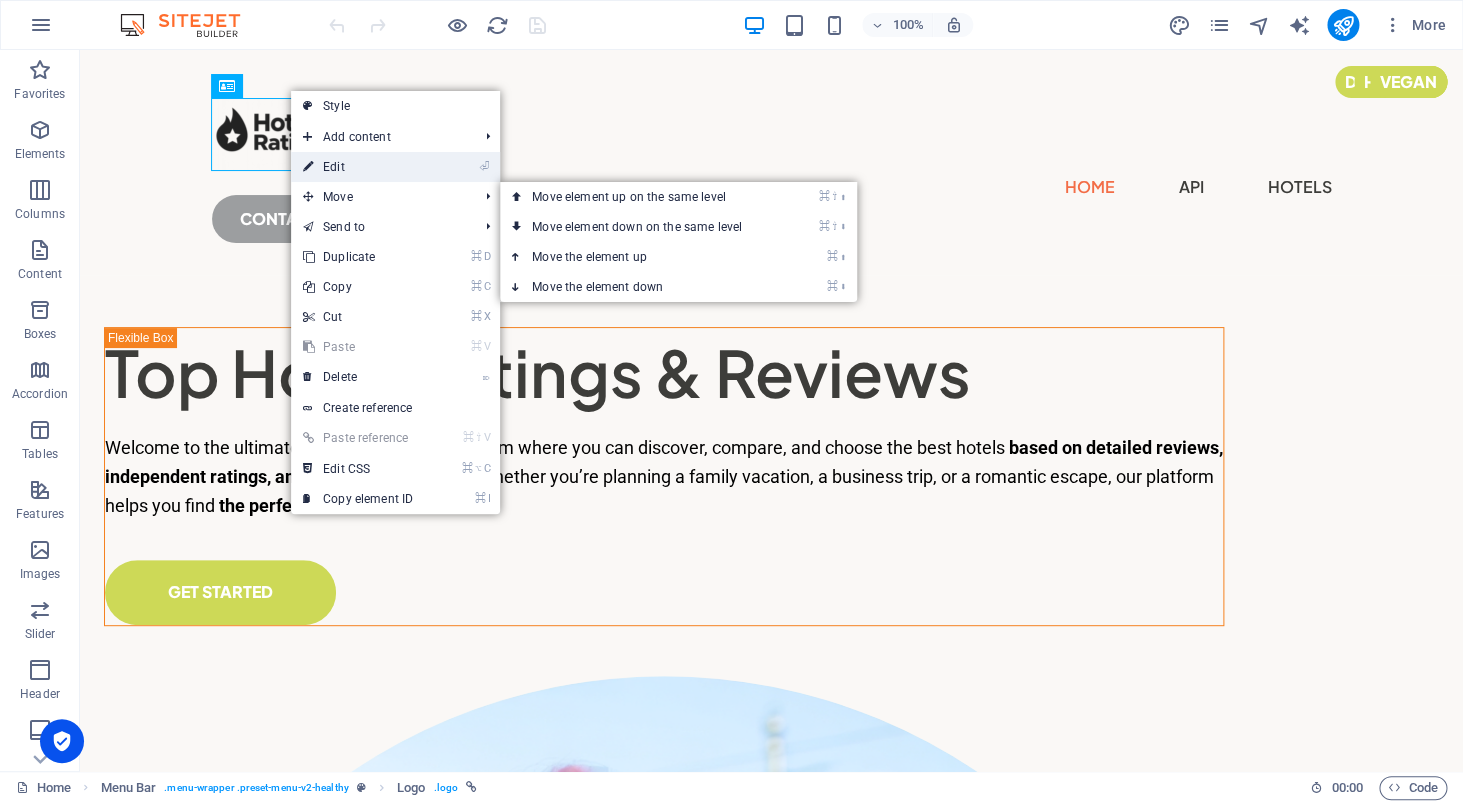 drag, startPoint x: 328, startPoint y: 183, endPoint x: 333, endPoint y: 166, distance: 17.720045 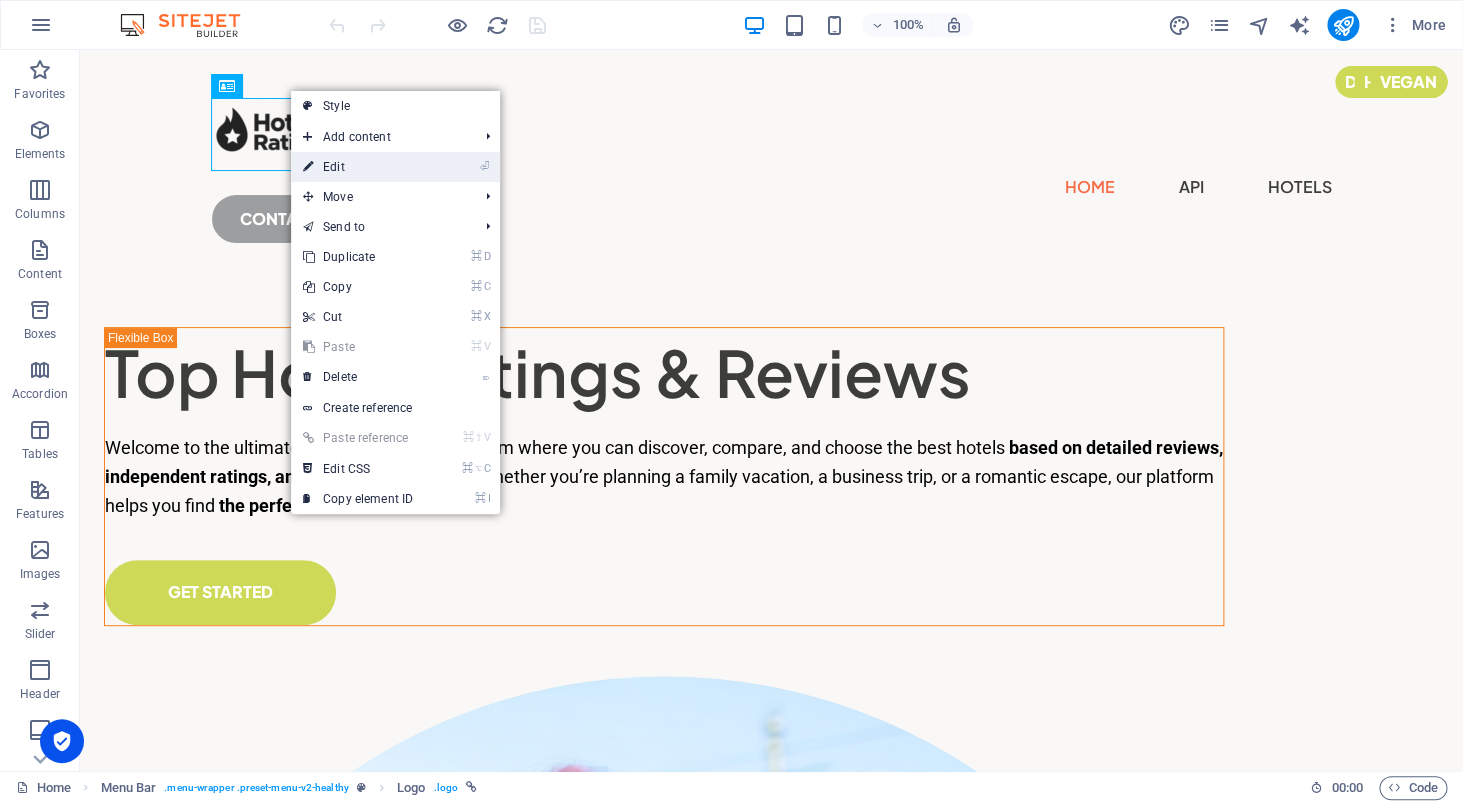 click on "⏎  Edit" at bounding box center [358, 167] 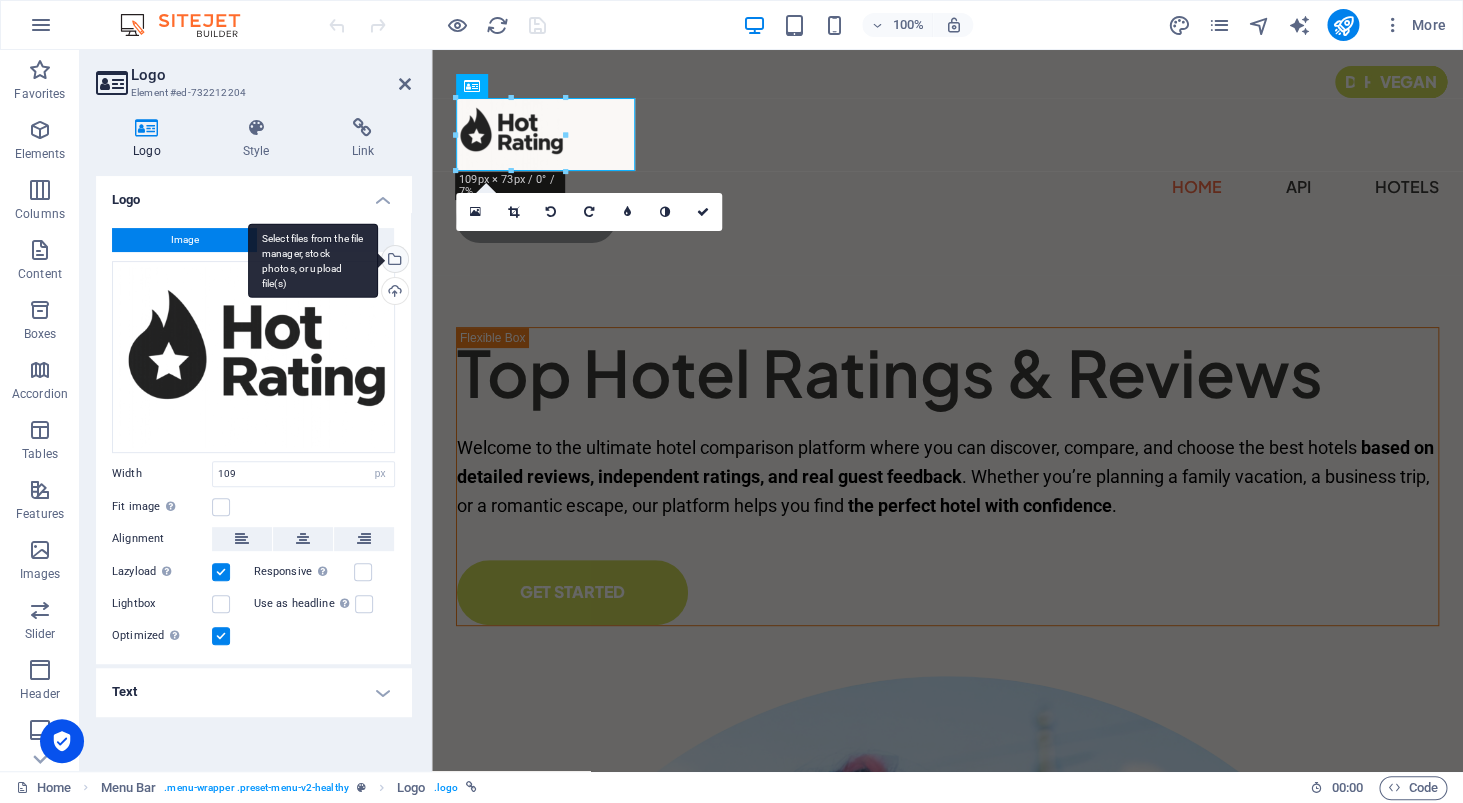 click on "Select files from the file manager, stock photos, or upload file(s)" at bounding box center [313, 260] 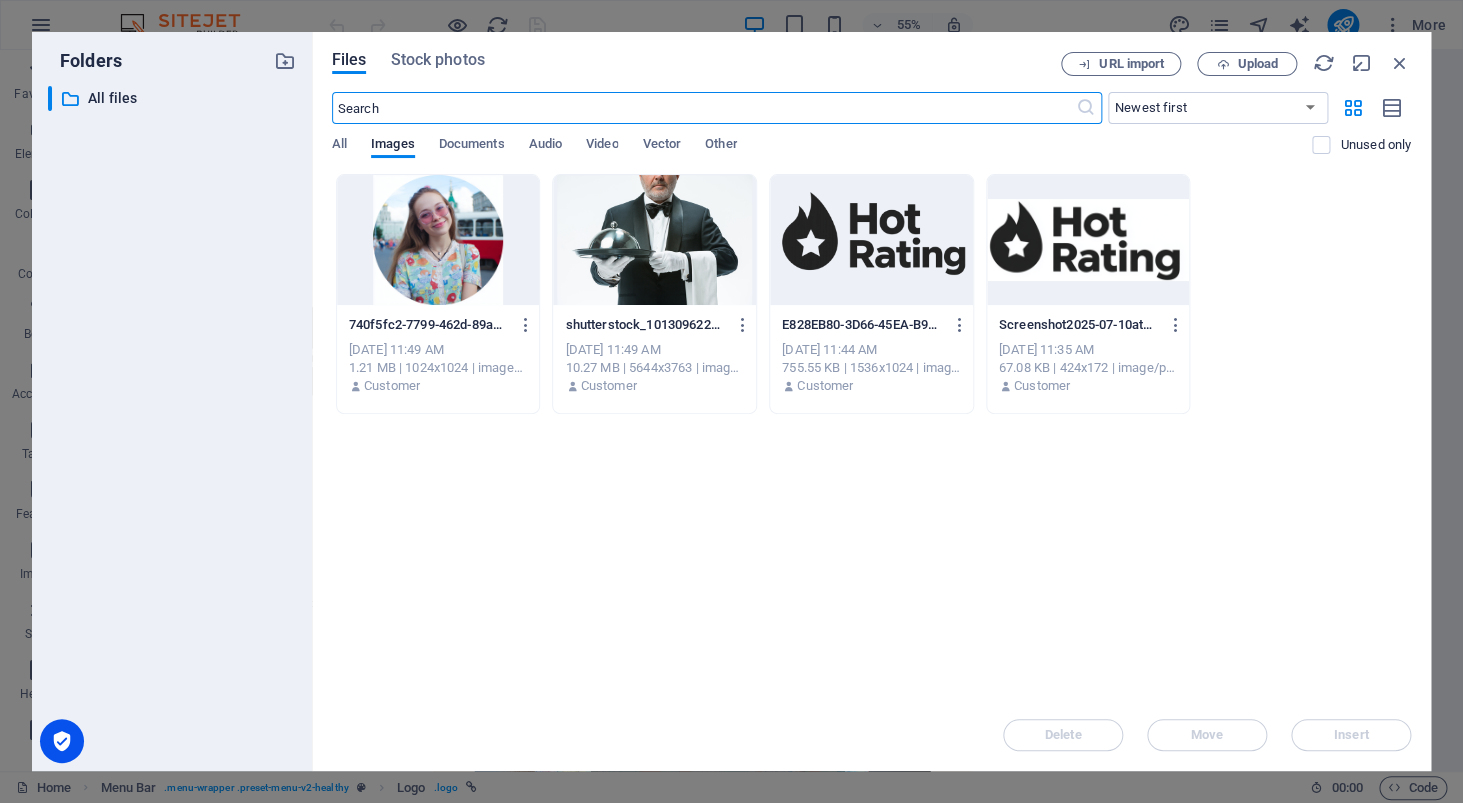 click on "Files Stock photos URL import Upload ​ Newest first Oldest first Name (A-Z) Name (Z-A) Size (0-9) Size (9-0) Resolution (0-9) Resolution (9-0) All Images Documents Audio Video Vector Other Unused only Drop files here to upload them instantly 740f5fc2-7799-462d-89a6-3eb5e5447743-9uKTATRgIWOpHk4gM6wkig.png 740f5fc2-7799-462d-89a6-3eb5e5447743-9uKTATRgIWOpHk4gM6wkig.png Jul 10, 2025 11:49 AM 1.21 MB | 1024x1024 | image/png Customer shutterstock_1013096227-OZlxOtijz3XQjkRl-yM_hA.jpg shutterstock_1013096227-OZlxOtijz3XQjkRl-yM_hA.jpg Jul 10, 2025 11:49 AM 10.27 MB | 5644x3763 | image/jpeg Customer E828EB80-3D66-45EA-B92E-7E86502A6C19-6bjEIrYO-8OVb62y58yfrQ.png E828EB80-3D66-45EA-B92E-7E86502A6C19-6bjEIrYO-8OVb62y58yfrQ.png Jul 10, 2025 11:44 AM 755.55 KB | 1536x1024 | image/png Customer Screenshot2025-07-10at12.35.35-_7rBKUHMGD8tQ2KLLsfzXQ.png Screenshot2025-07-10at12.35.35-_7rBKUHMGD8tQ2KLLsfzXQ.png Jul 10, 2025 11:35 AM 67.08 KB | 424x172 | image/png Customer Delete Move Insert" at bounding box center [871, 401] 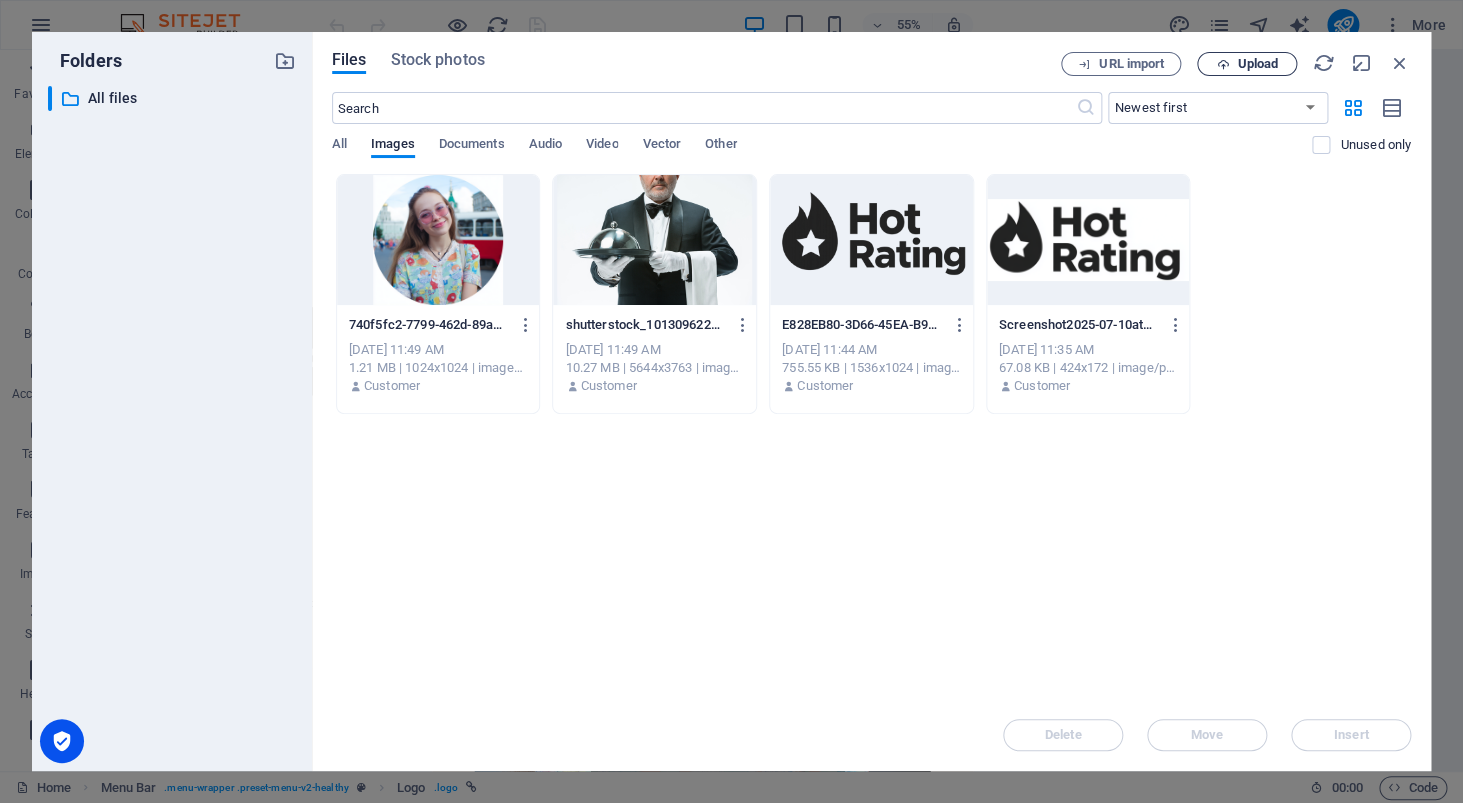 click on "Upload" at bounding box center [1247, 64] 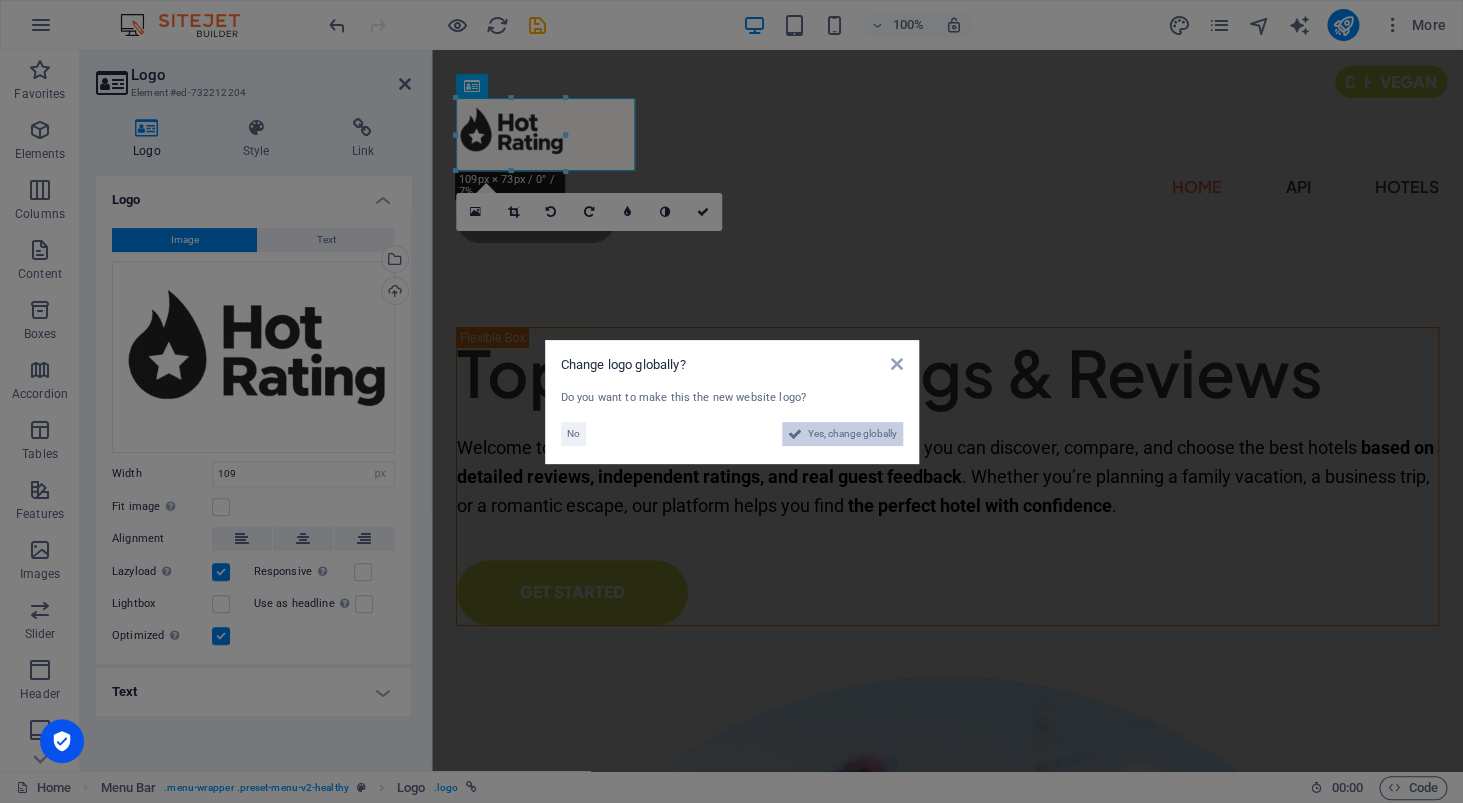 click on "Yes, change globally" at bounding box center (852, 434) 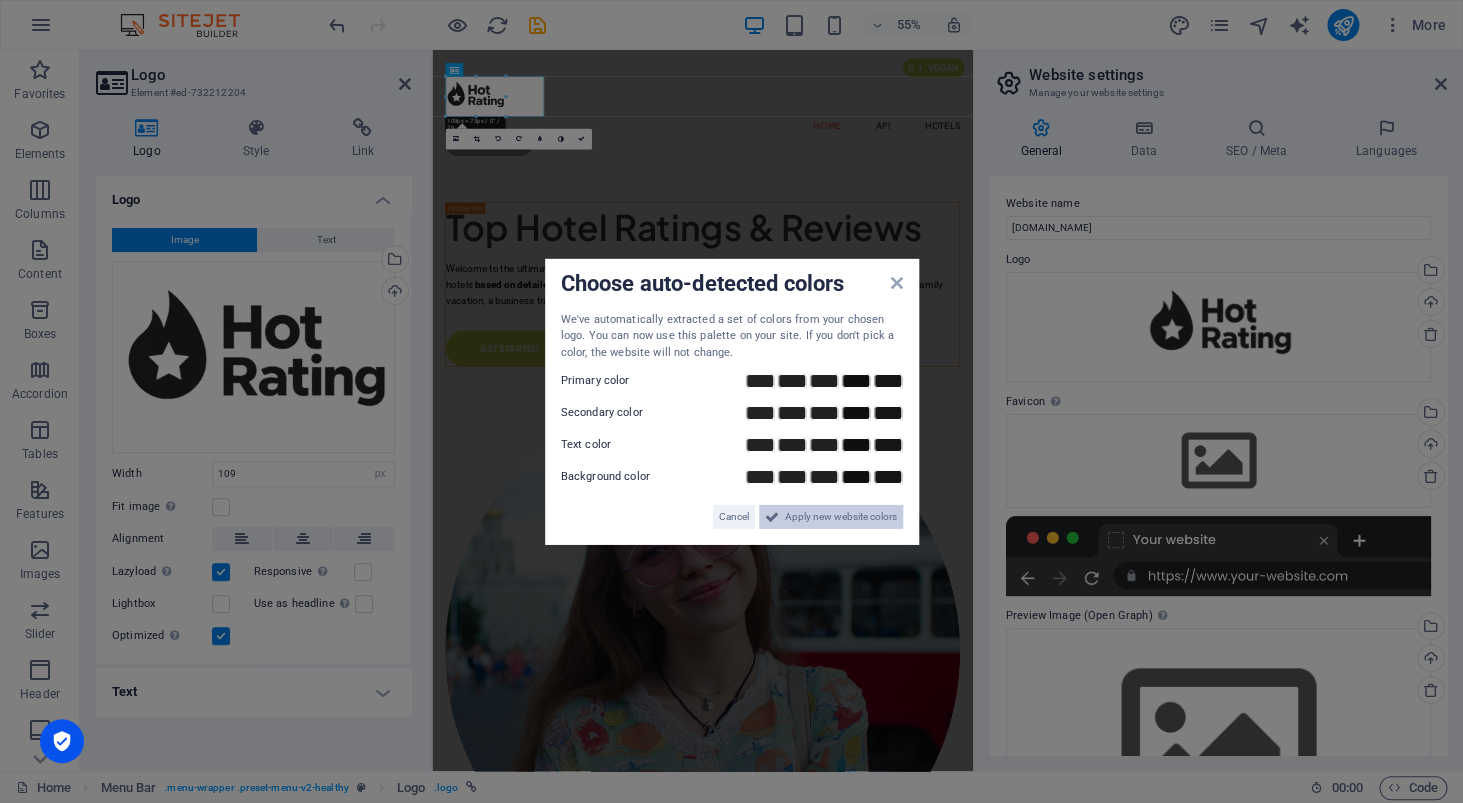 drag, startPoint x: 790, startPoint y: 517, endPoint x: 650, endPoint y: 848, distance: 359.38977 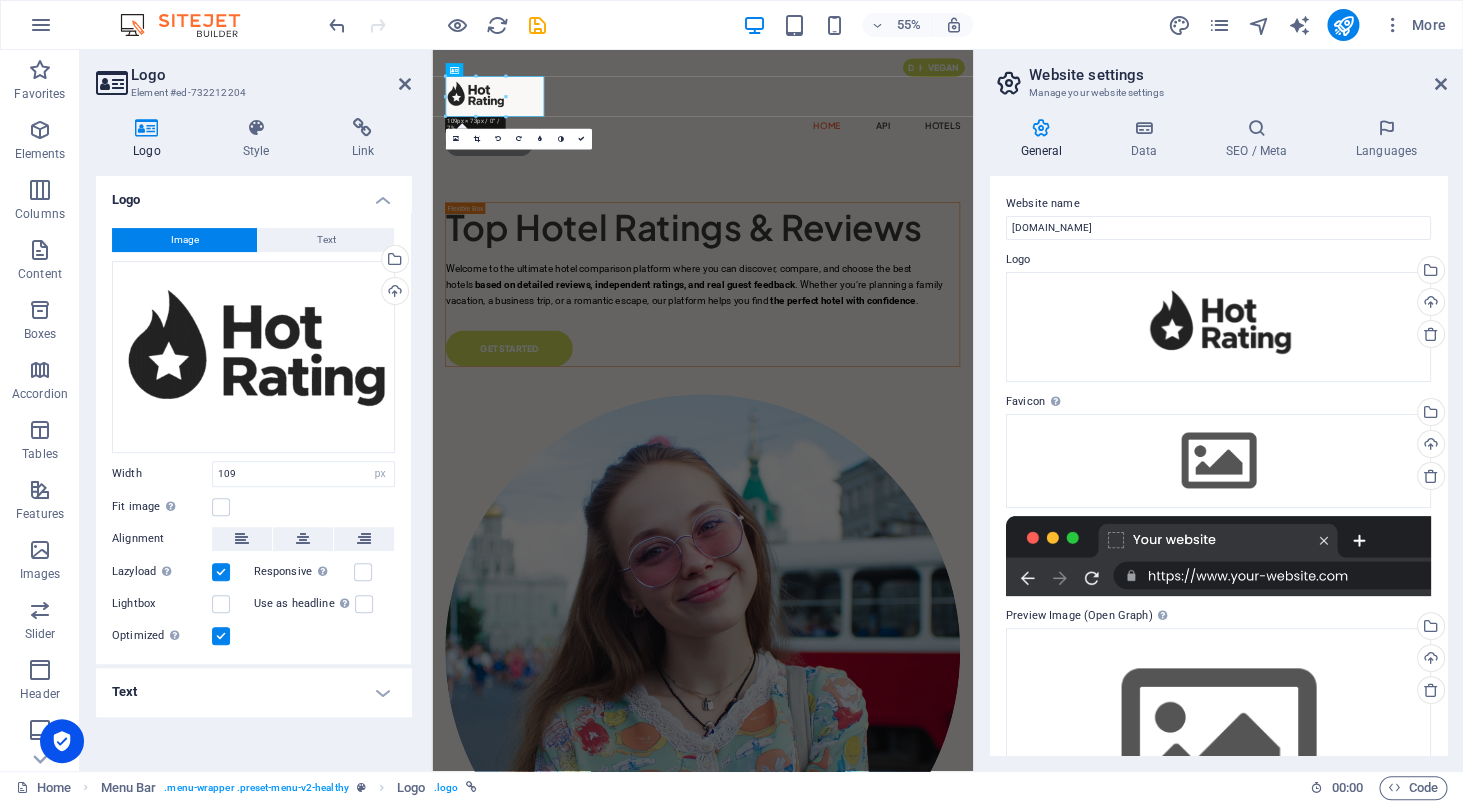 click on "Image Text Drag files here, click to choose files or select files from Files or our free stock photos & videos Select files from the file manager, stock photos, or upload file(s) Upload Width 109 Default auto px rem % em vh vw Fit image Automatically fit image to a fixed width and height Height Default auto px Alignment Lazyload Loading images after the page loads improves page speed. Responsive Automatically load retina image and smartphone optimized sizes. Lightbox Use as headline The image will be wrapped in an H1 headline tag. Useful for giving alternative text the weight of an H1 headline, e.g. for the logo. Leave unchecked if uncertain. Optimized Images are compressed to improve page speed. Position Direction Custom X offset 50 px rem % vh vw Y offset 50 px rem % vh vw Edit design" at bounding box center [253, 438] 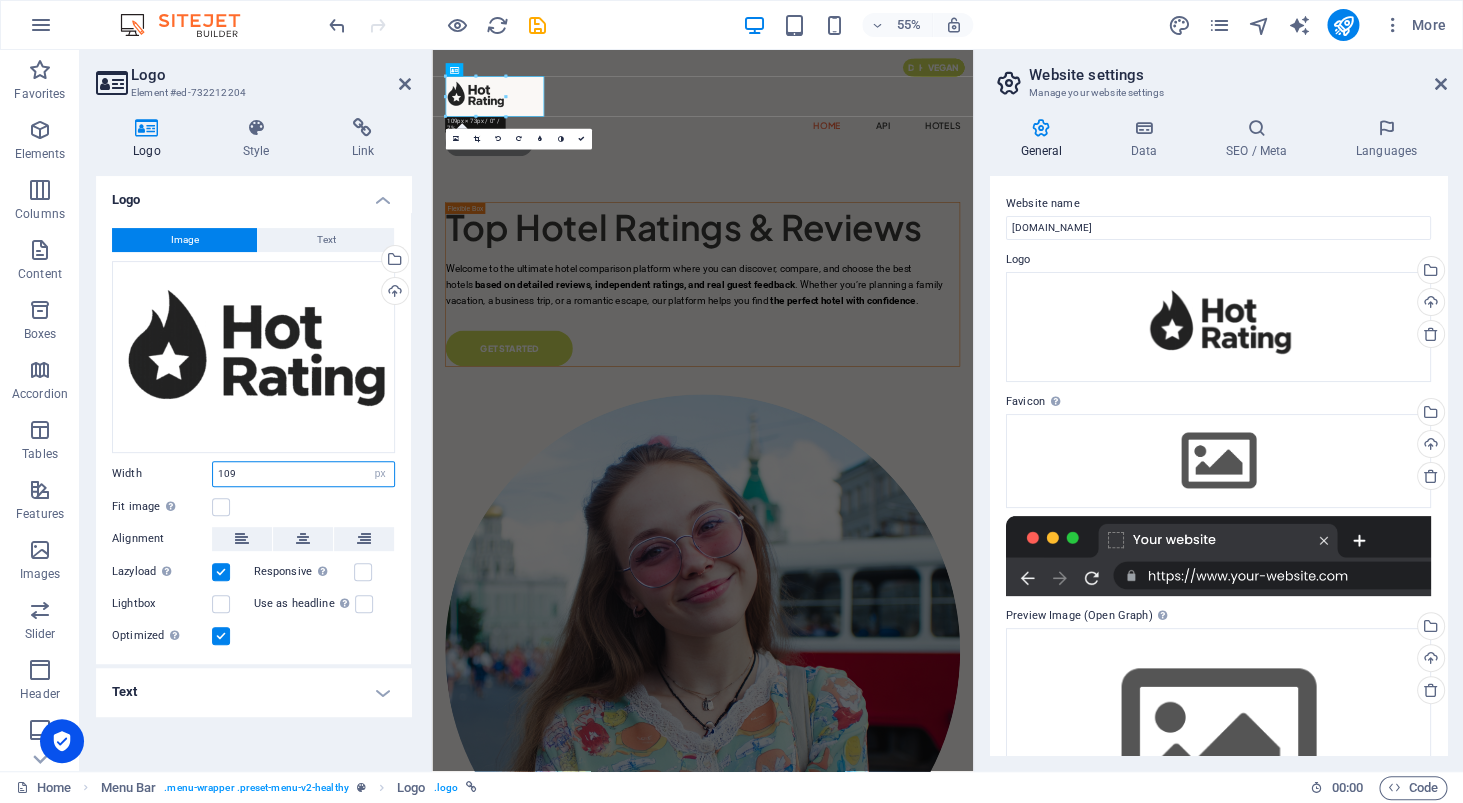 click on "109" at bounding box center [303, 474] 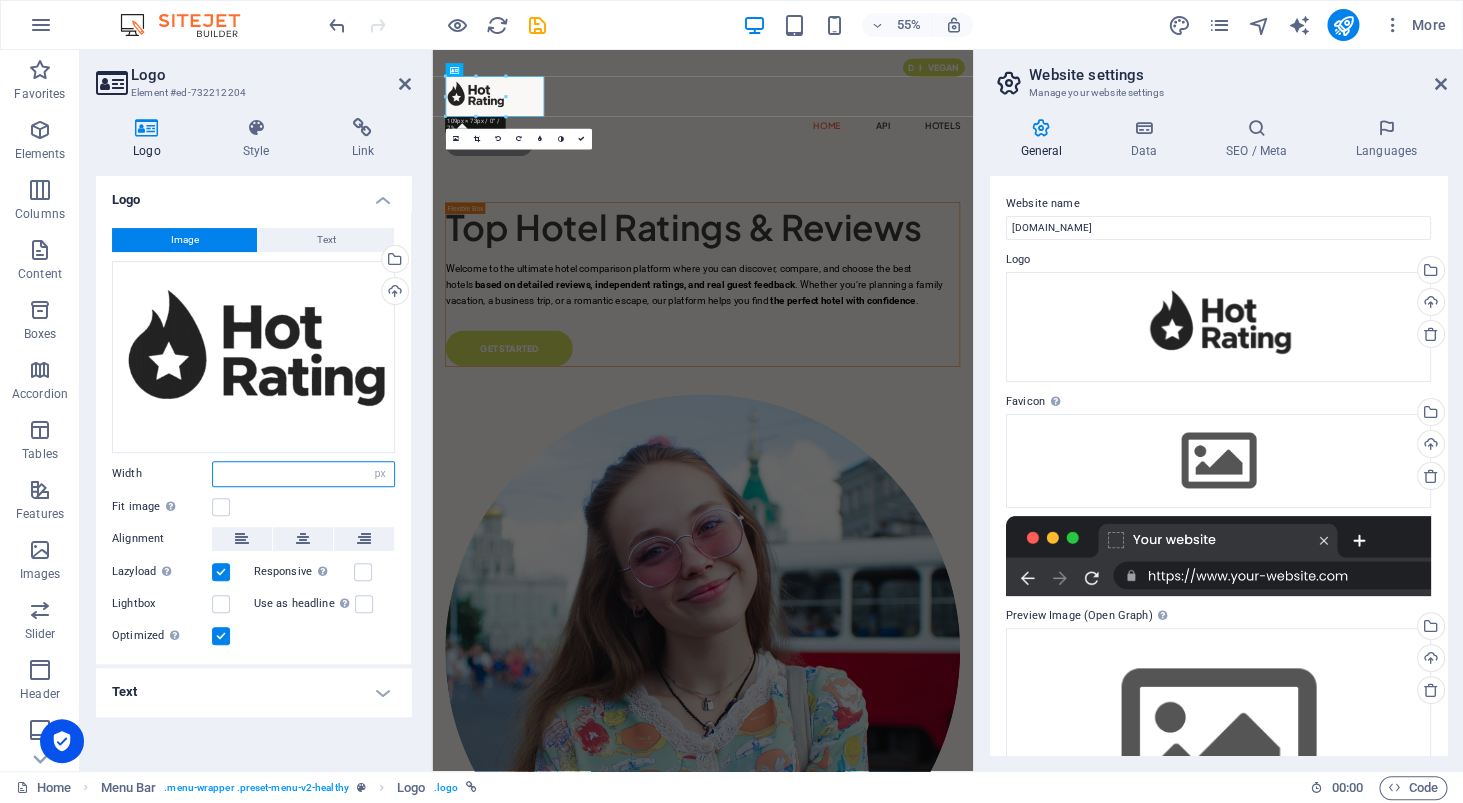 type 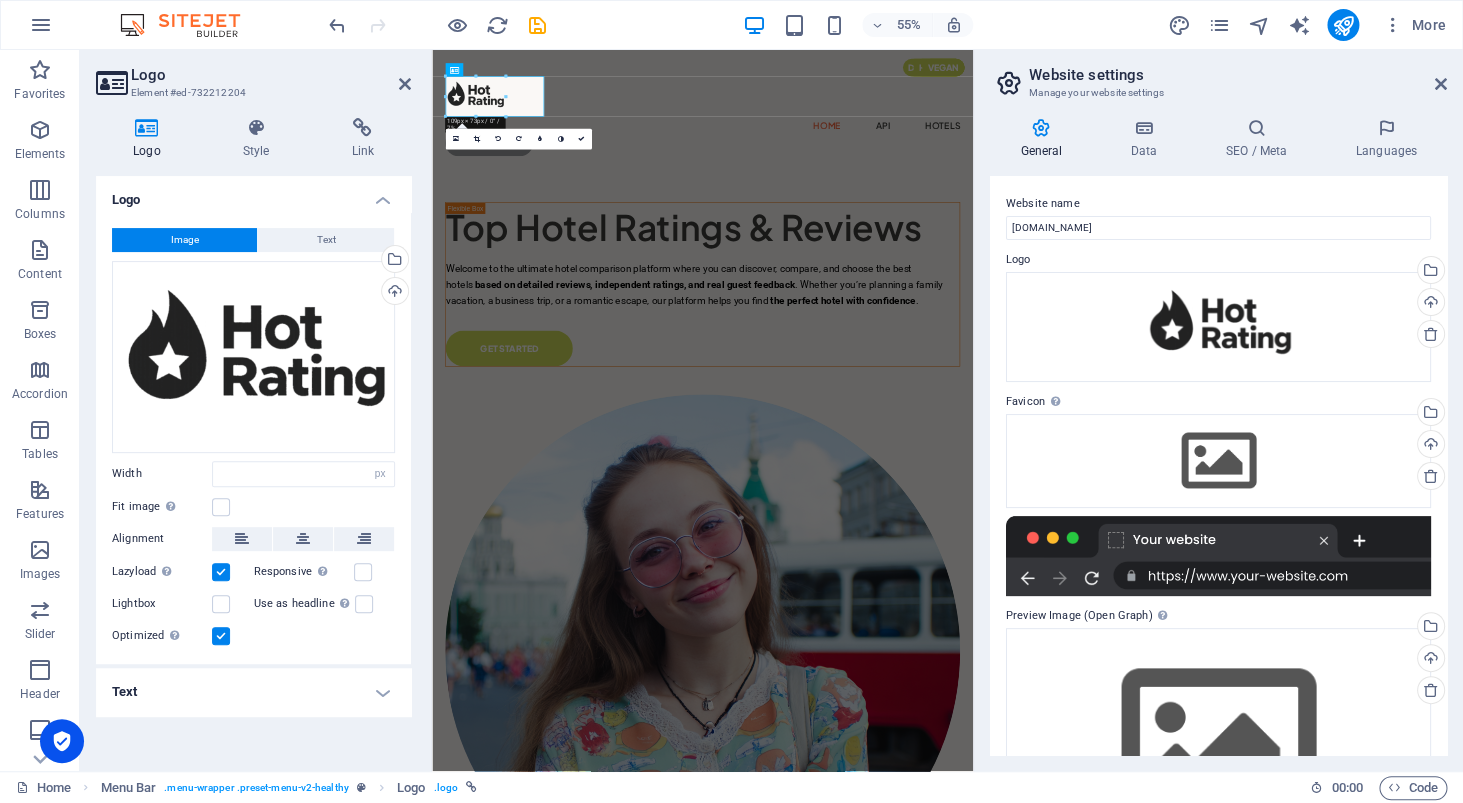 click on "Image Text Drag files here, click to choose files or select files from Files or our free stock photos & videos Select files from the file manager, stock photos, or upload file(s) Upload Width Default auto px rem % em vh vw Fit image Automatically fit image to a fixed width and height Height Default auto px Alignment Lazyload Loading images after the page loads improves page speed. Responsive Automatically load retina image and smartphone optimized sizes. Lightbox Use as headline The image will be wrapped in an H1 headline tag. Useful for giving alternative text the weight of an H1 headline, e.g. for the logo. Leave unchecked if uncertain. Optimized Images are compressed to improve page speed. Position Direction Custom X offset 50 px rem % vh vw Y offset 50 px rem % vh vw Edit design" at bounding box center (253, 438) 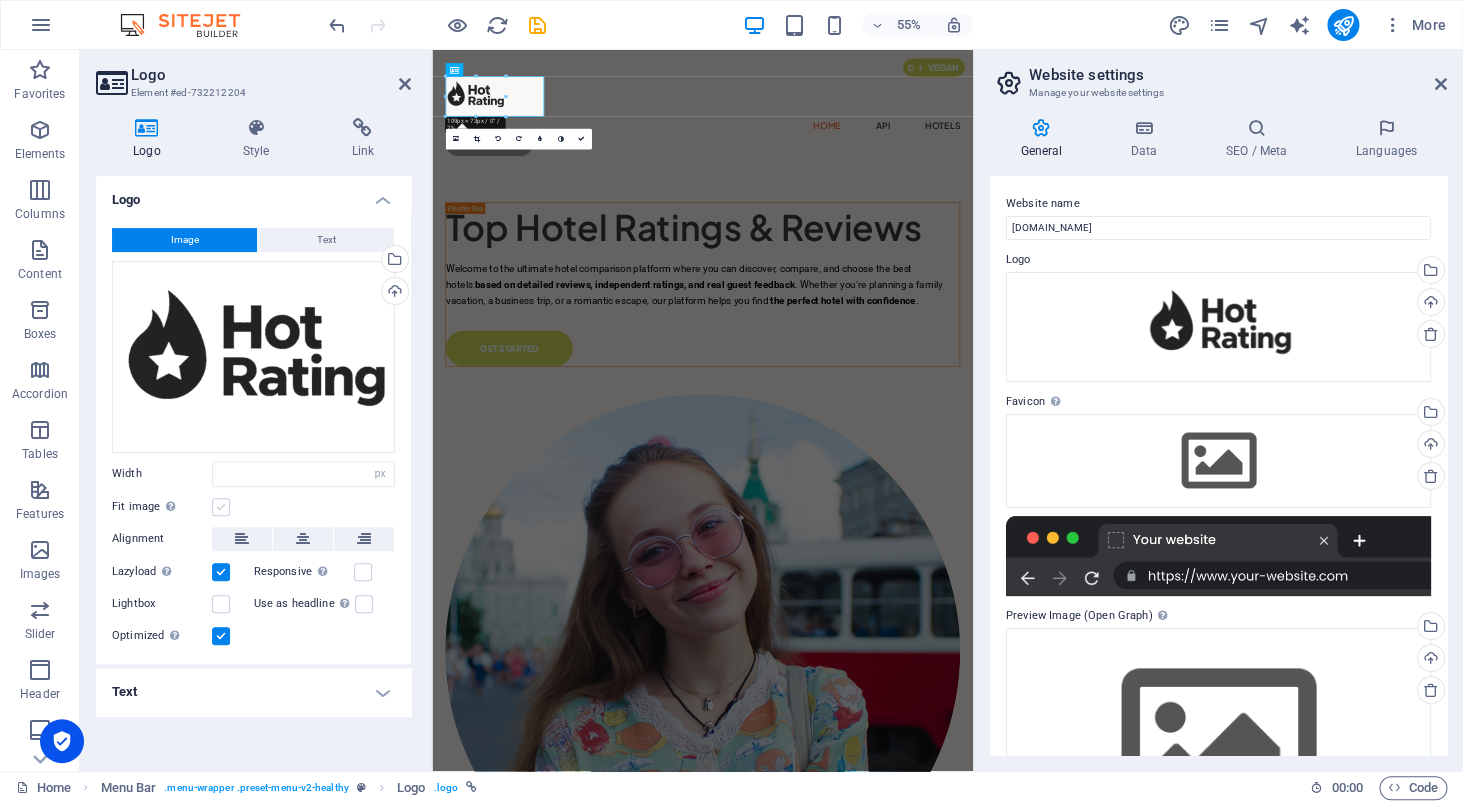 click at bounding box center (221, 507) 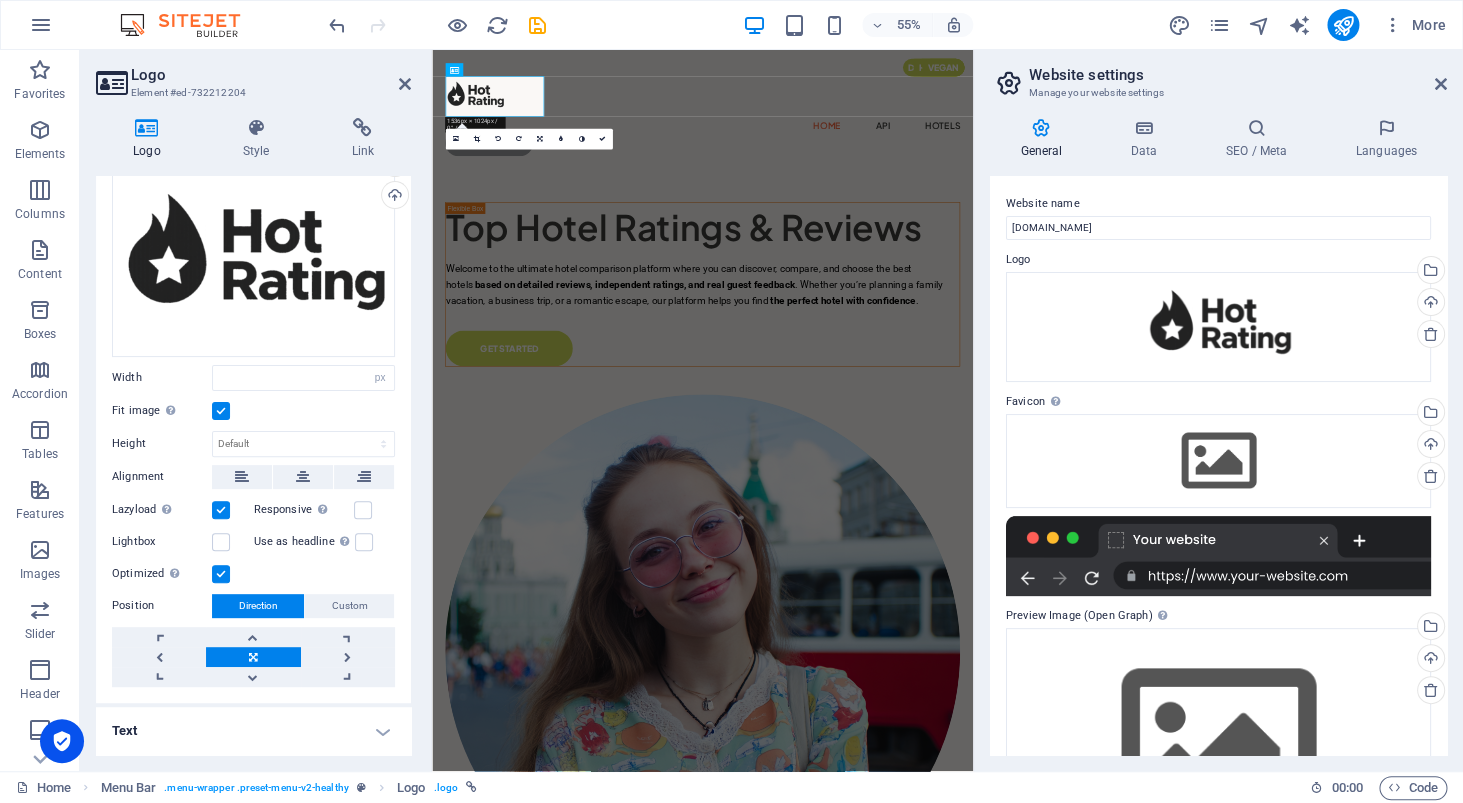 scroll, scrollTop: 0, scrollLeft: 0, axis: both 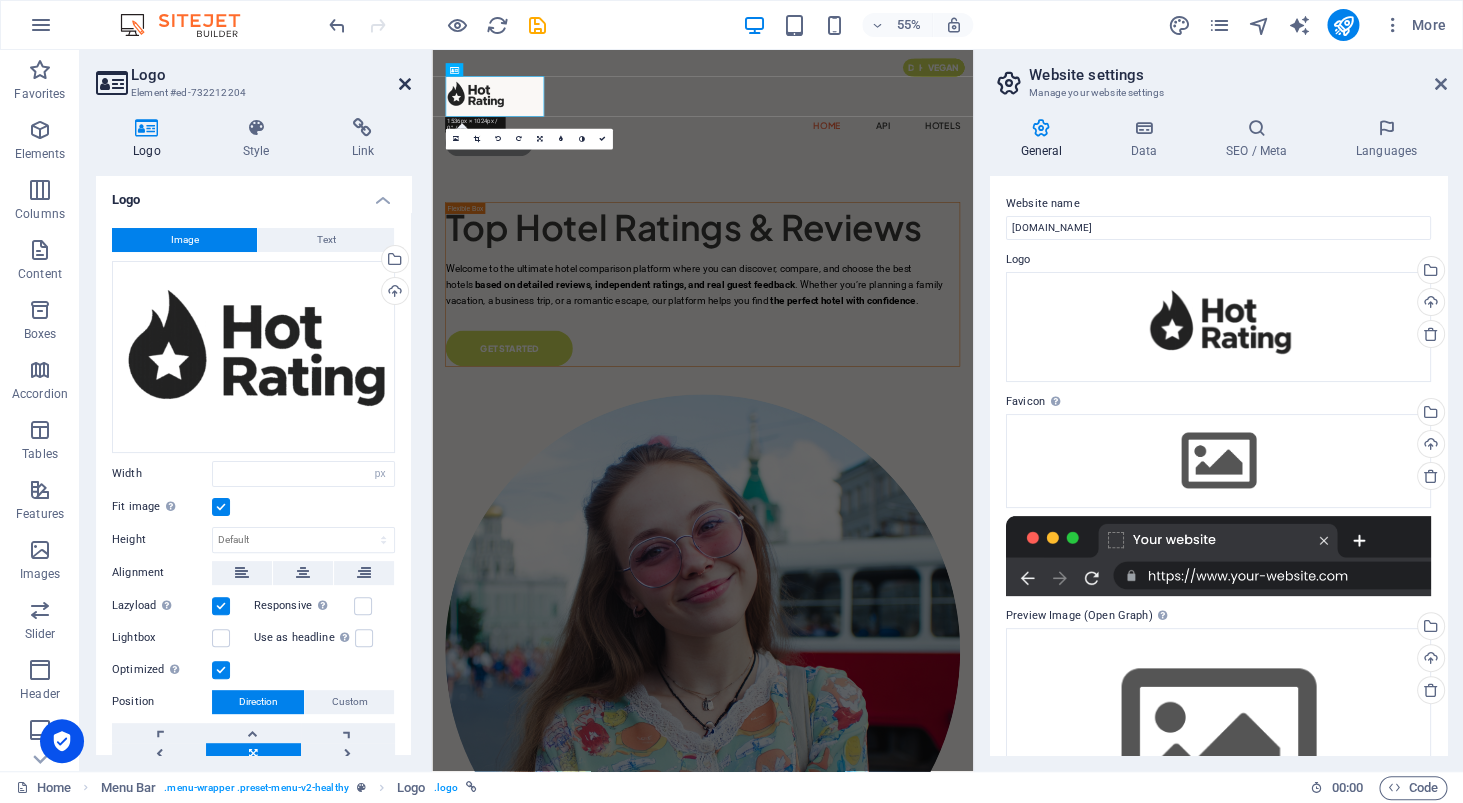 click at bounding box center [405, 84] 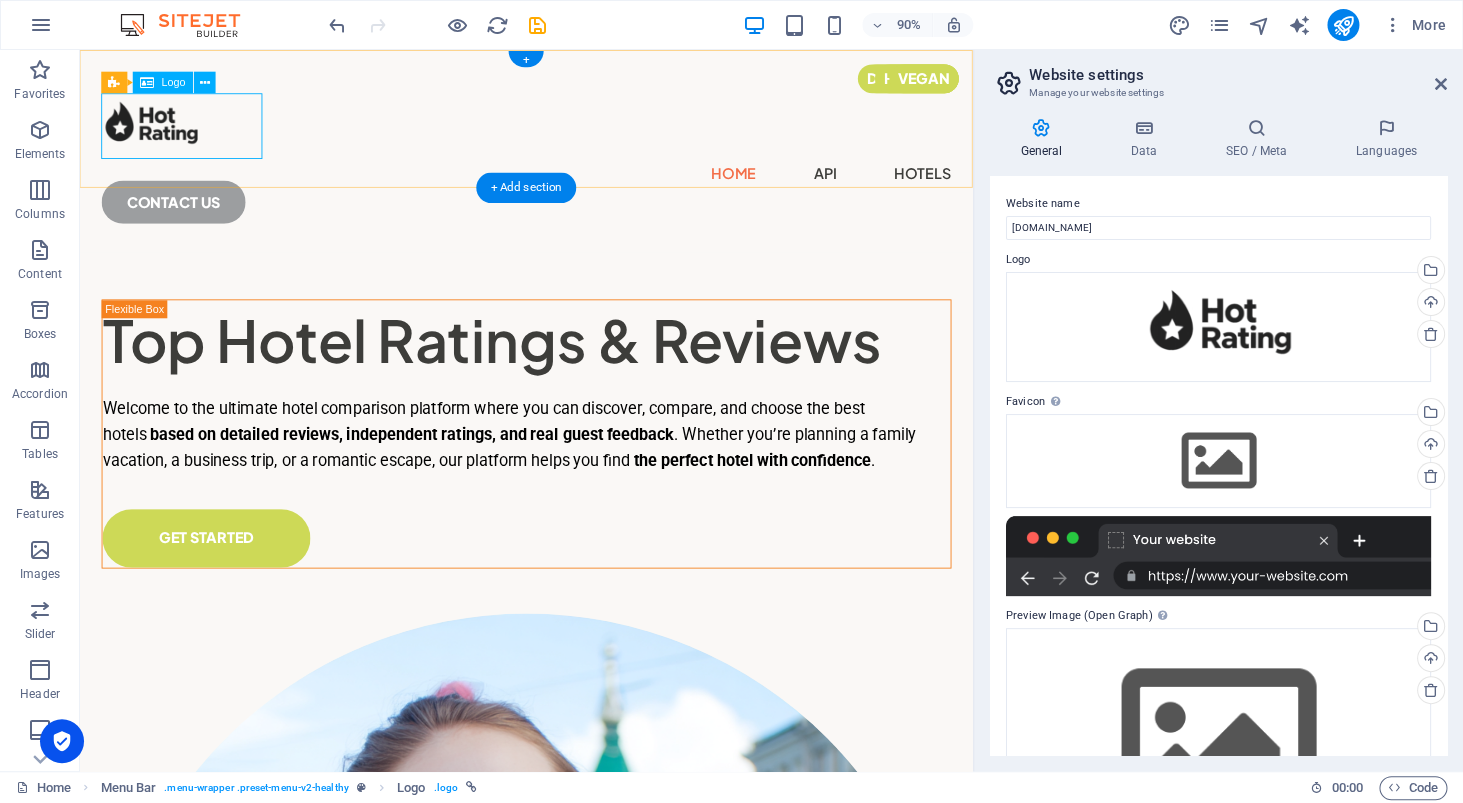 click at bounding box center [576, 134] 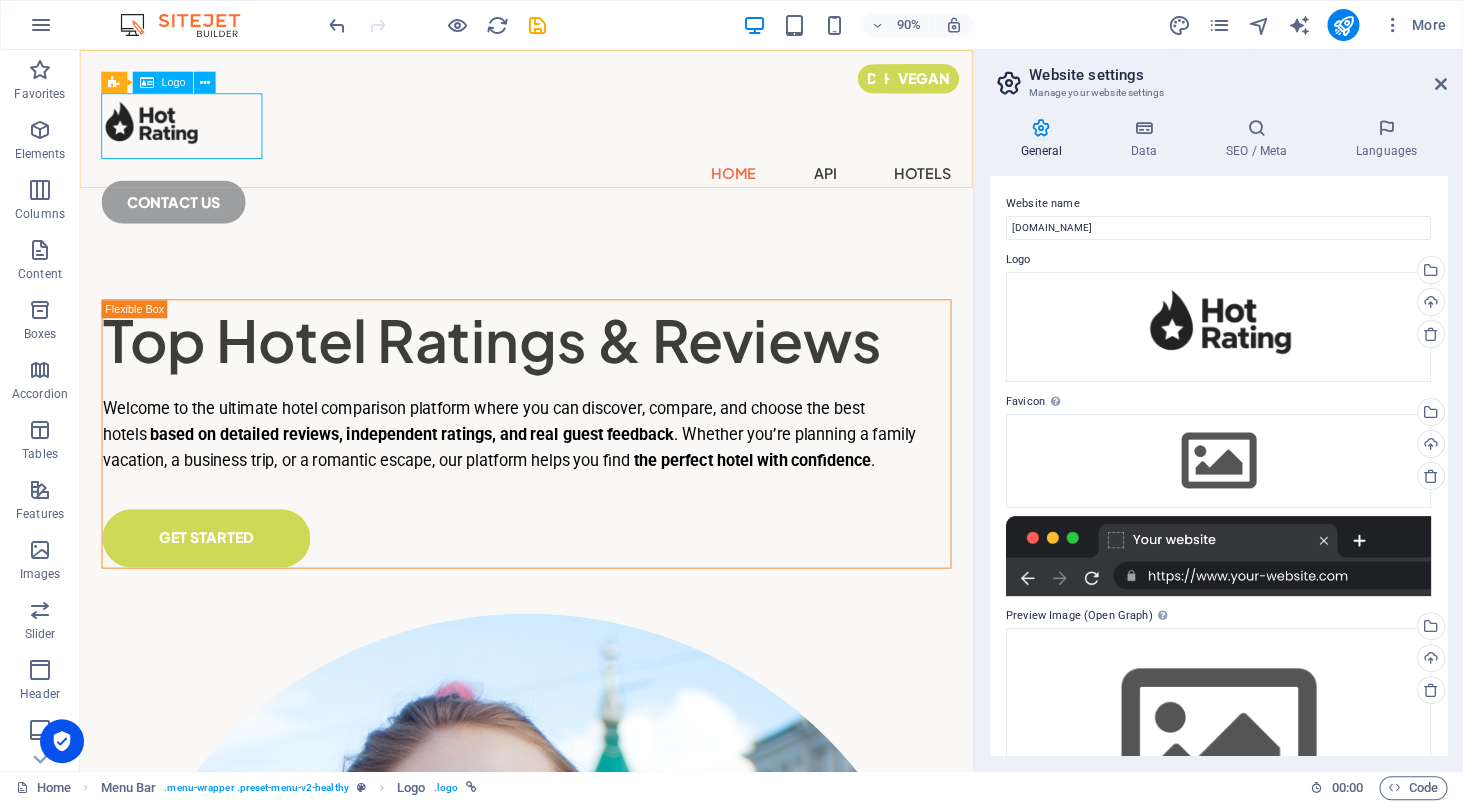 click on "Logo" at bounding box center [174, 82] 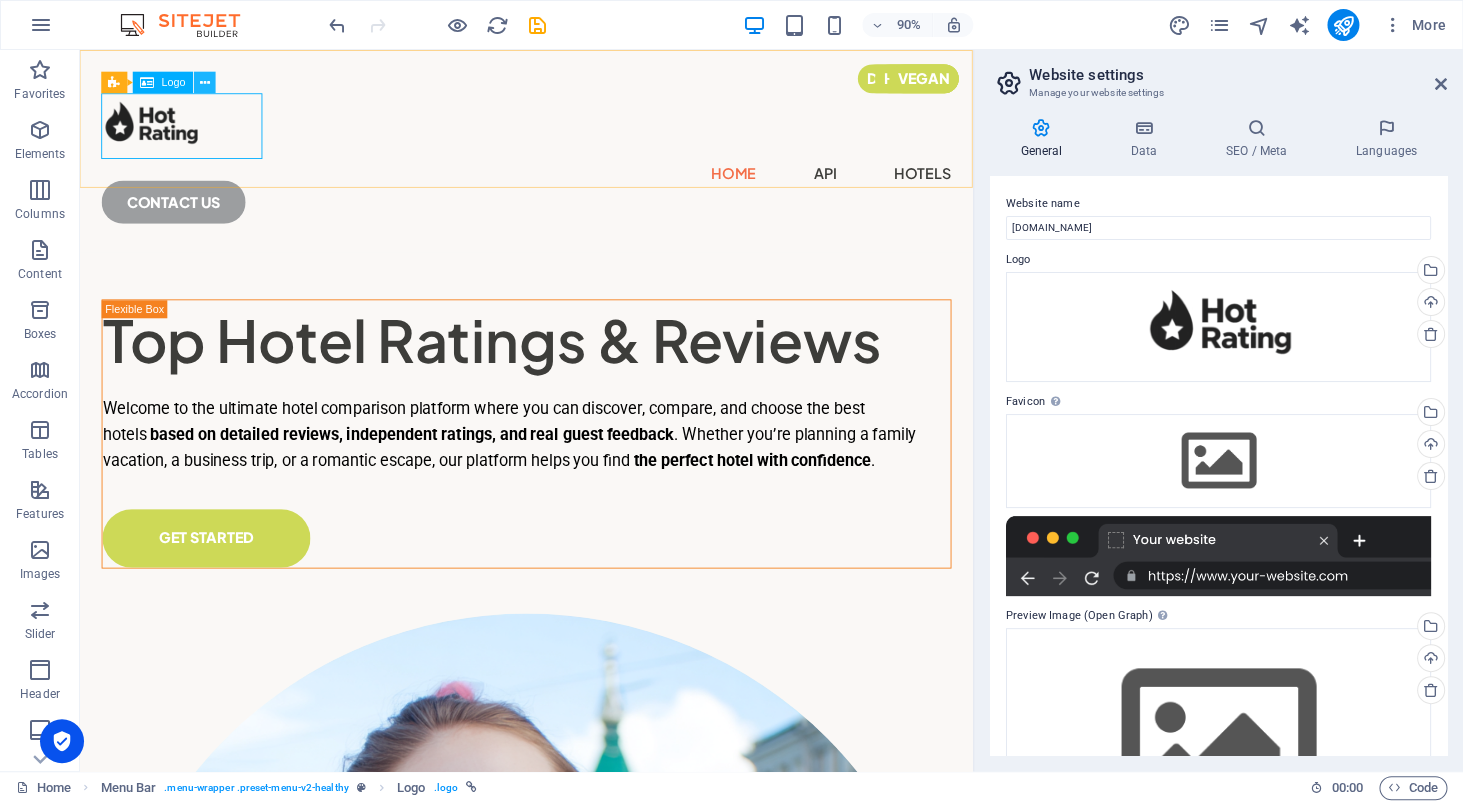 click at bounding box center (205, 83) 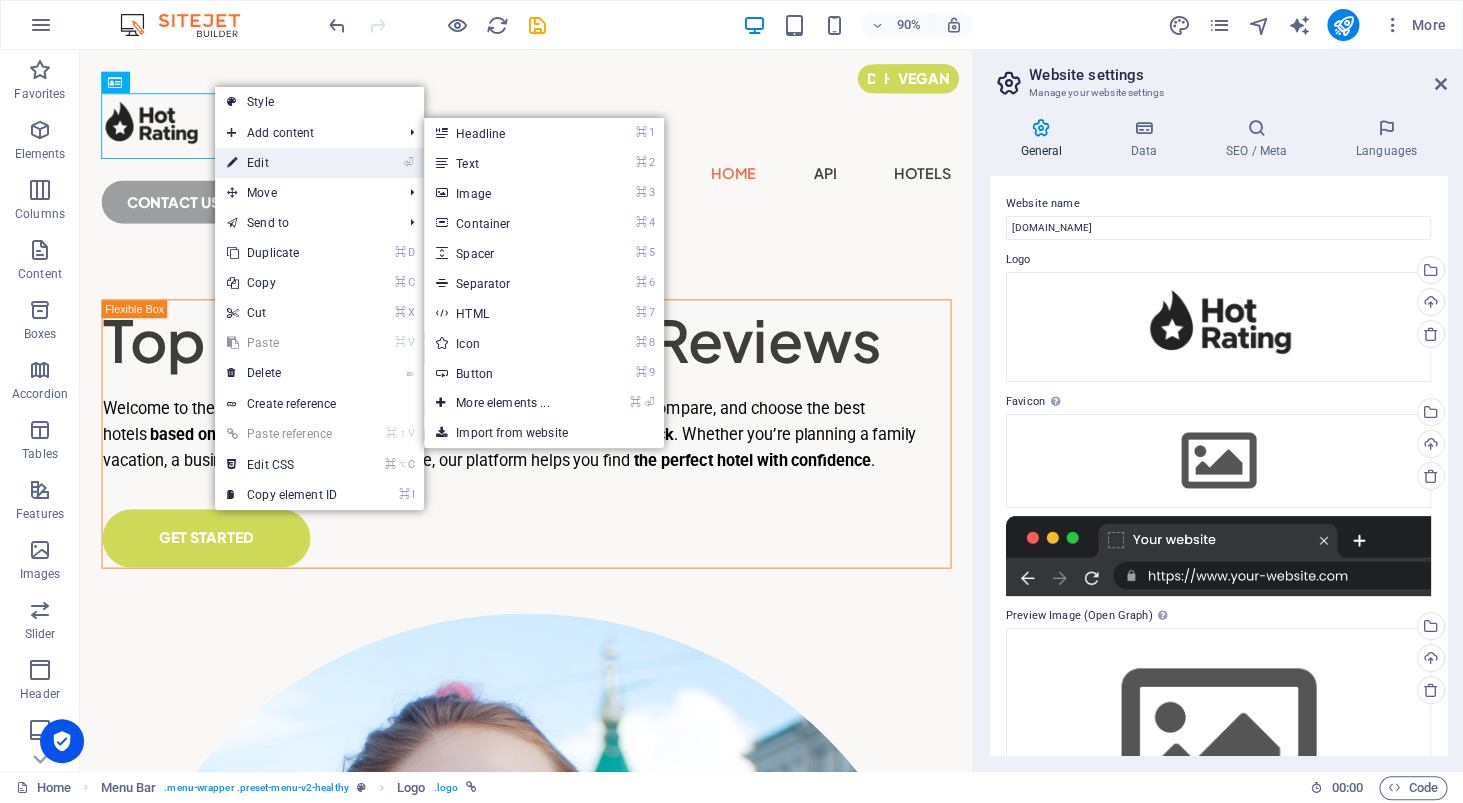 click on "⏎  Edit" at bounding box center (282, 163) 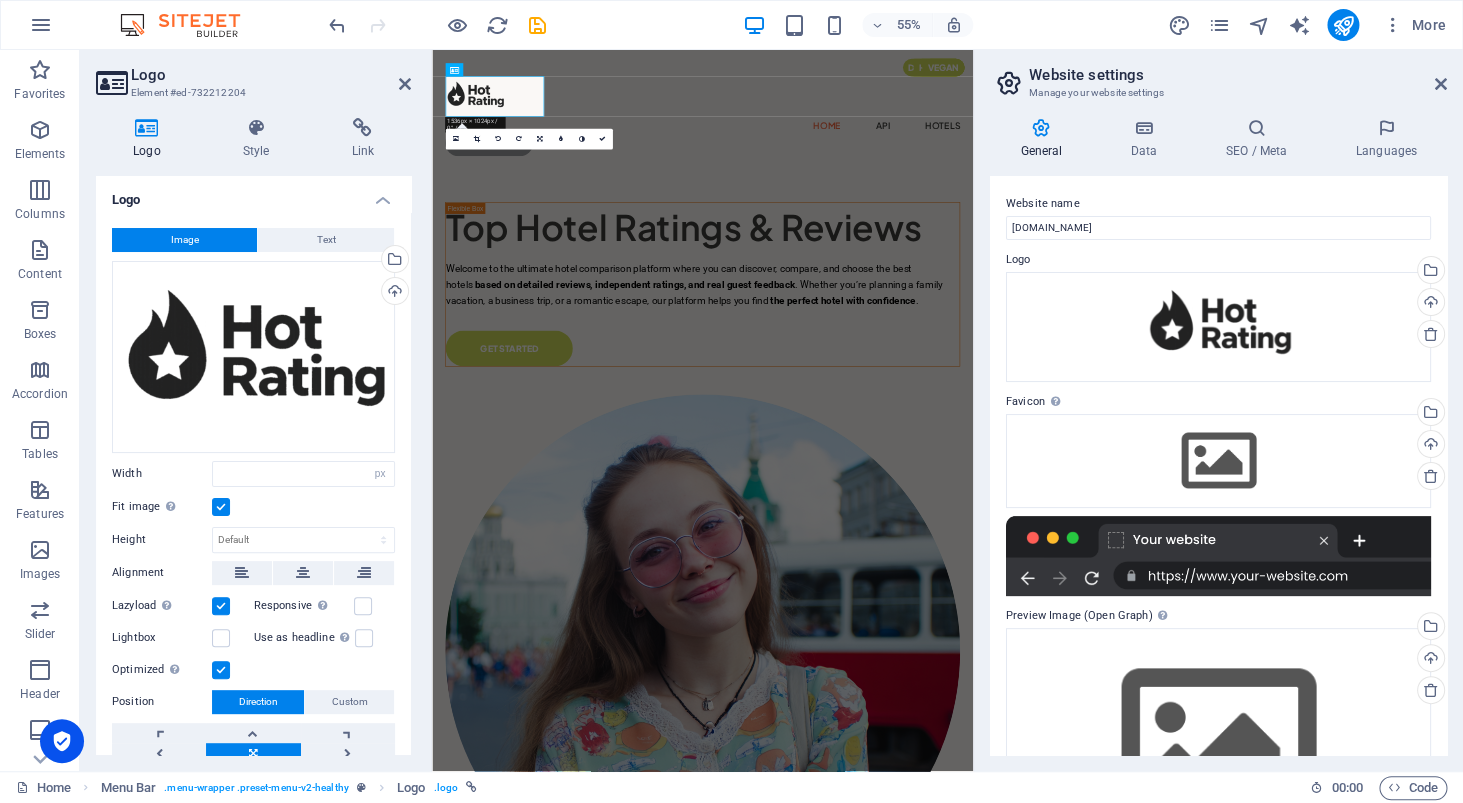 type on "109" 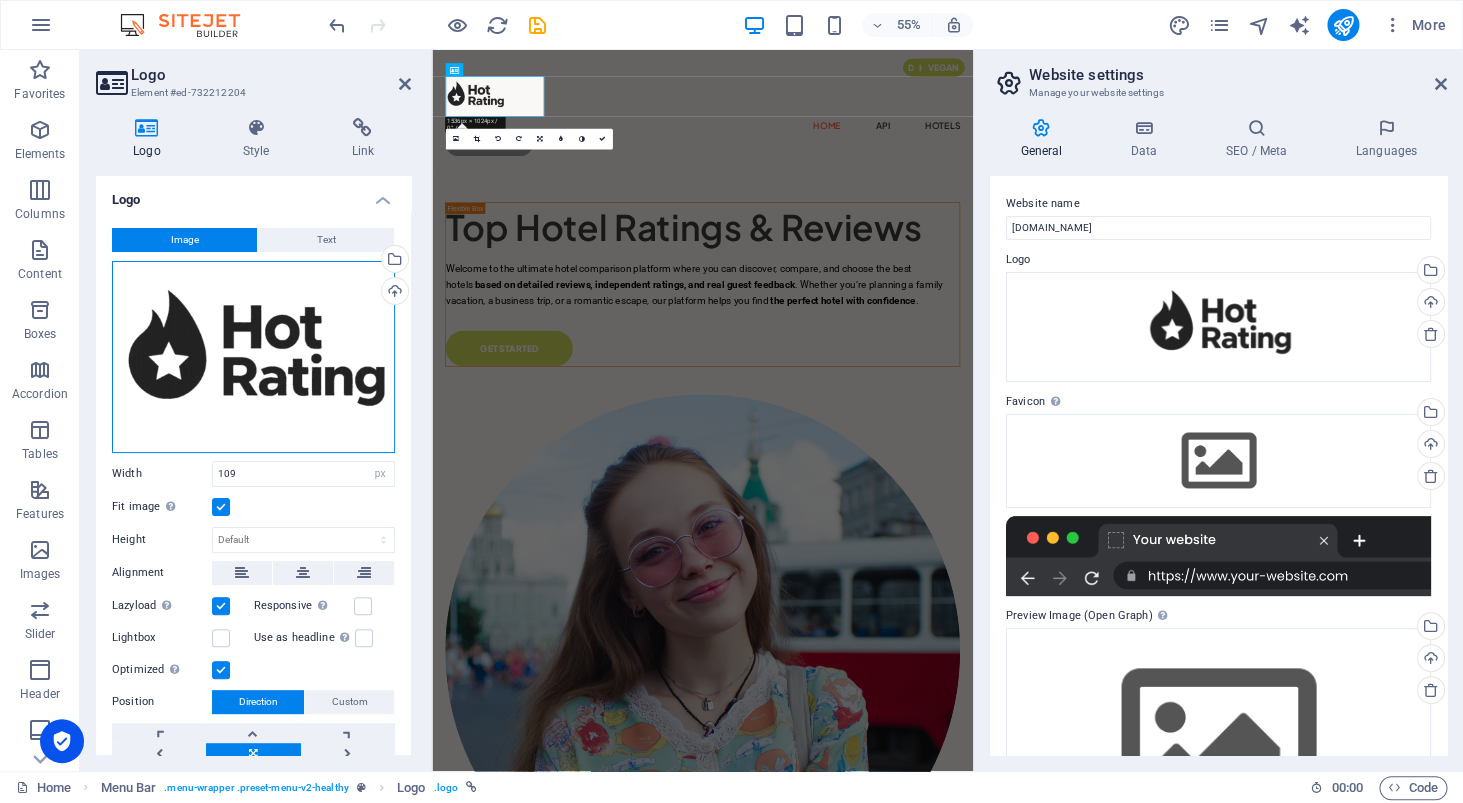 click on "Drag files here, click to choose files or select files from Files or our free stock photos & videos" at bounding box center (253, 357) 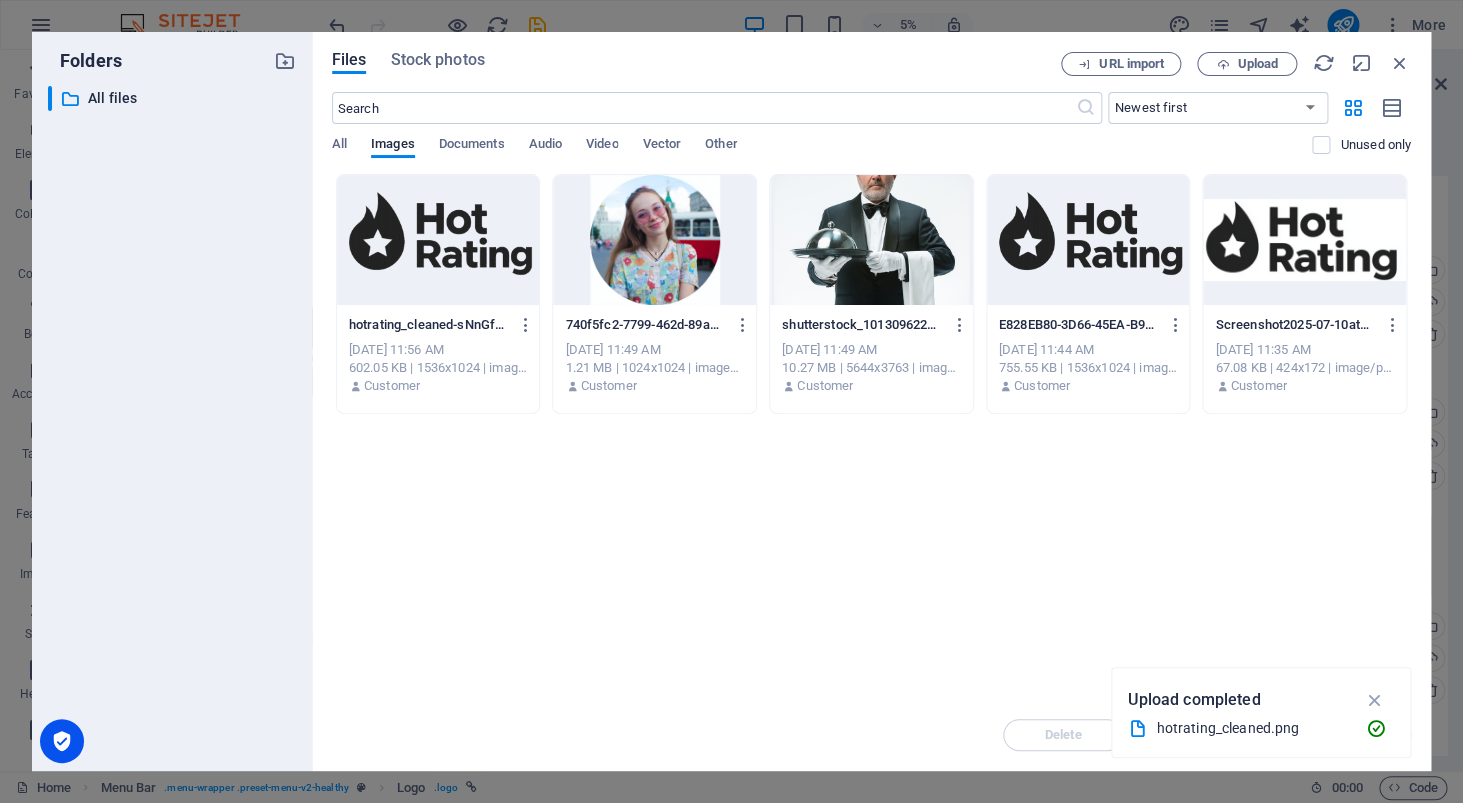 click at bounding box center [438, 240] 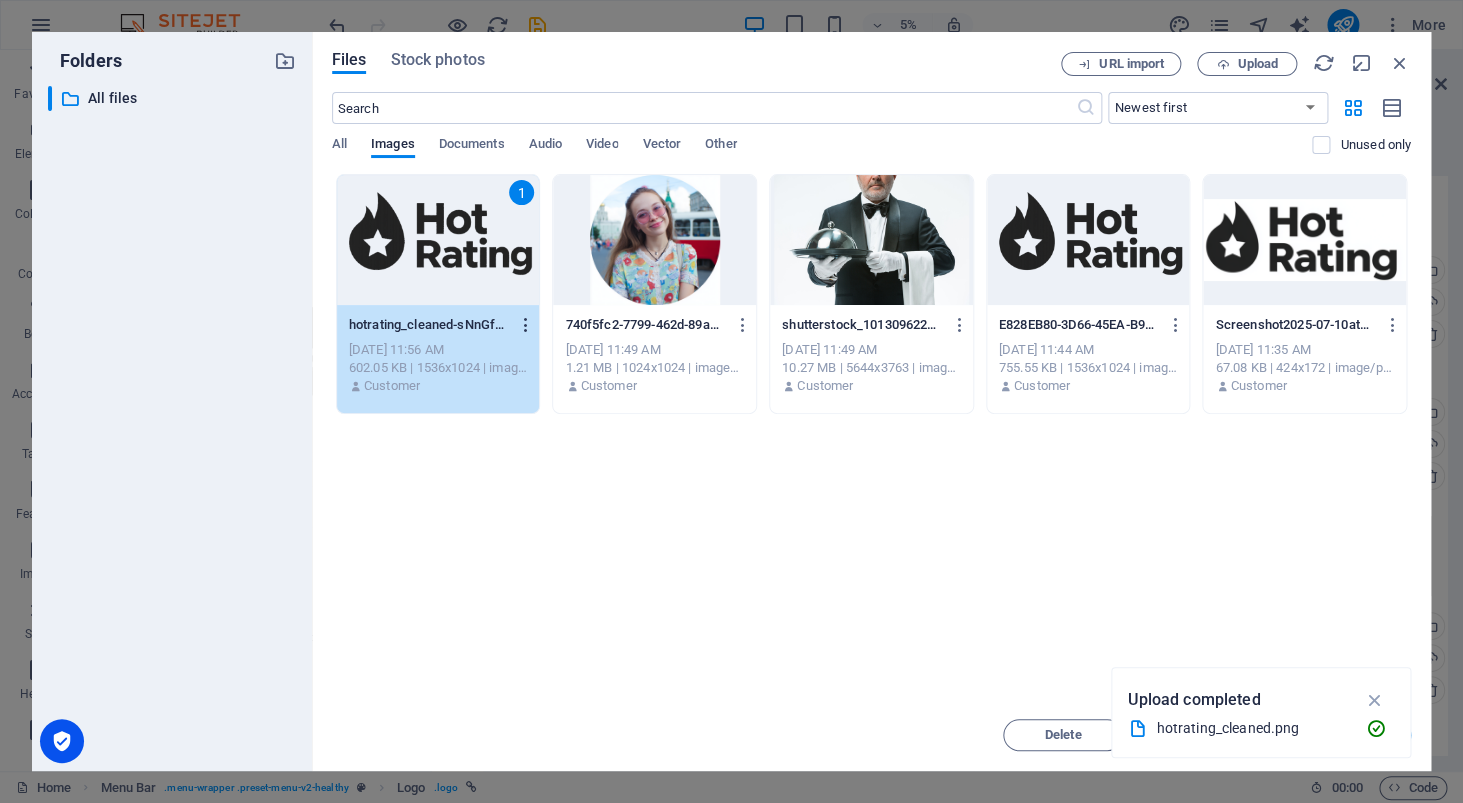 click at bounding box center (526, 325) 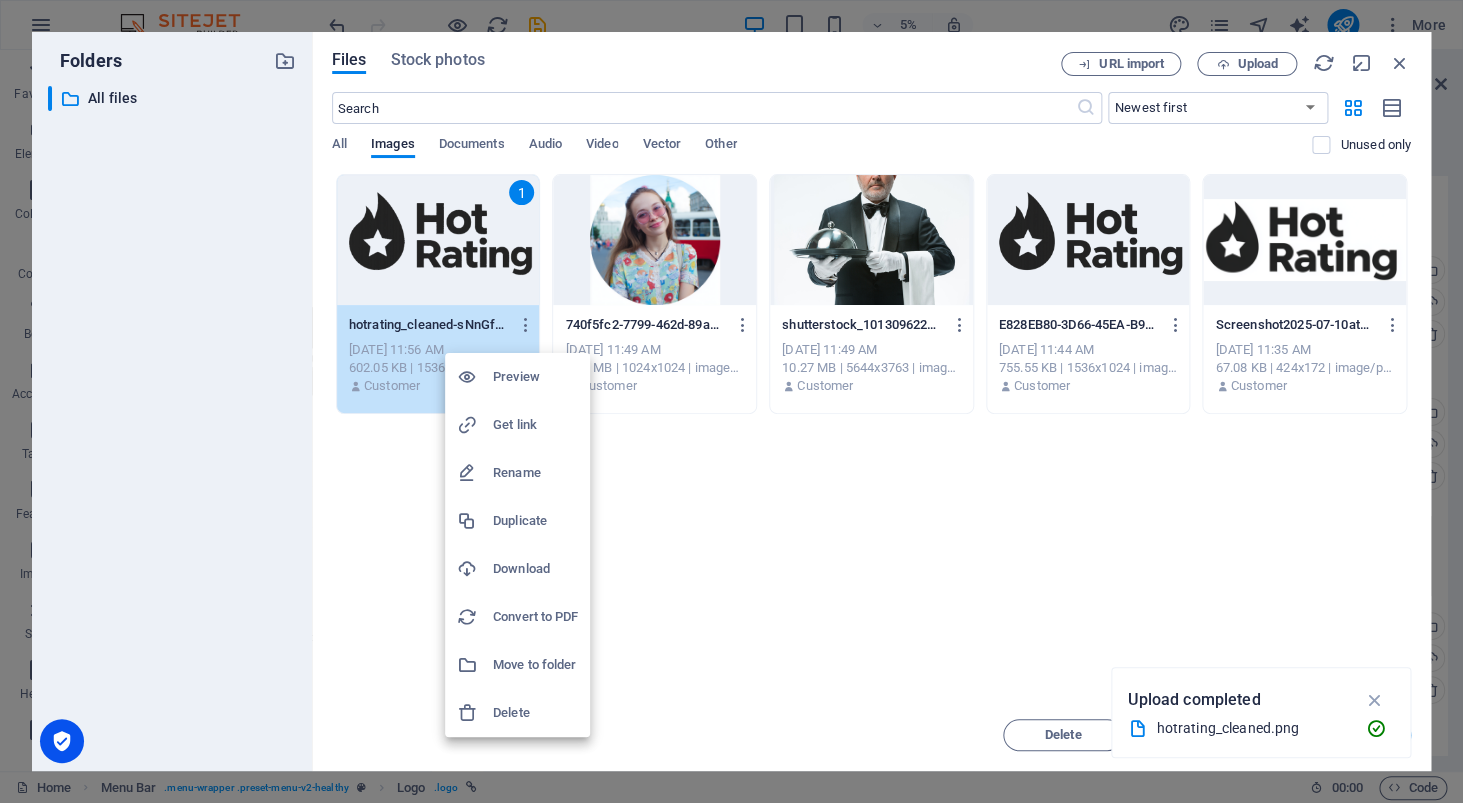 click on "Preview" at bounding box center [535, 377] 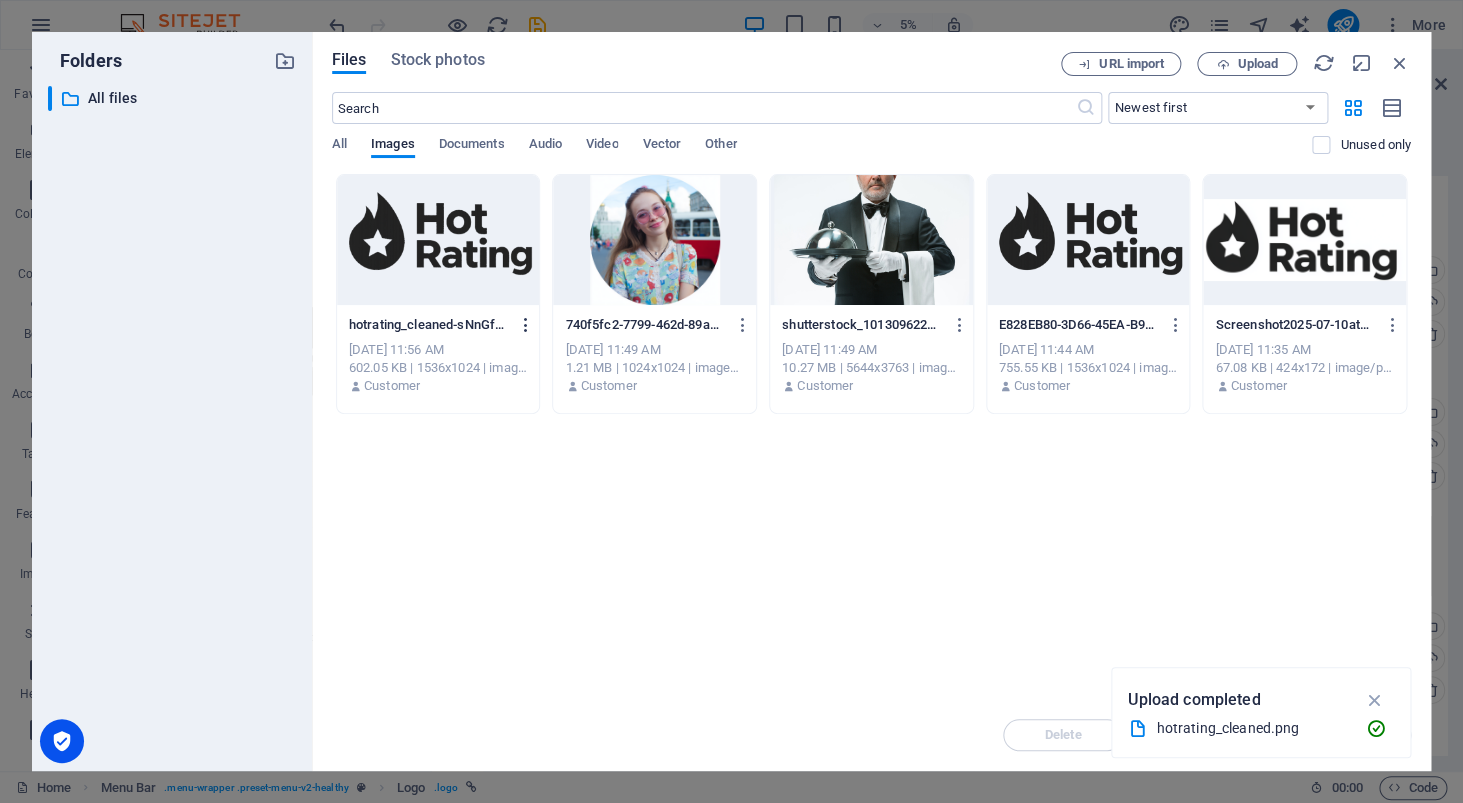 click at bounding box center [526, 325] 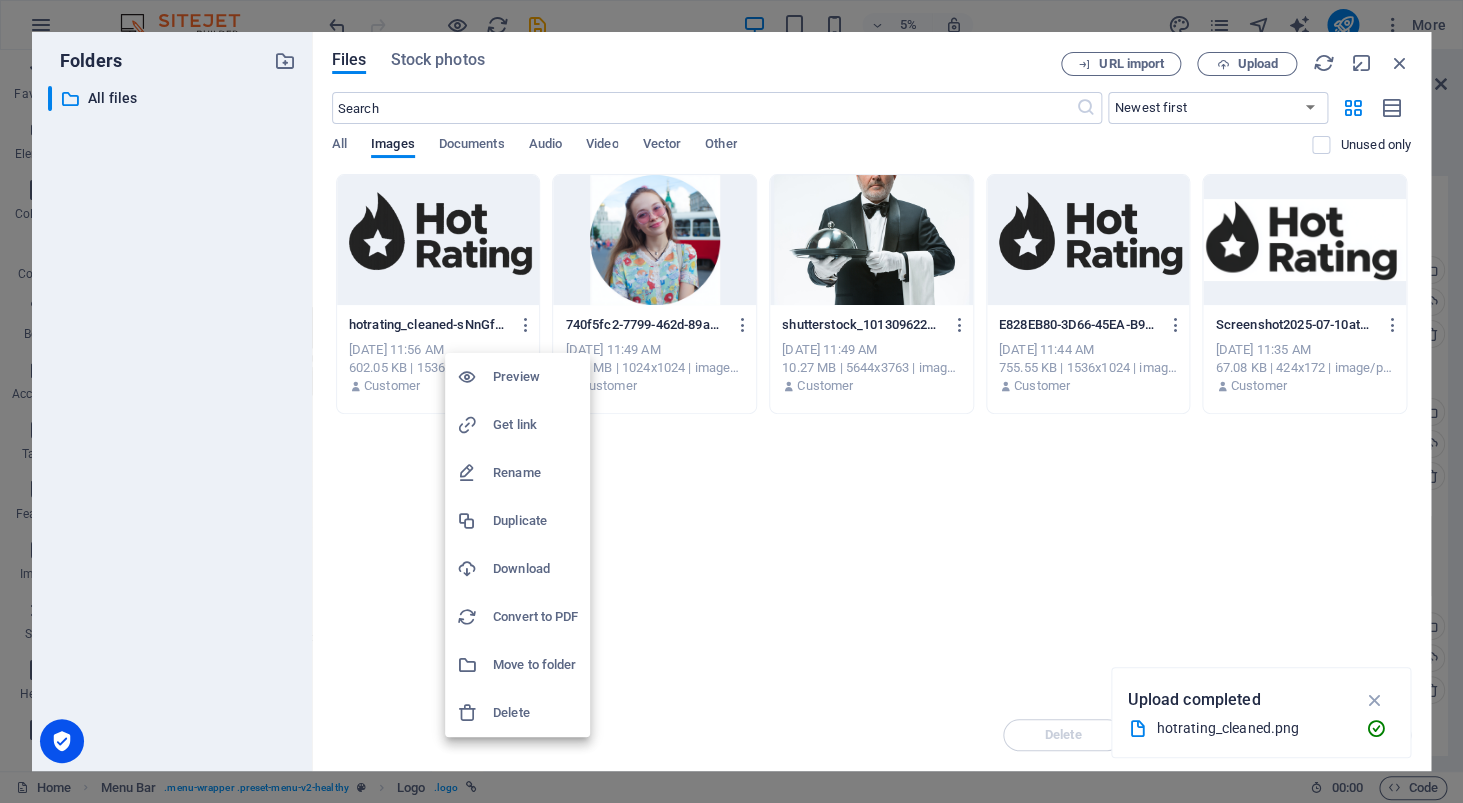 click on "Delete" at bounding box center [535, 713] 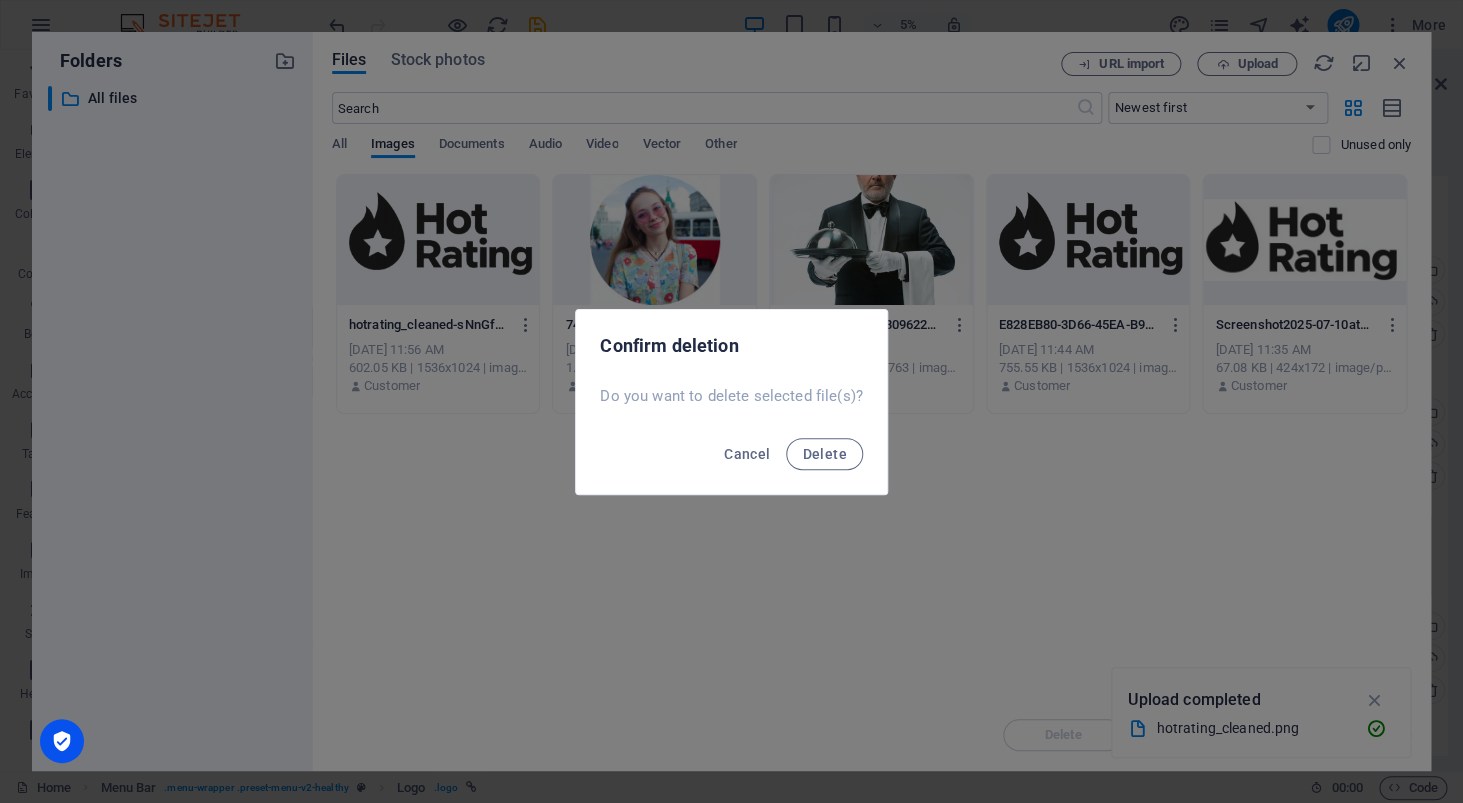 click on "Cancel Delete" at bounding box center [731, 460] 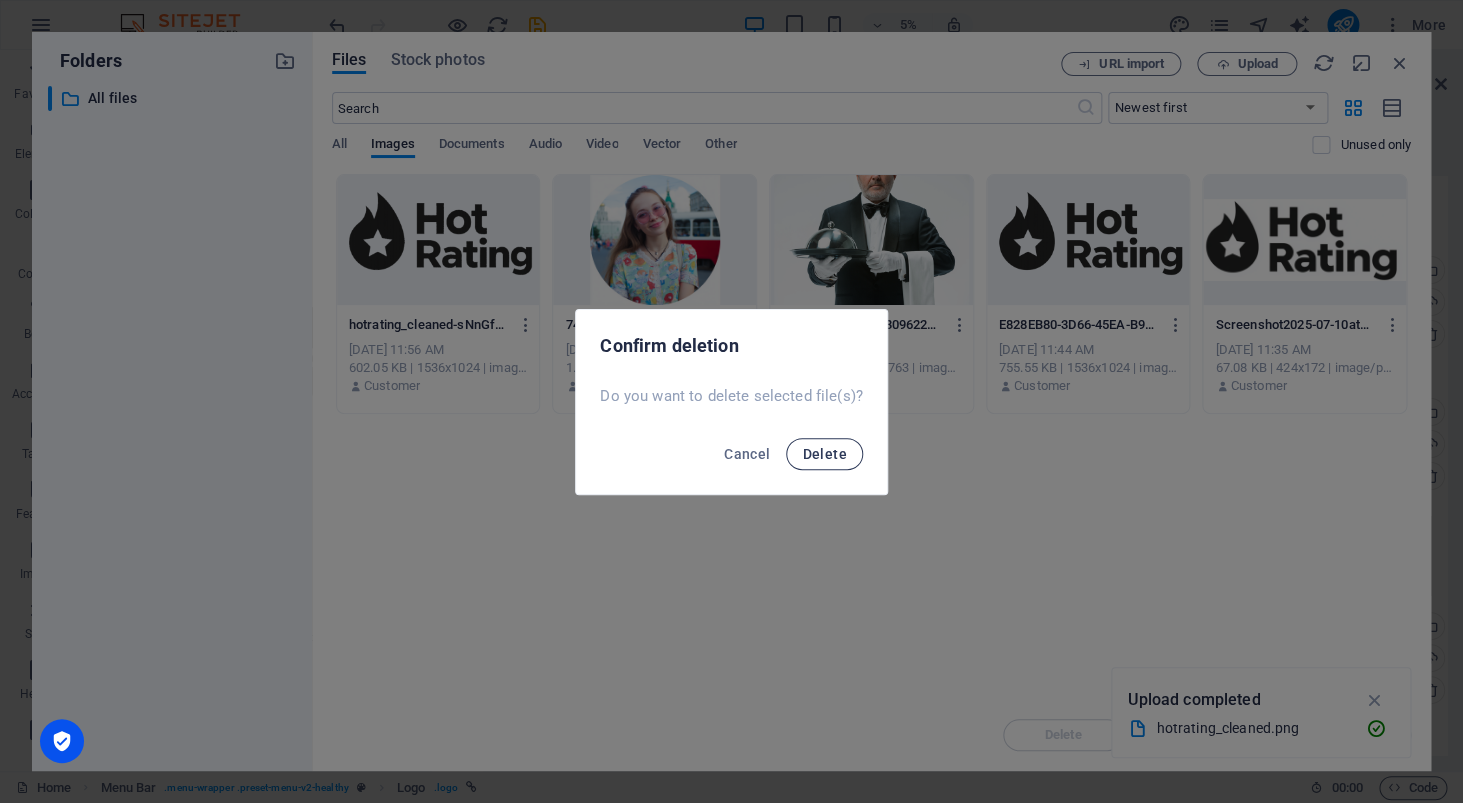 click on "Delete" at bounding box center (824, 454) 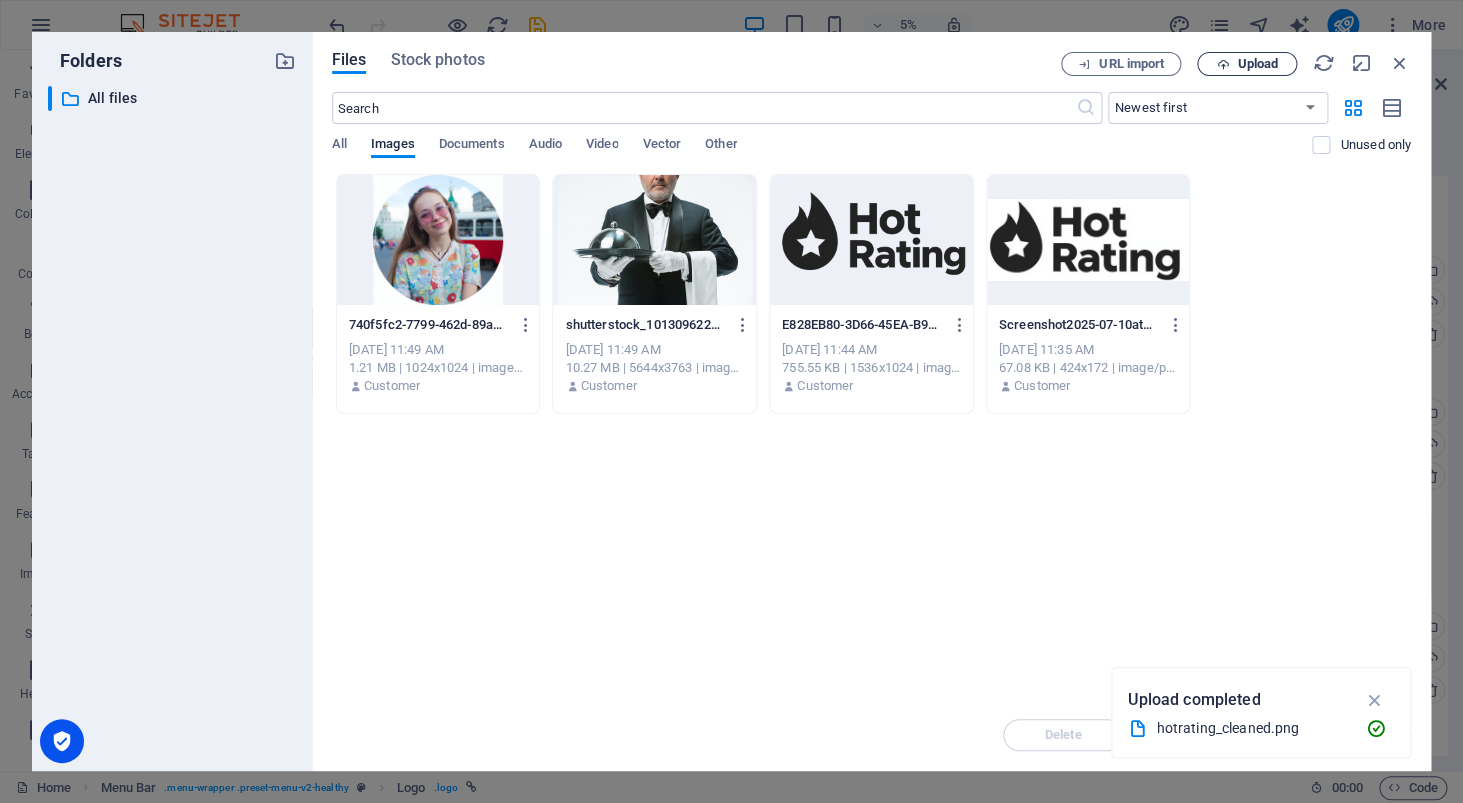 click on "Upload" at bounding box center (1257, 64) 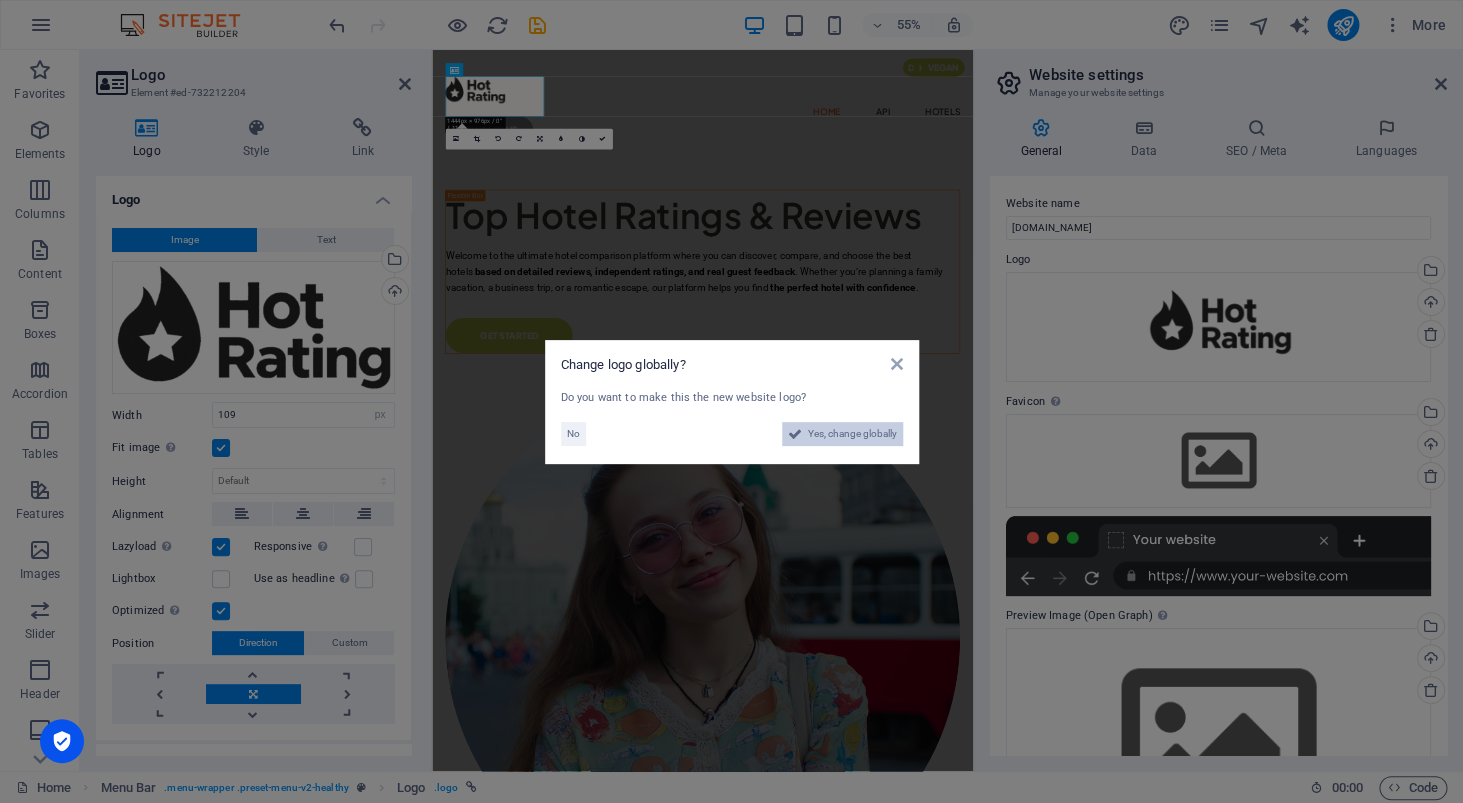 click on "Yes, change globally" at bounding box center (852, 434) 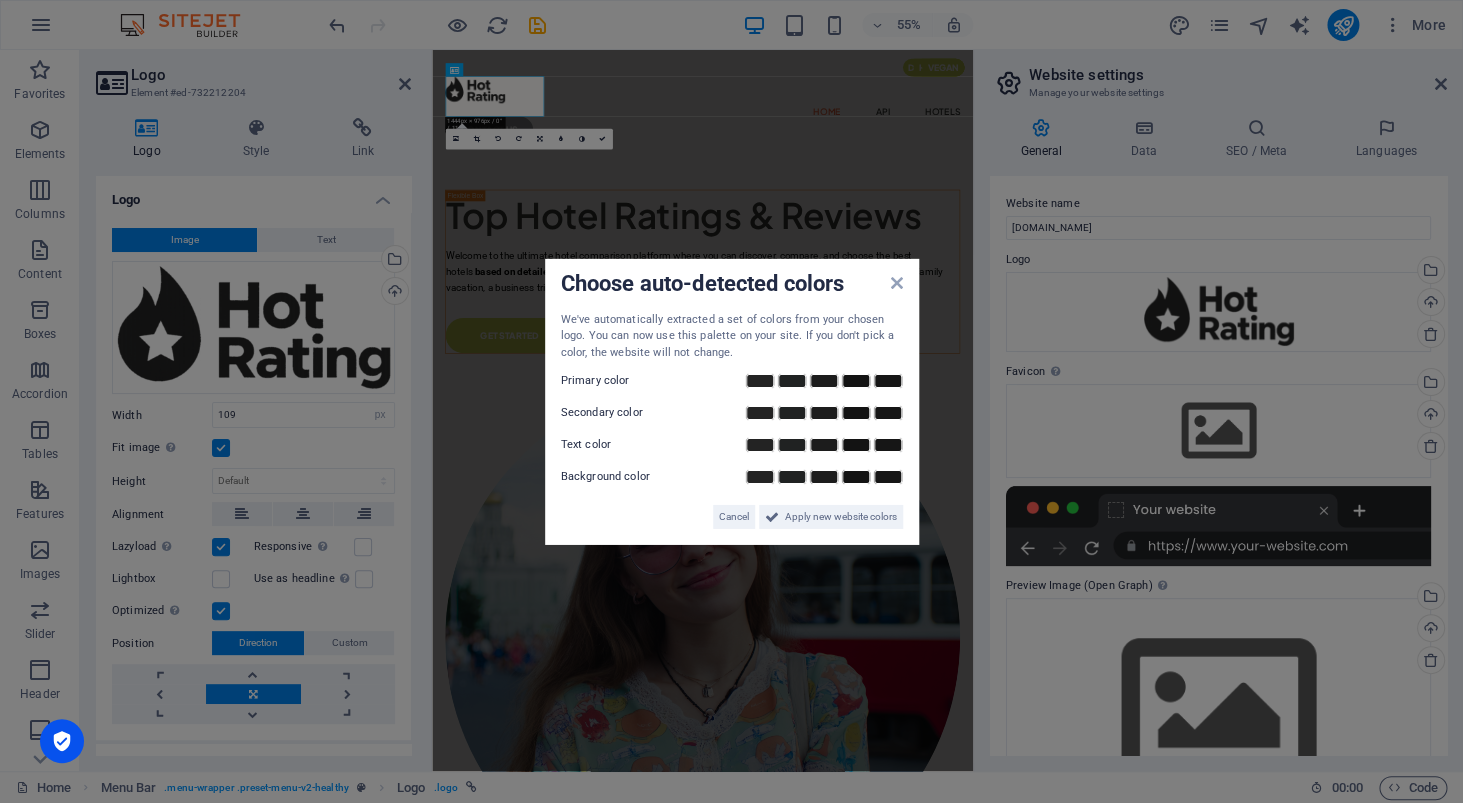 click on "Choose auto-detected colors We've automatically extracted a set of colors from your chosen logo. You can now use this palette on your site. If you don't pick a color, the website will not change.  Primary color Secondary color Text color Background color Cancel Apply new website colors" at bounding box center [732, 401] 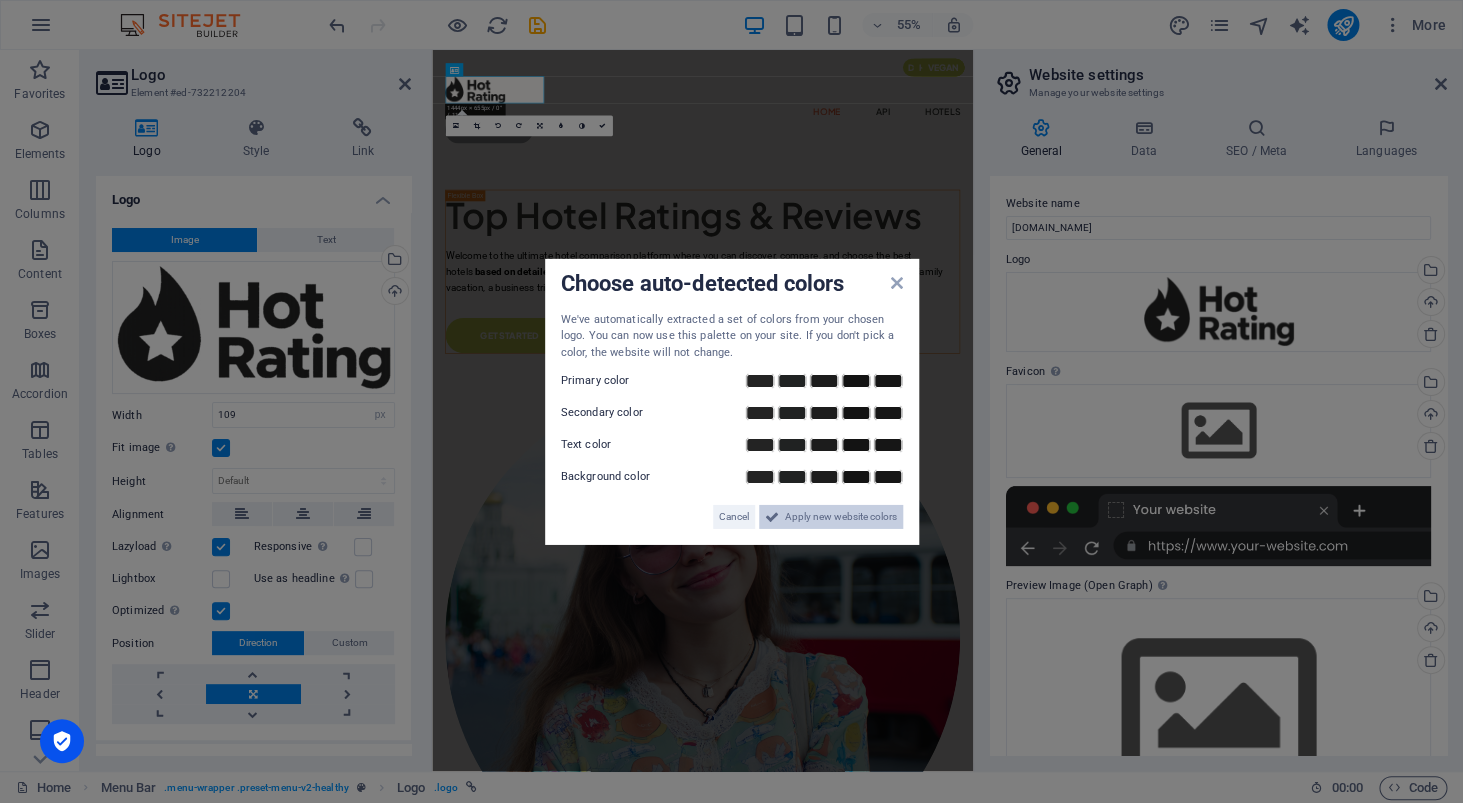 click on "Apply new website colors" at bounding box center [841, 517] 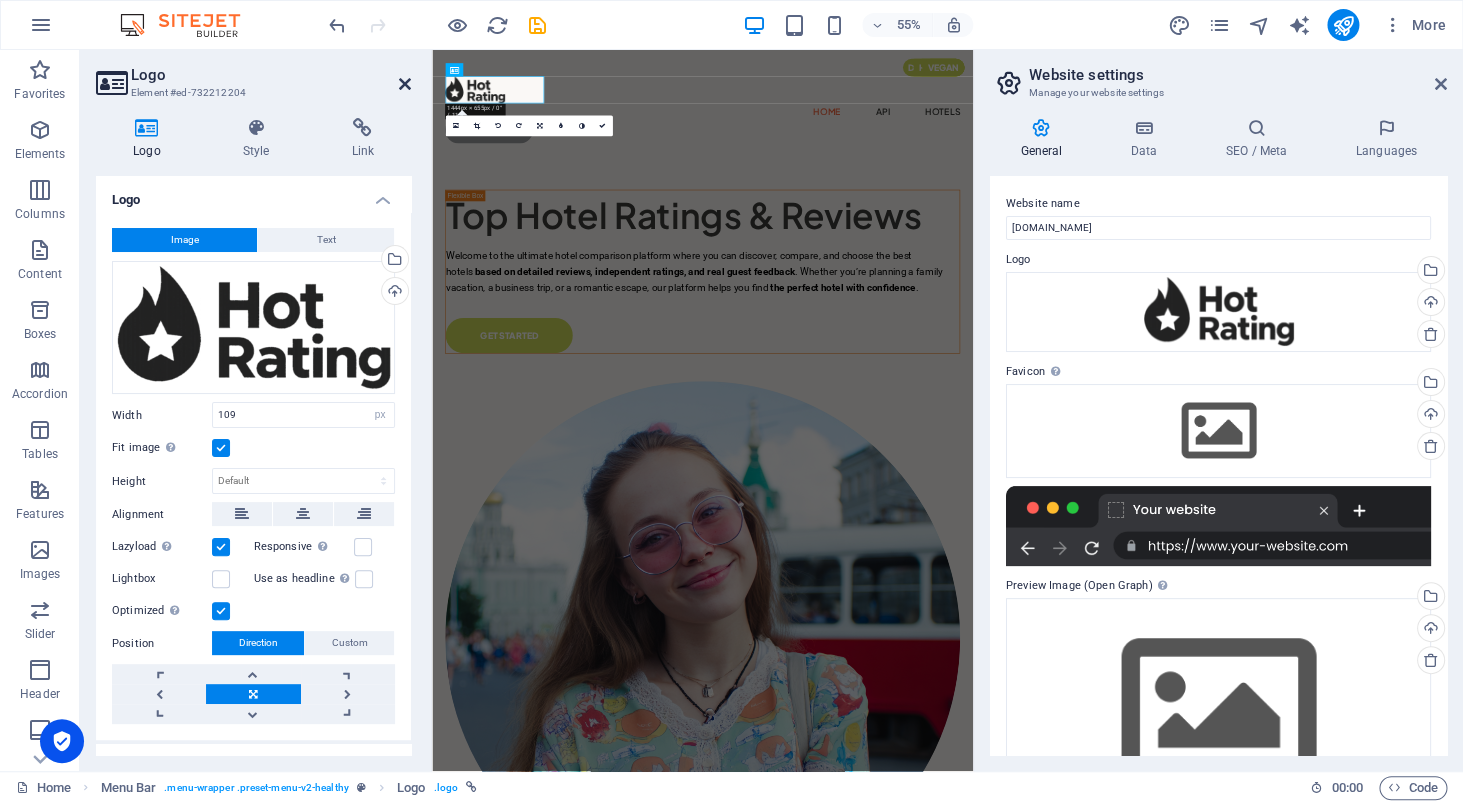 click at bounding box center [405, 84] 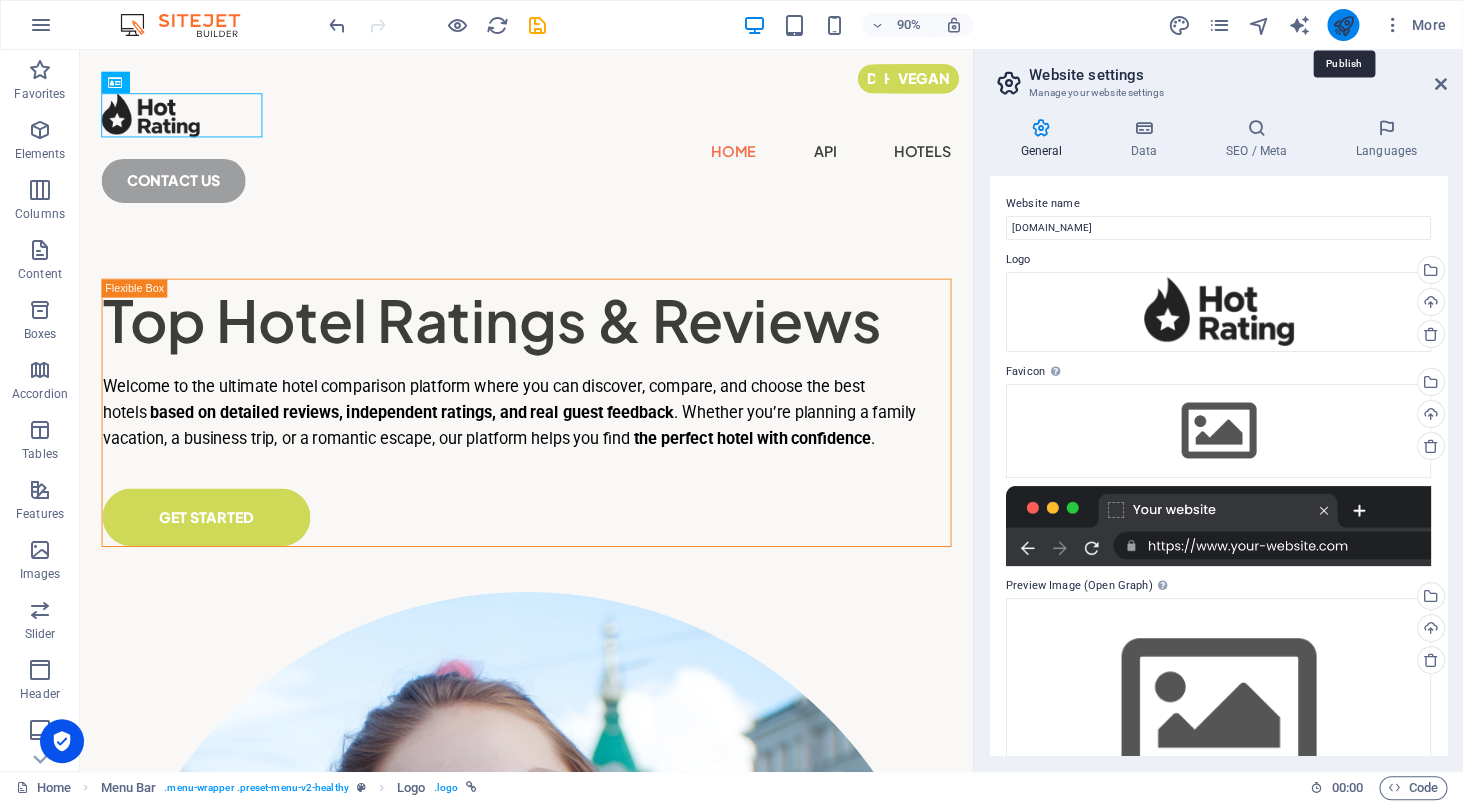 click at bounding box center [1342, 25] 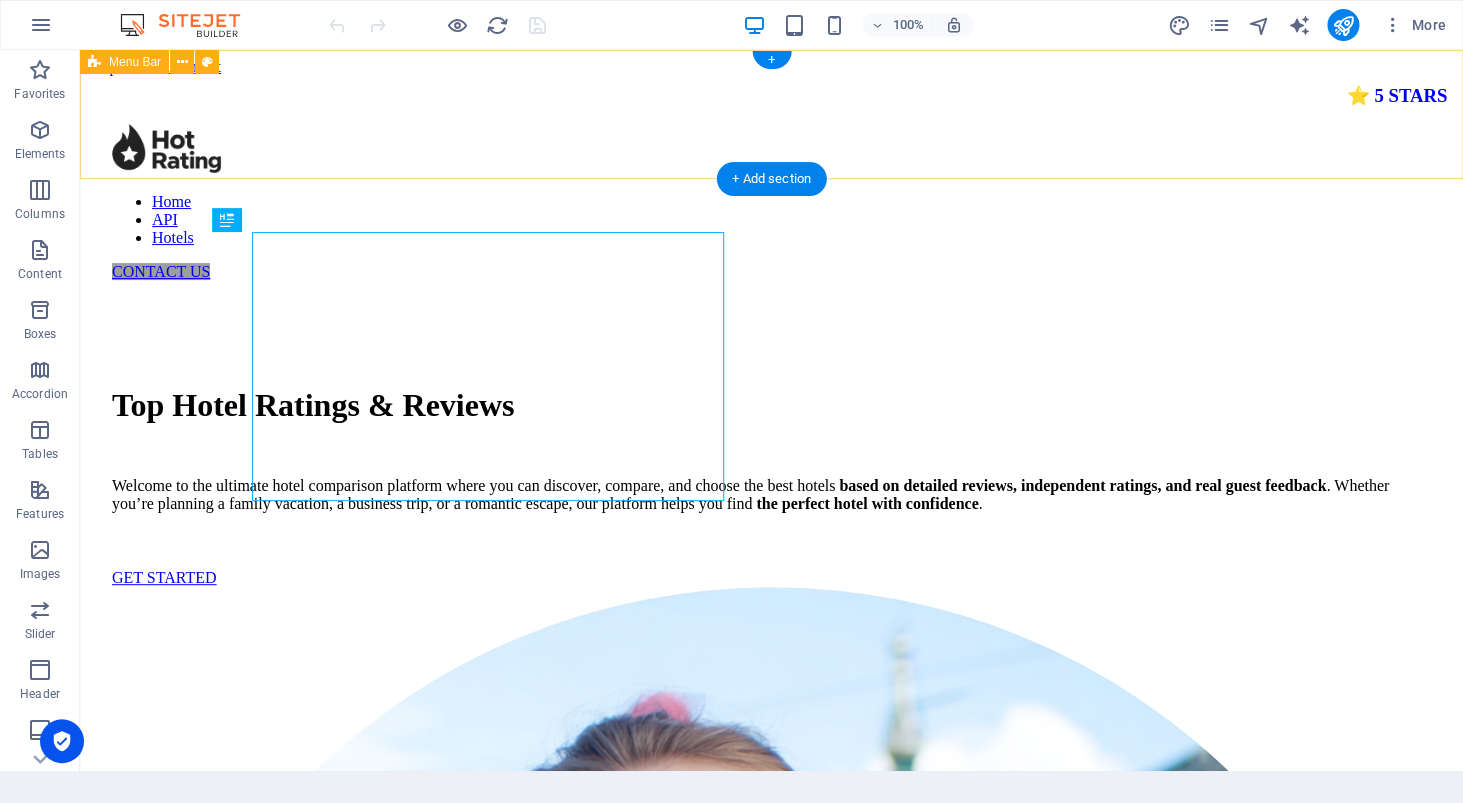 scroll, scrollTop: 0, scrollLeft: 0, axis: both 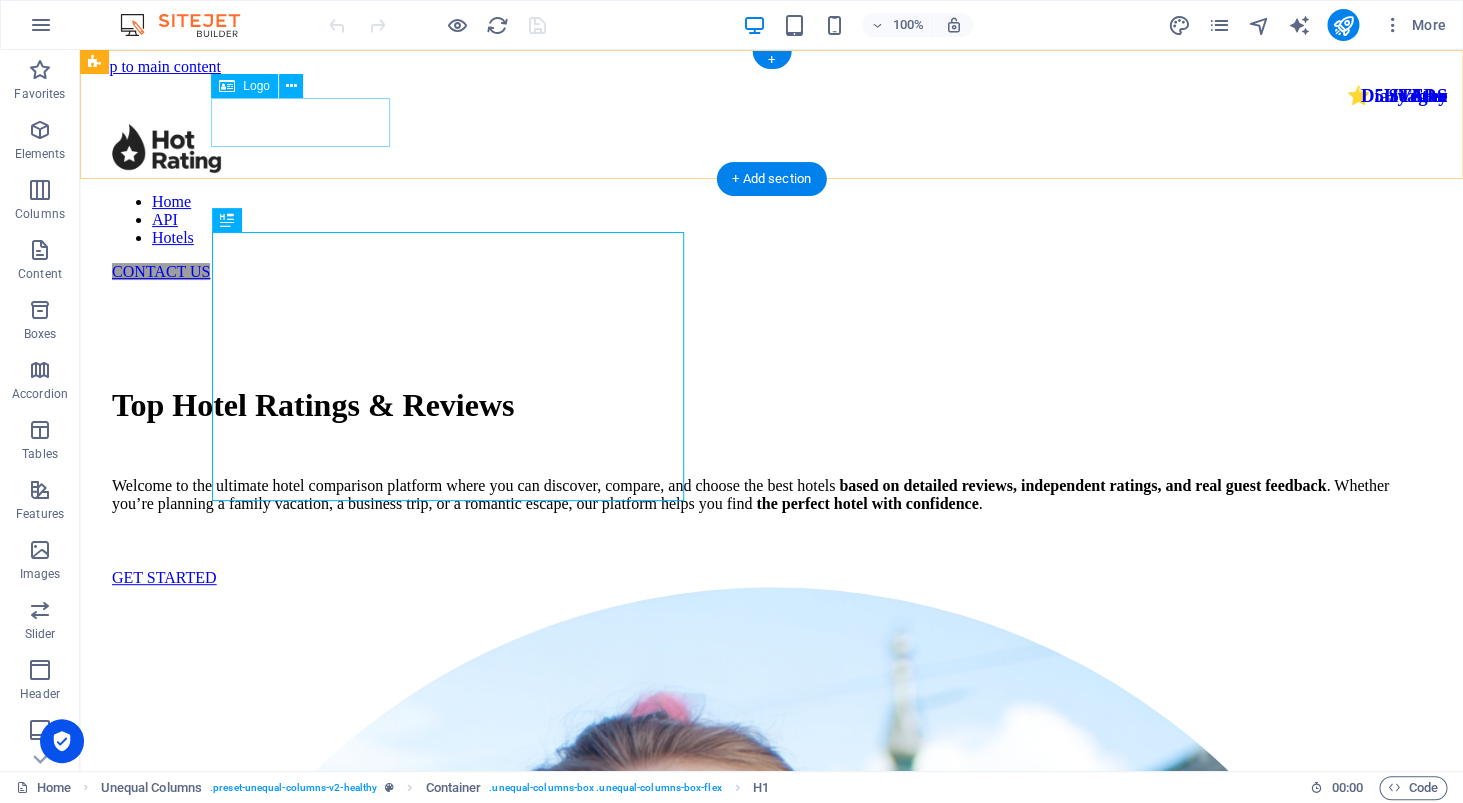 click at bounding box center (771, 150) 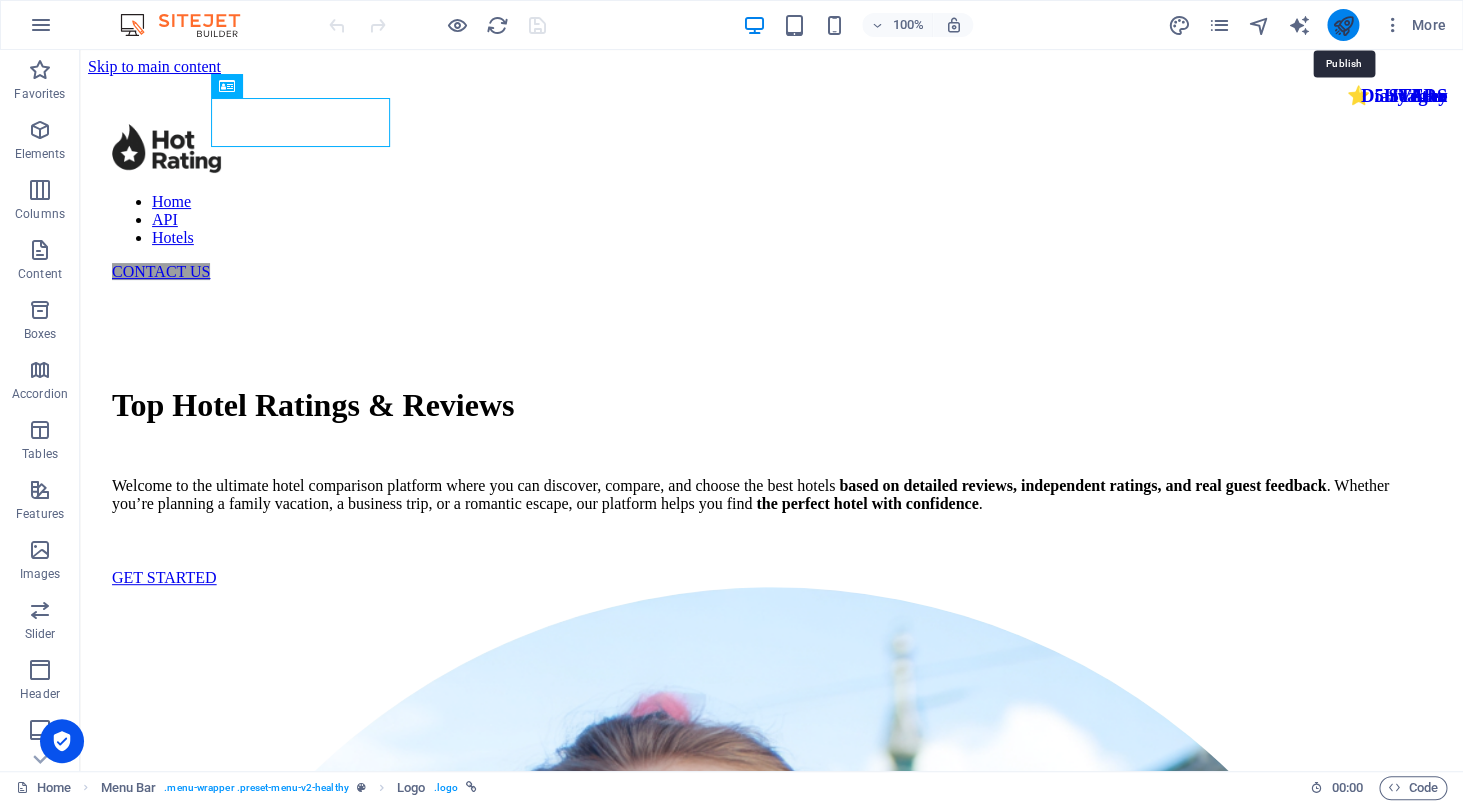 click at bounding box center (1342, 25) 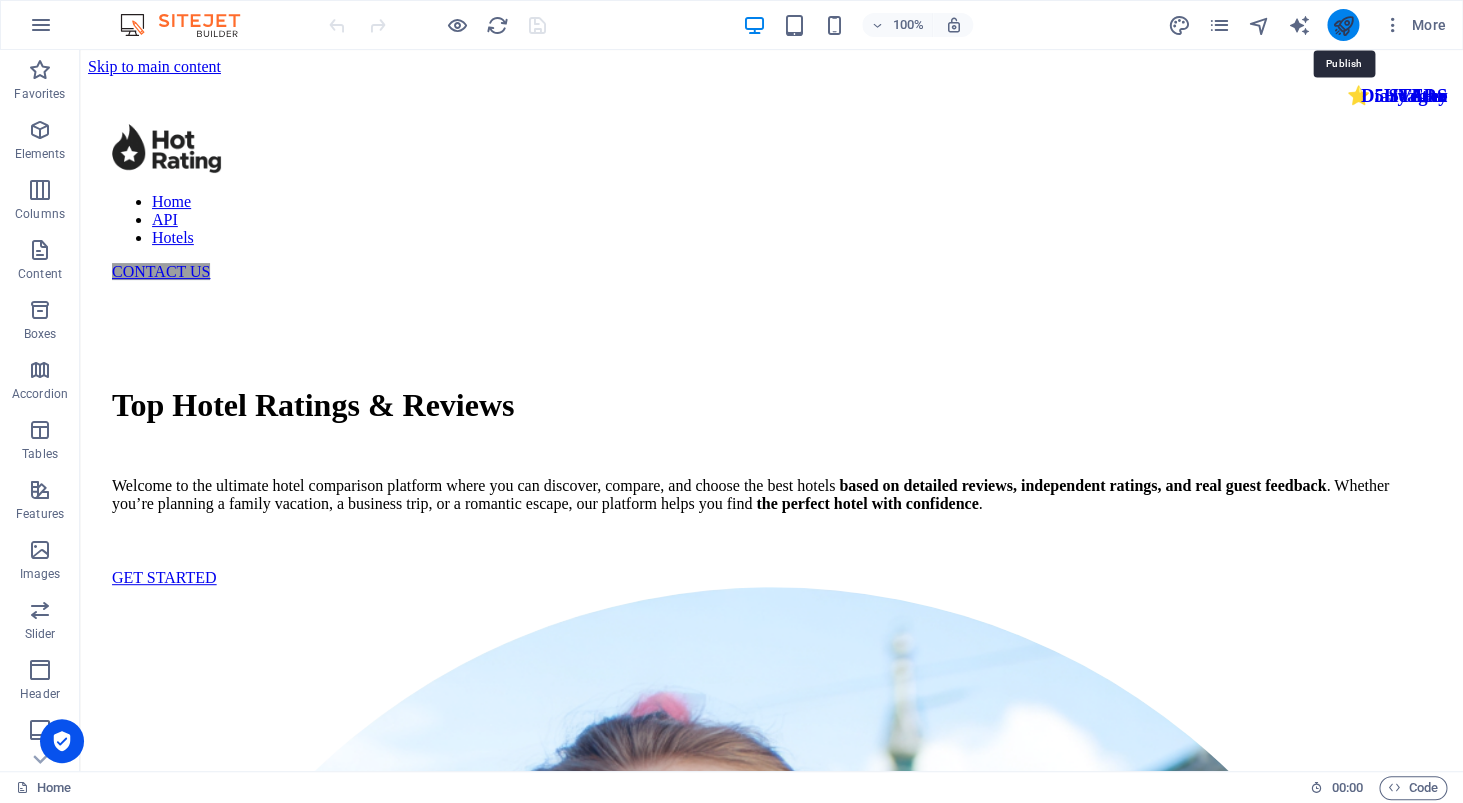 click at bounding box center [1342, 25] 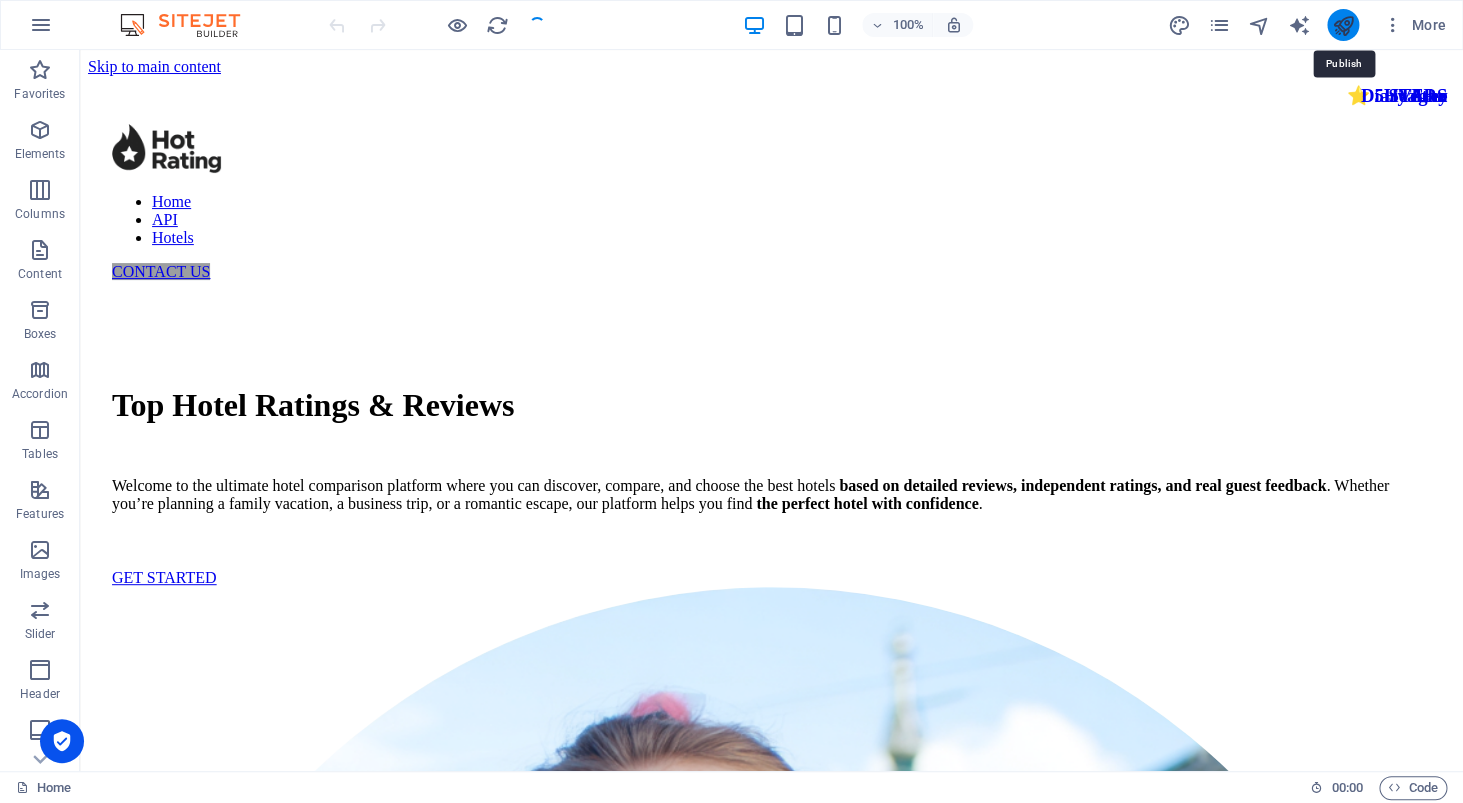 click at bounding box center [1342, 25] 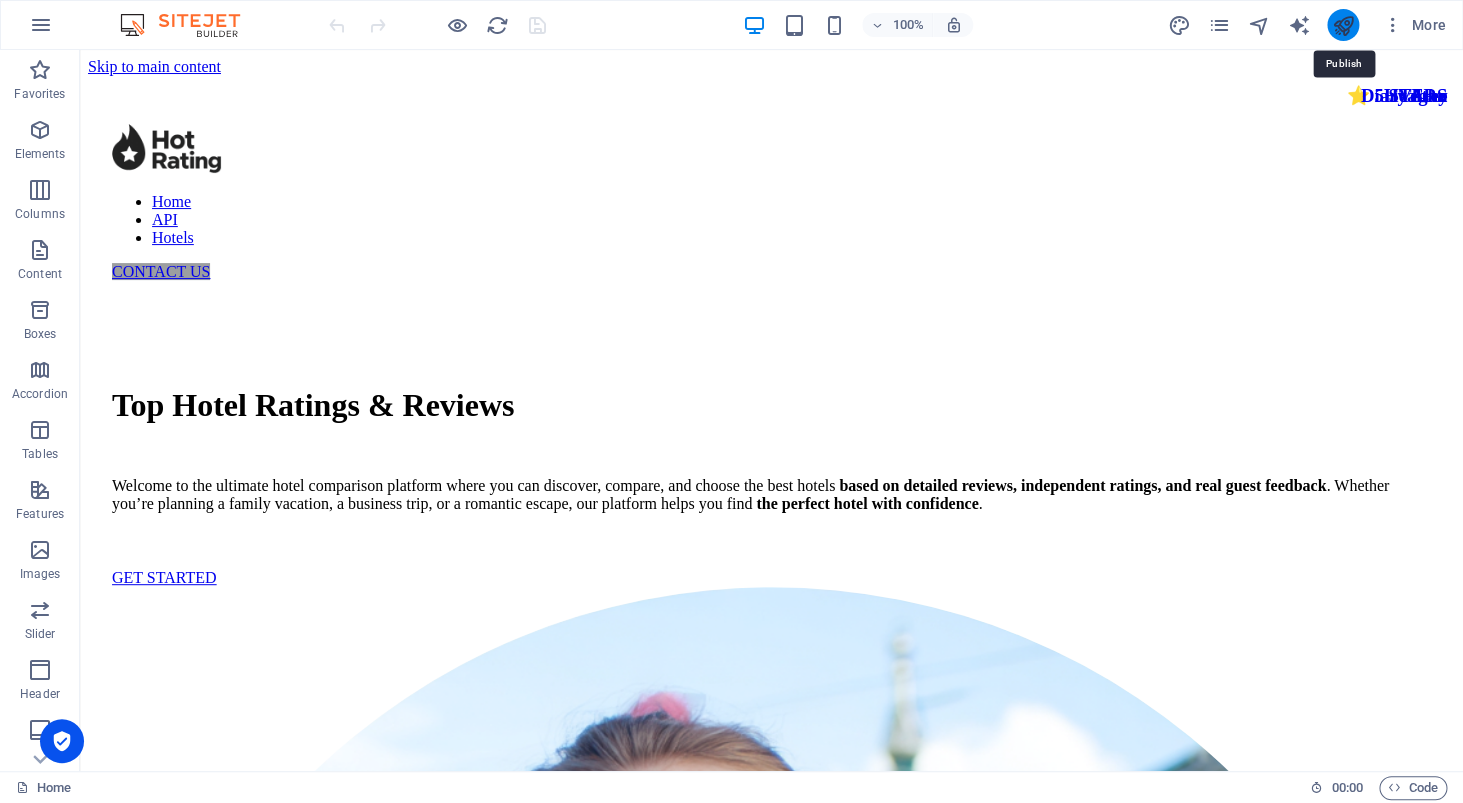 click at bounding box center (1342, 25) 